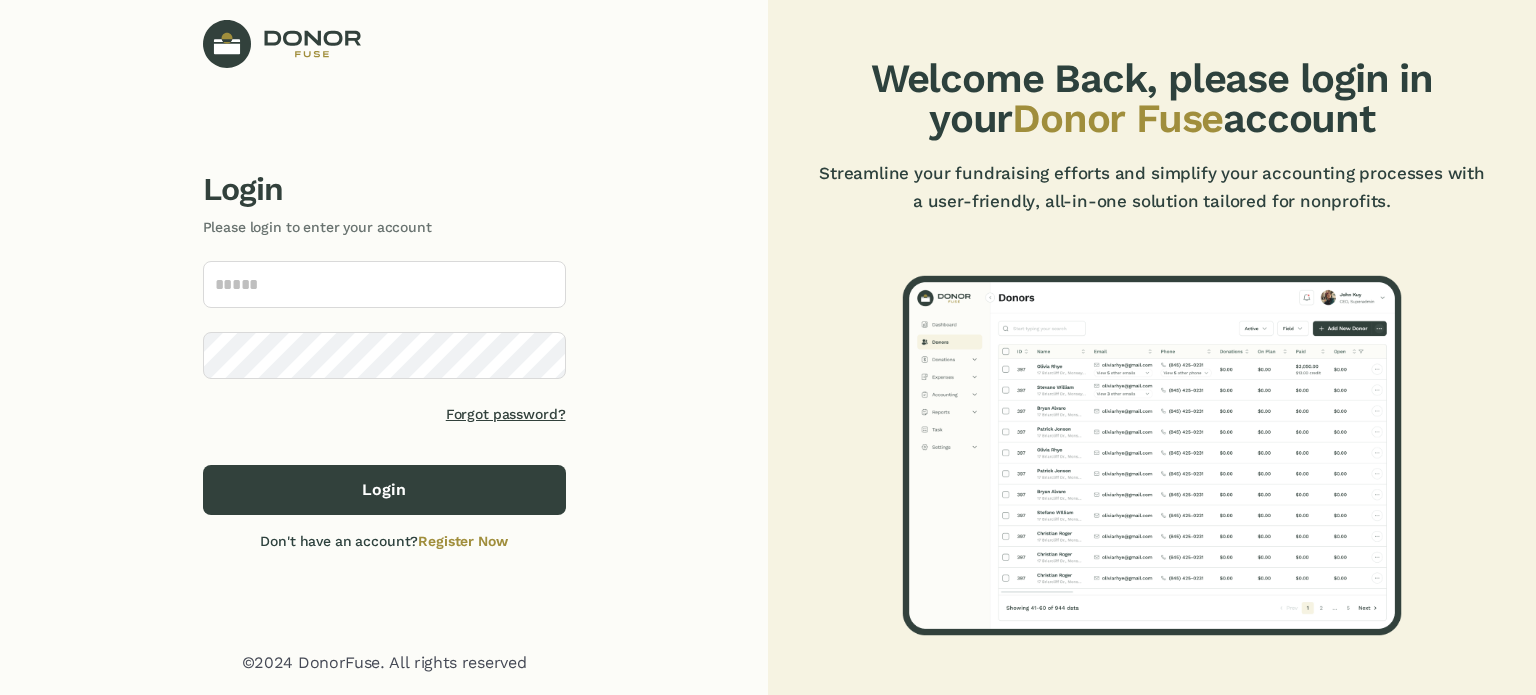 scroll, scrollTop: 0, scrollLeft: 0, axis: both 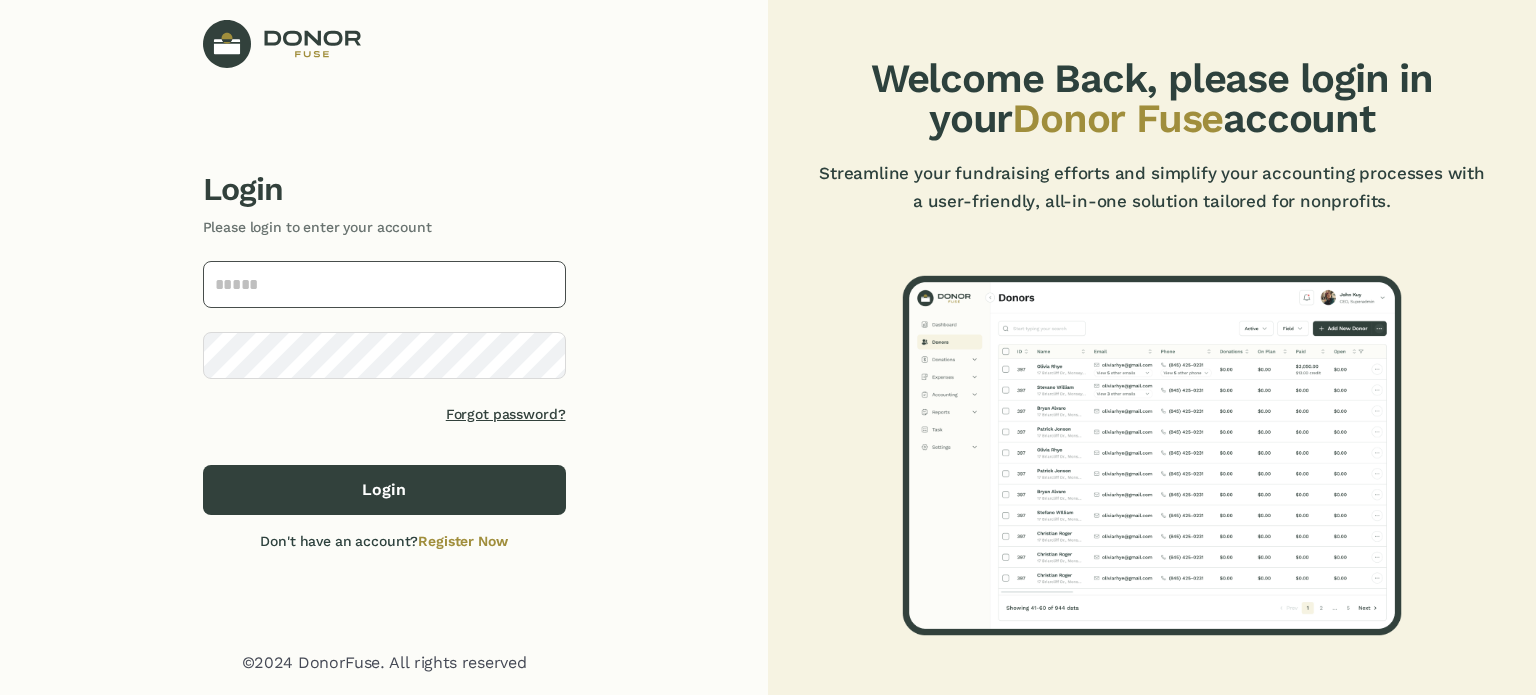 click 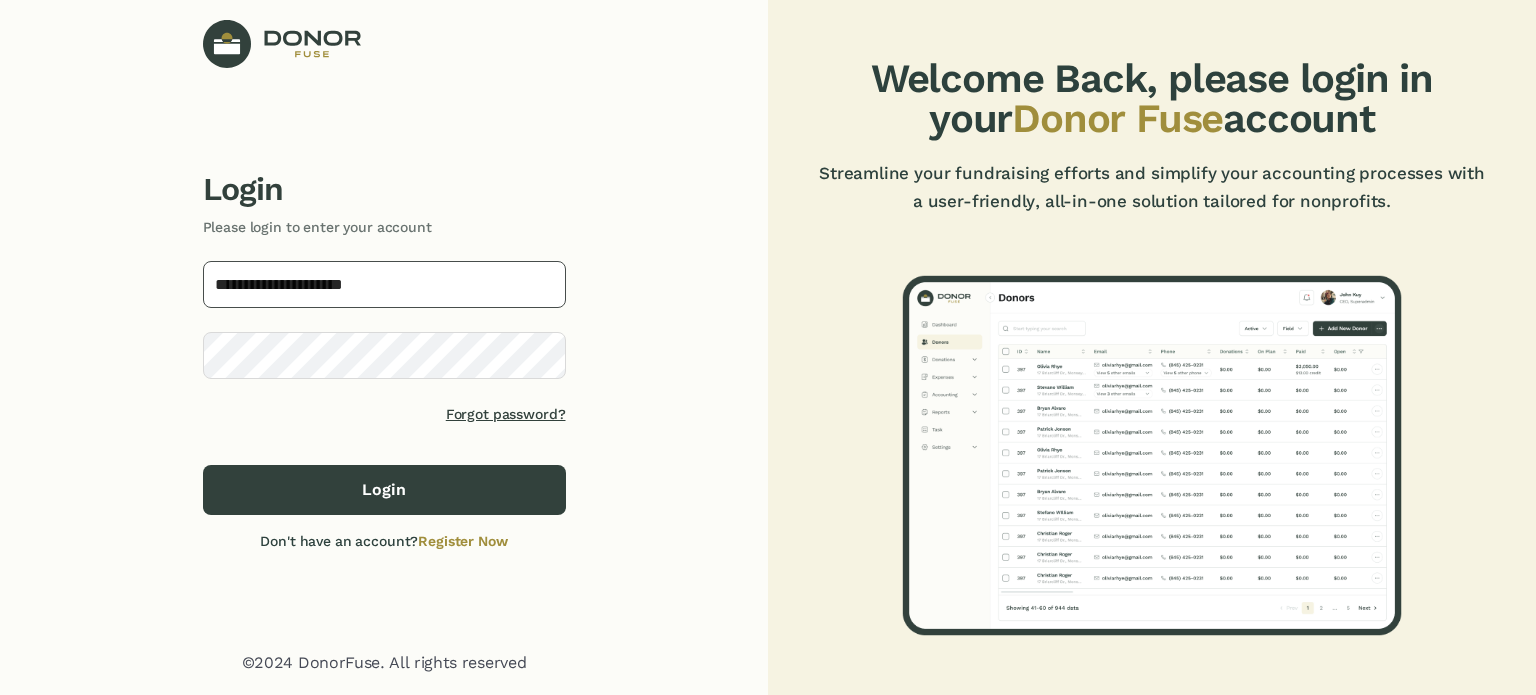 type on "**********" 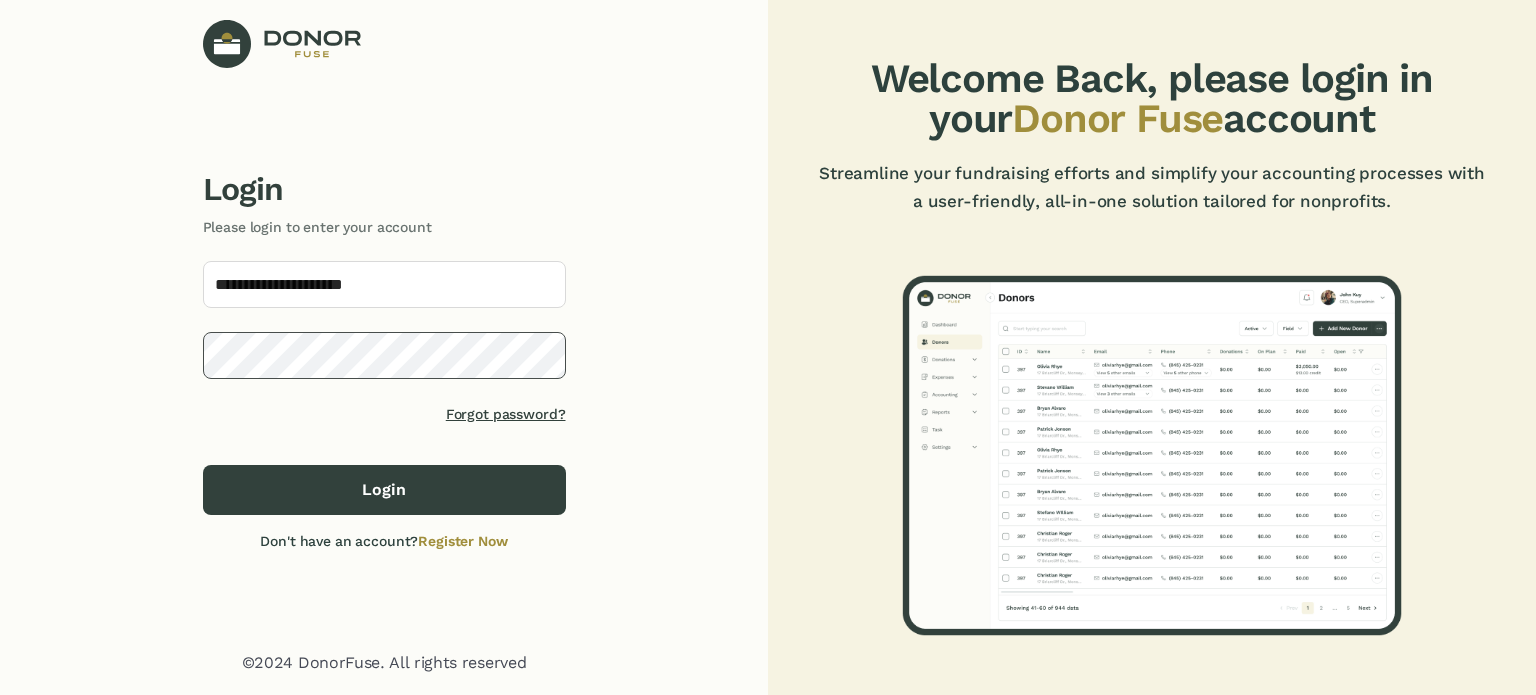 click on "Login" 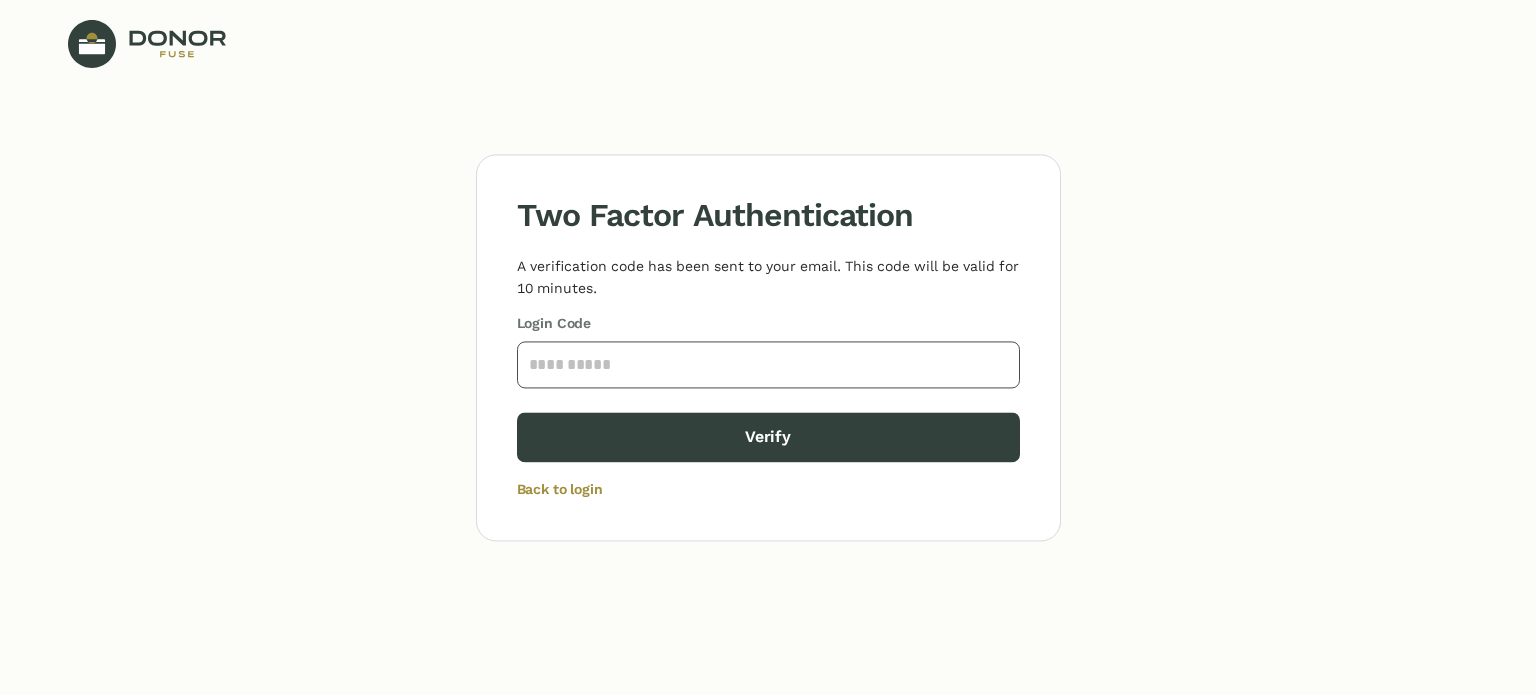 click 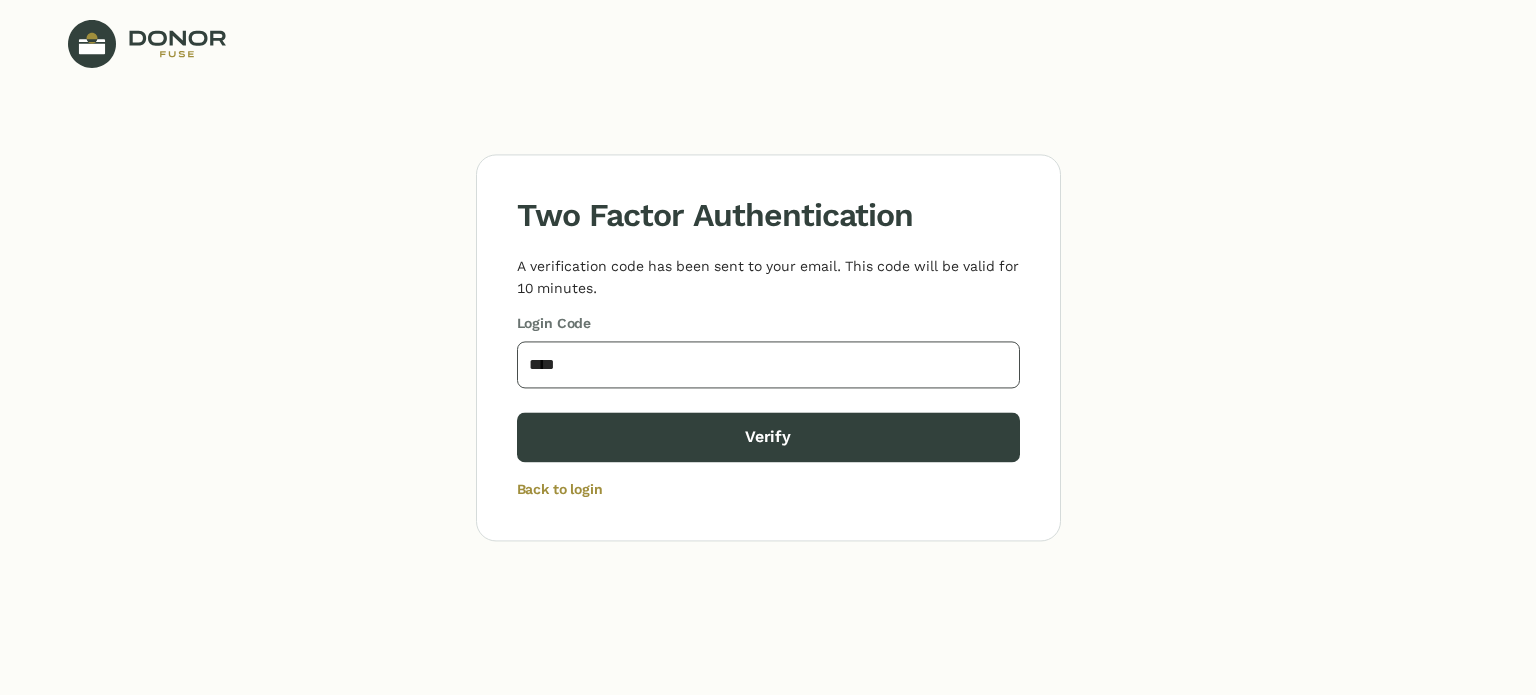 type on "****" 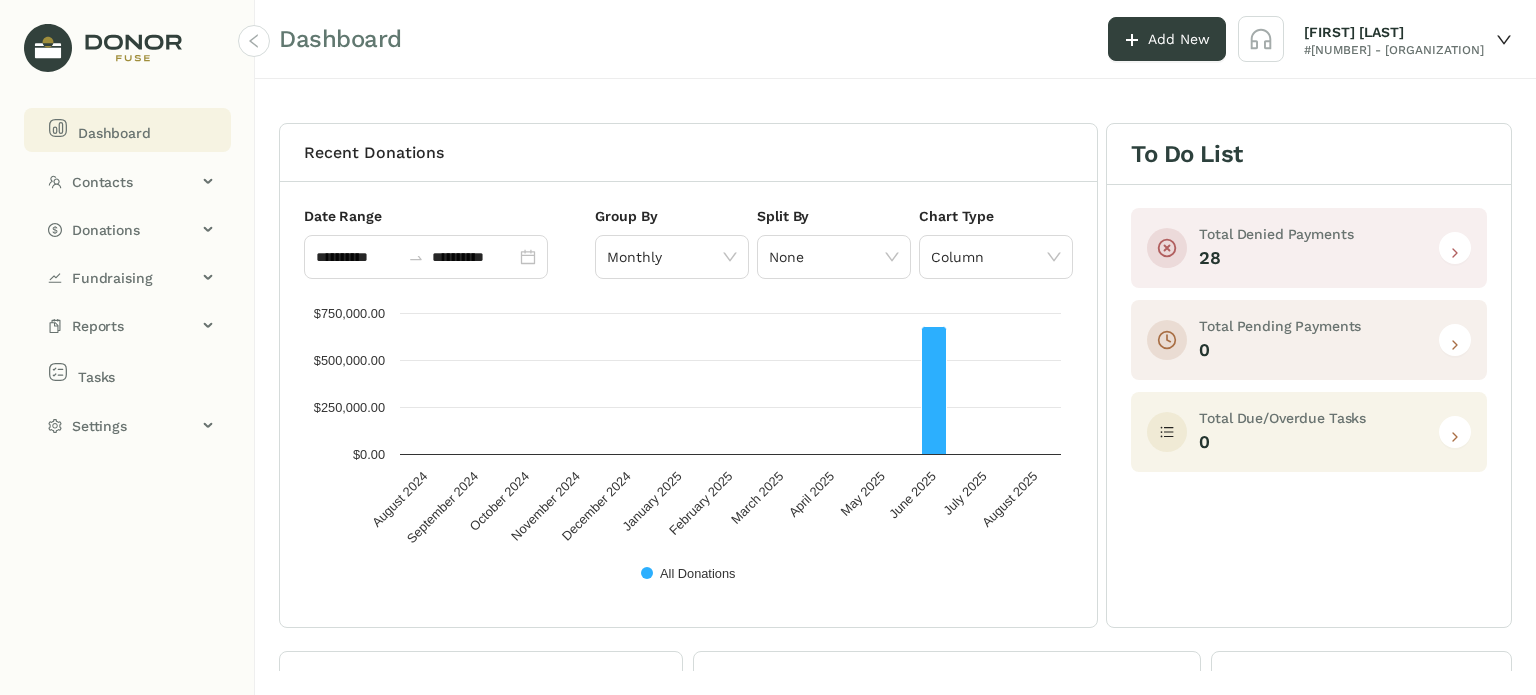 click on "To Do List" 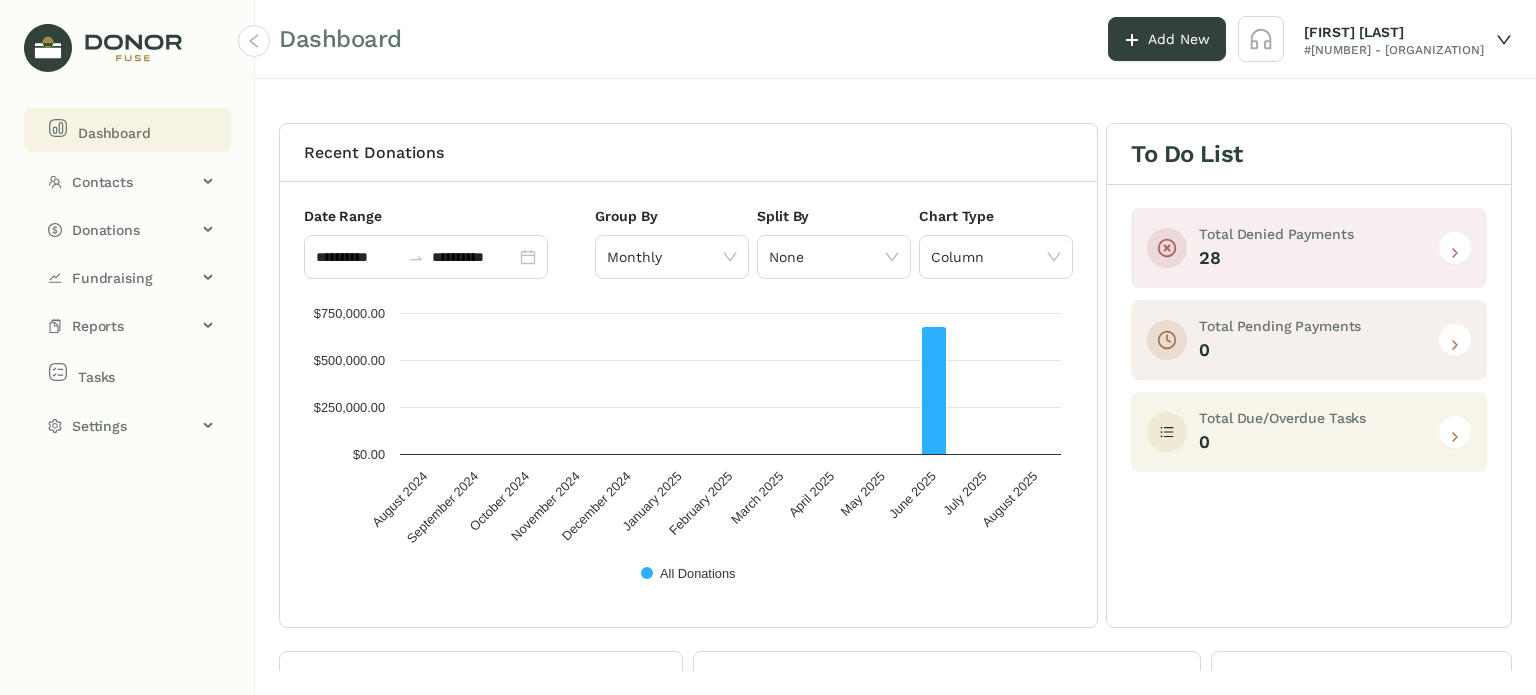 click on "To Do List" 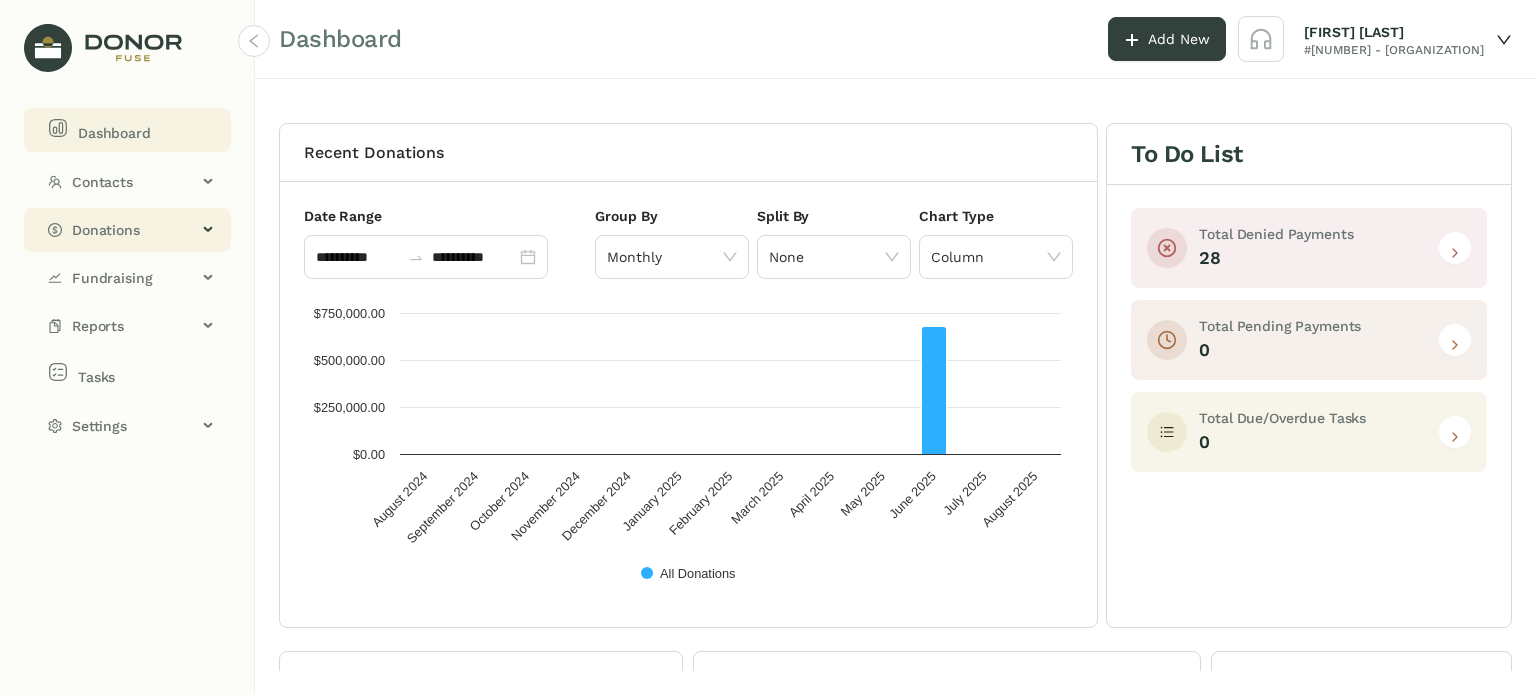 click on "Donations" 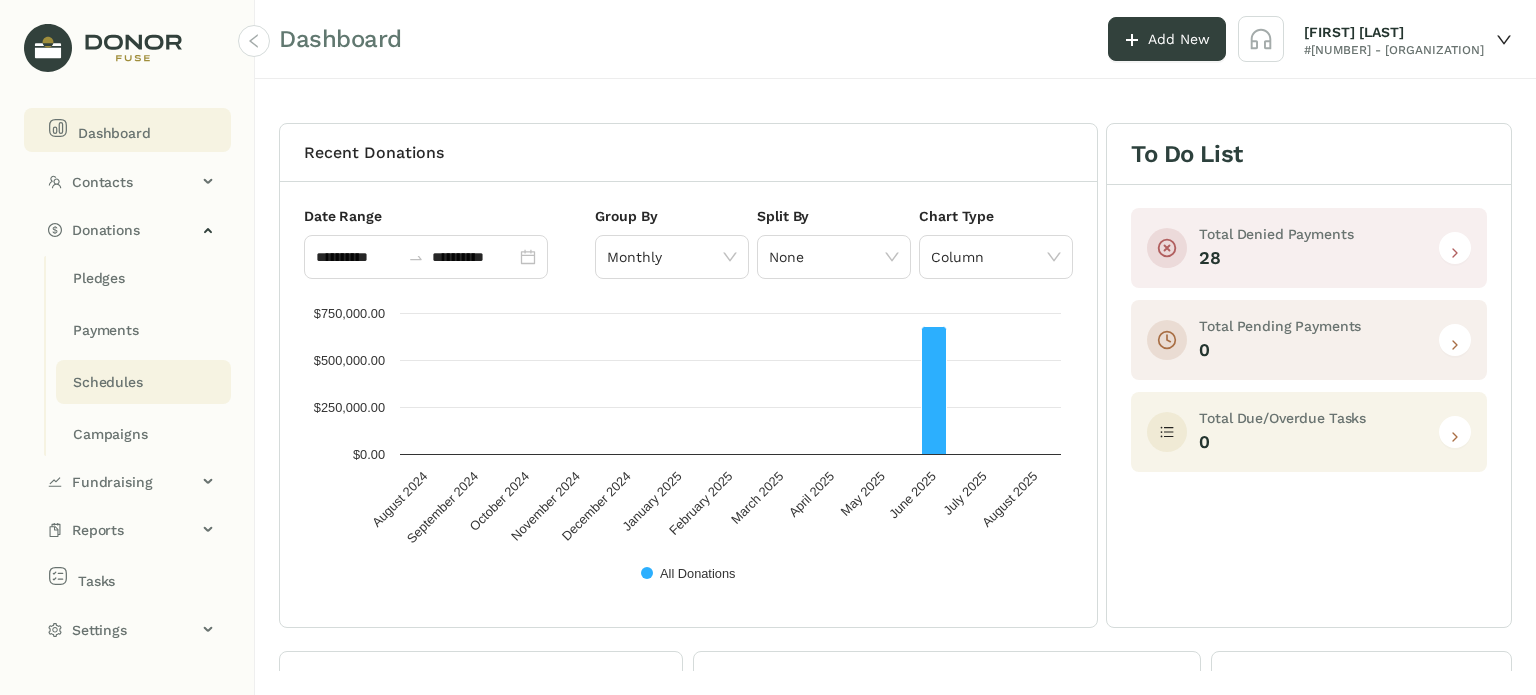 click on "Schedules" 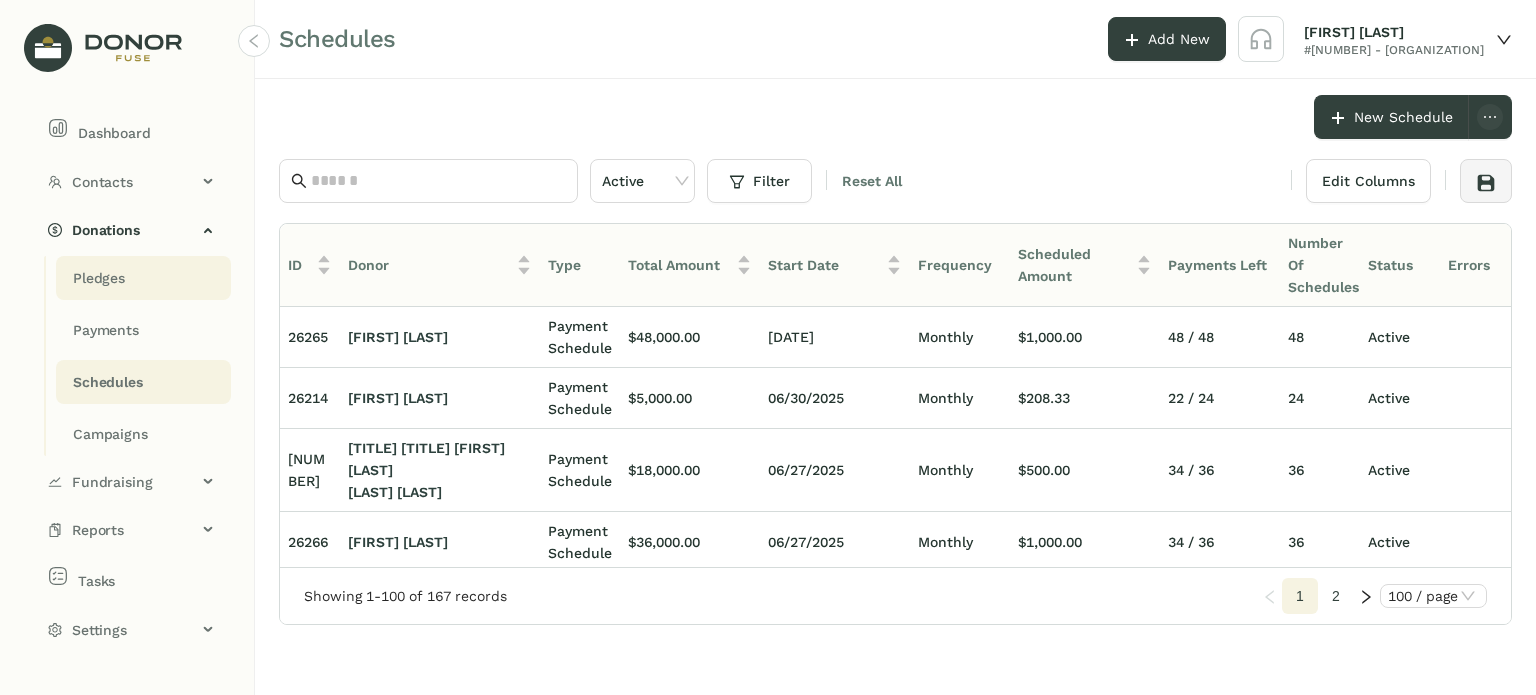 click on "Pledges" 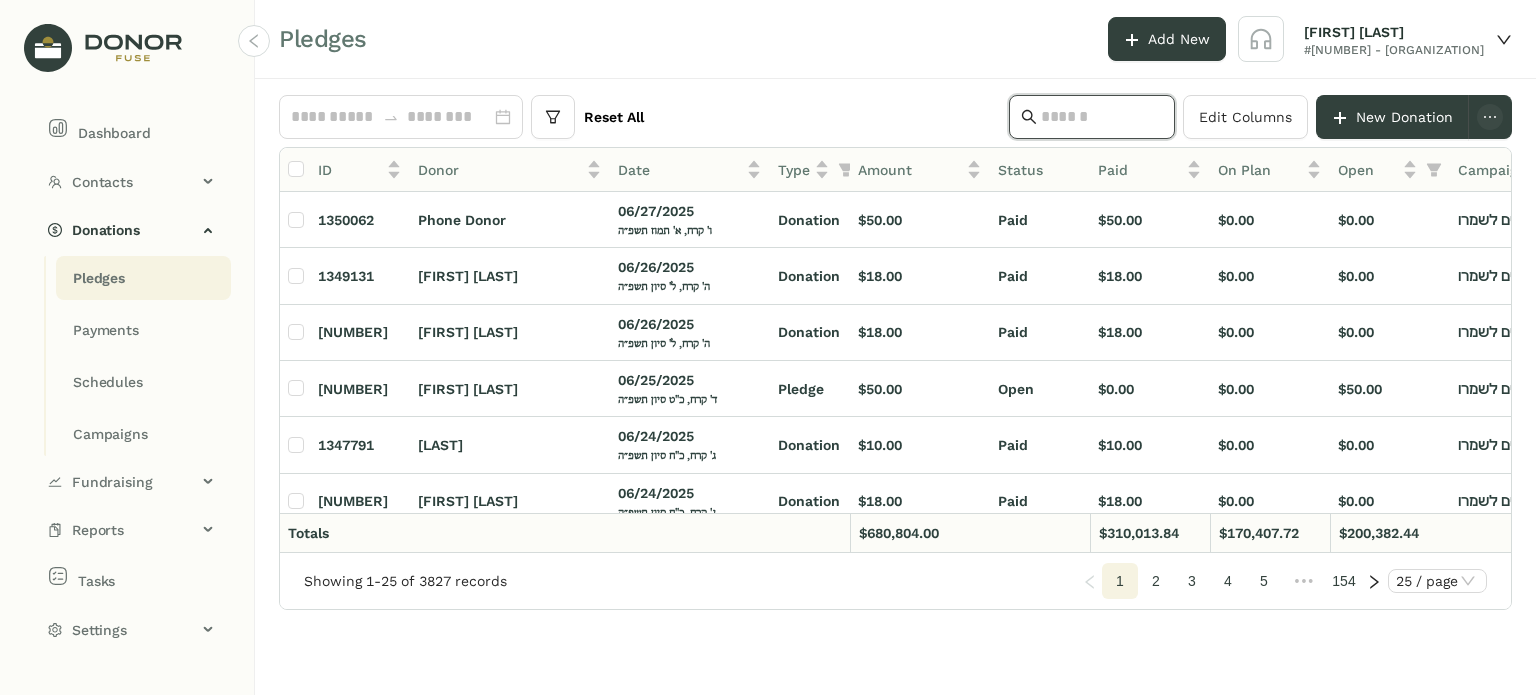 click 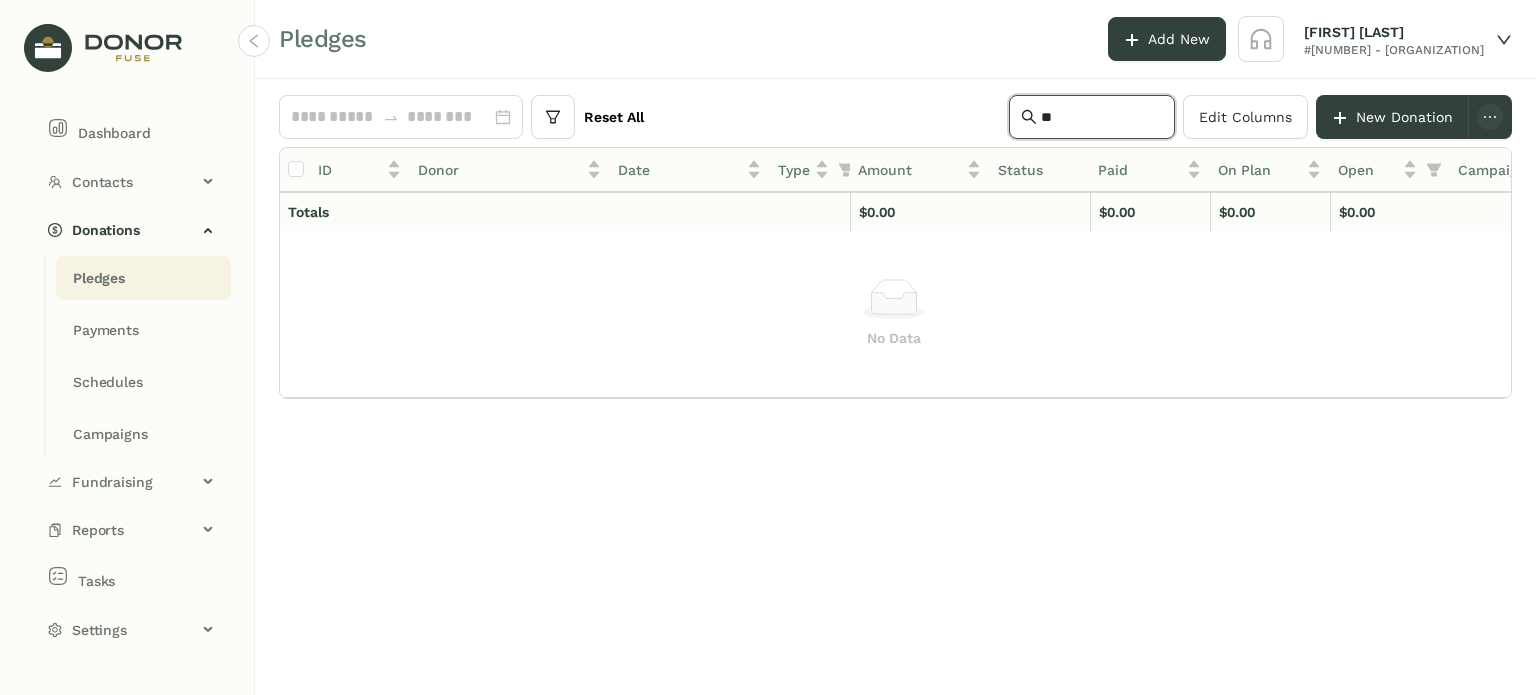 type on "*" 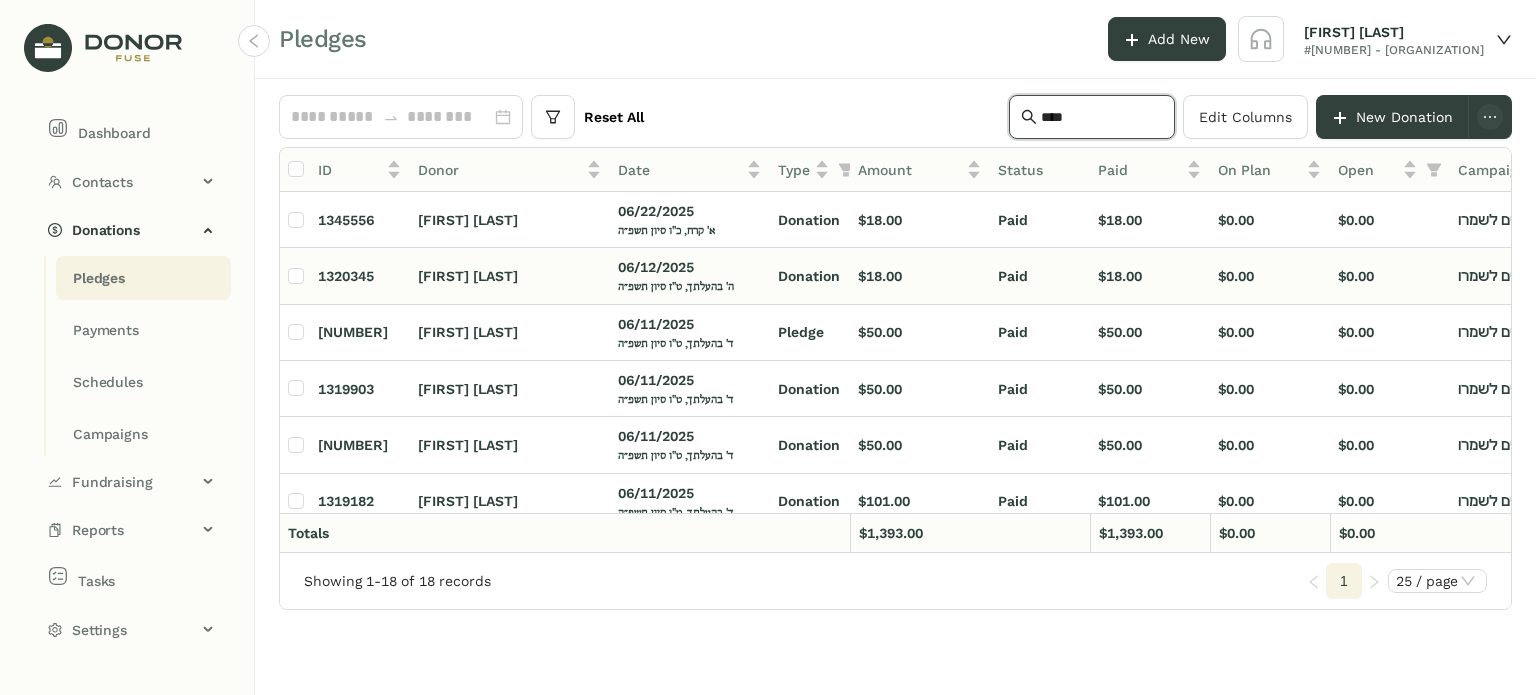 scroll, scrollTop: 52, scrollLeft: 8, axis: both 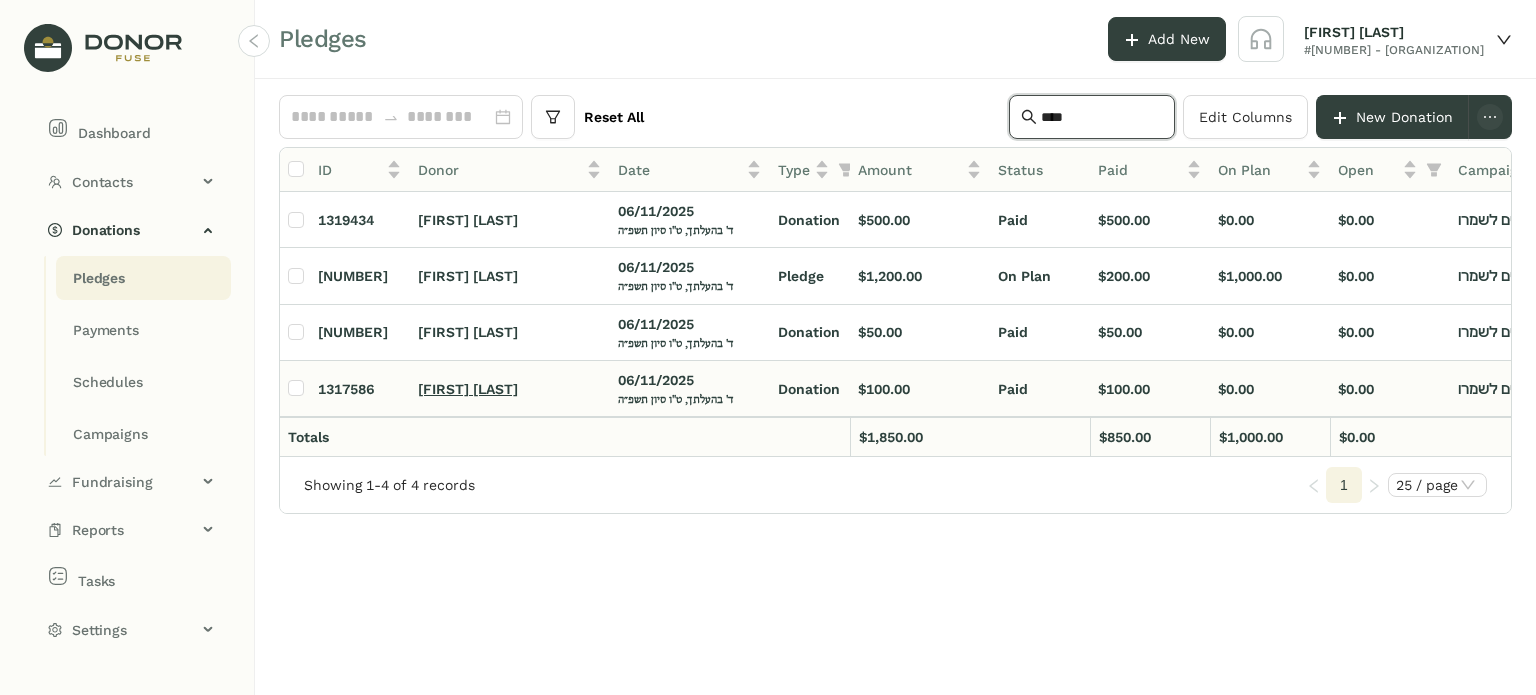 type on "****" 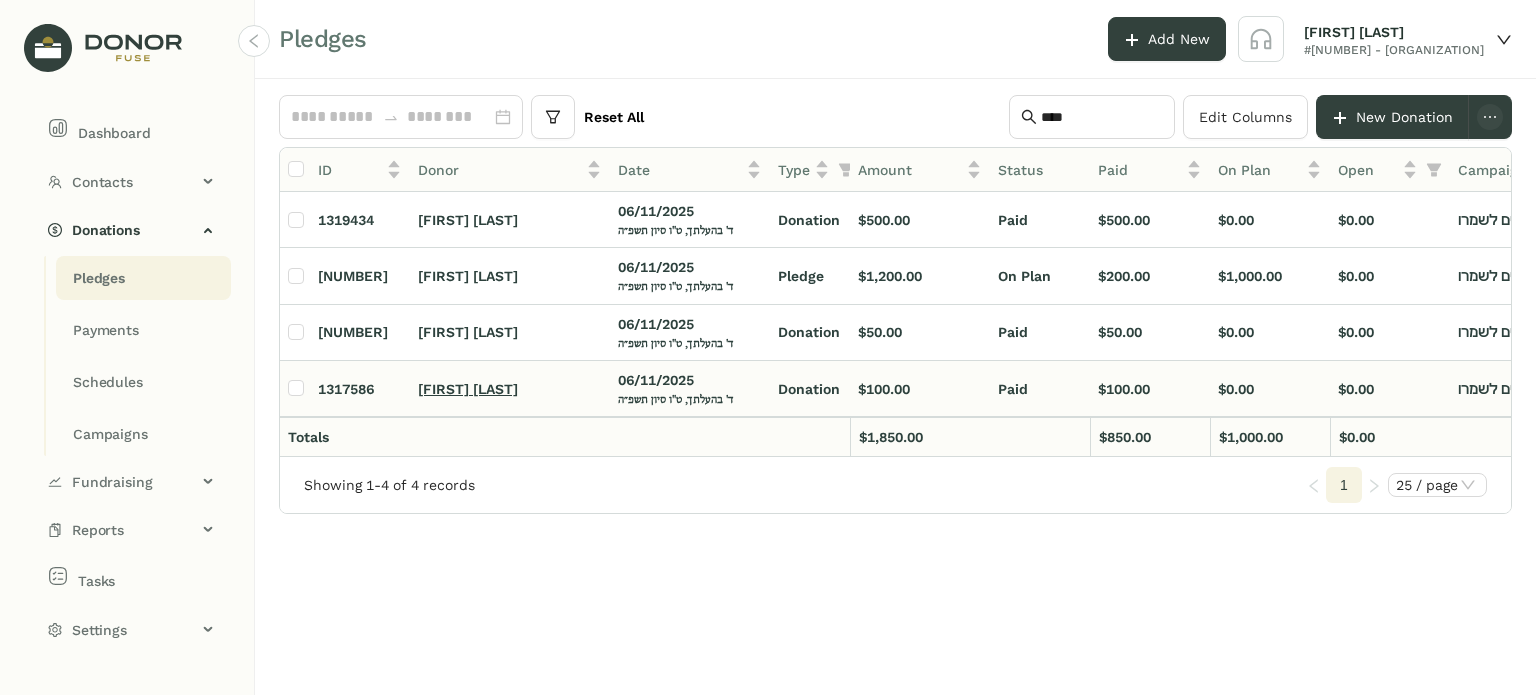 click on "[FIRST] [LAST]" 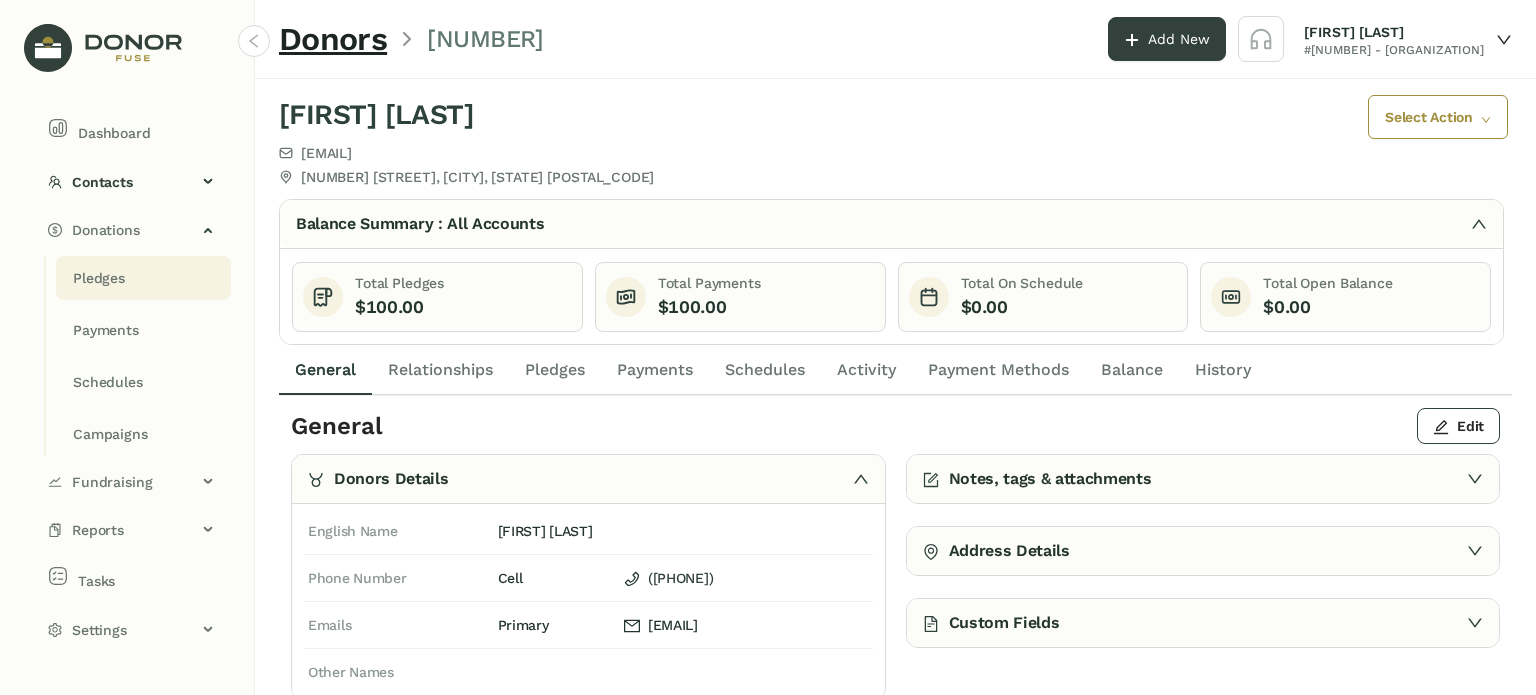 click on "Pledges" 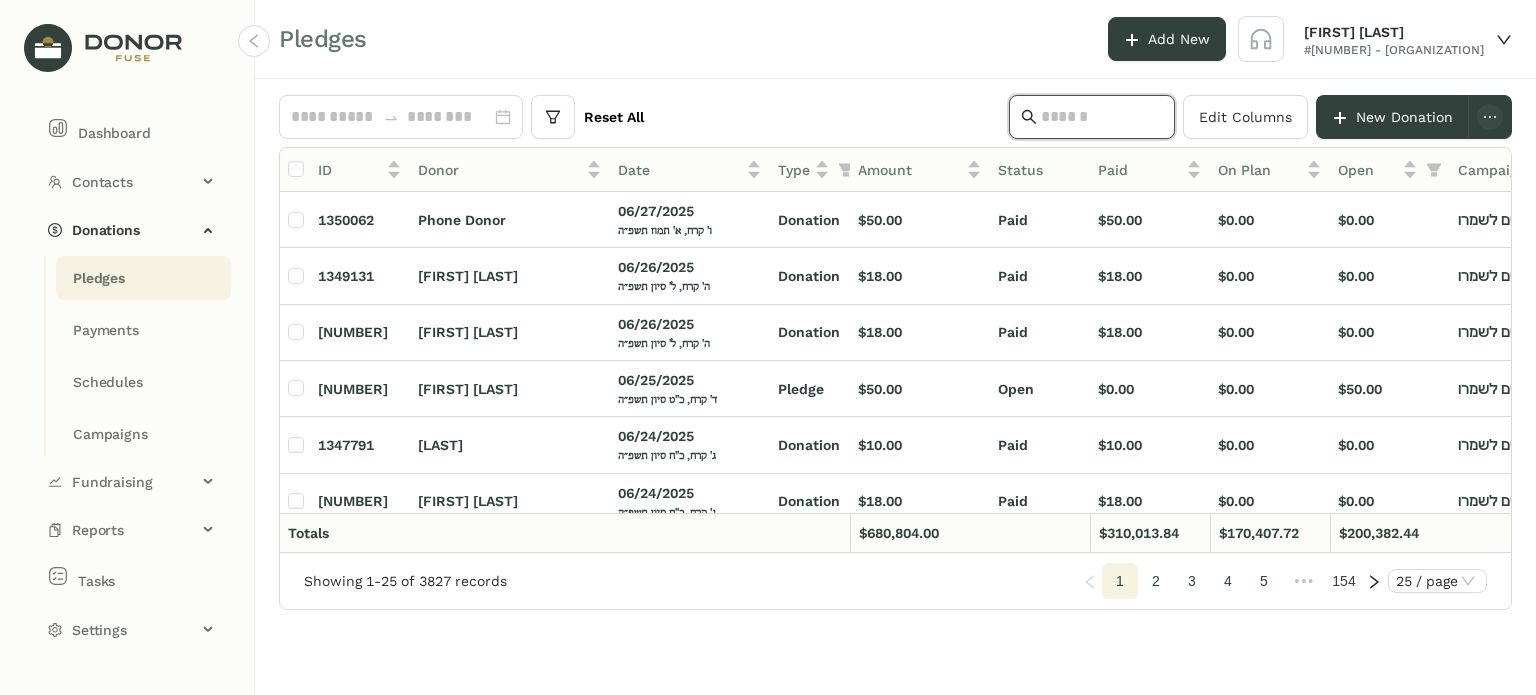 click 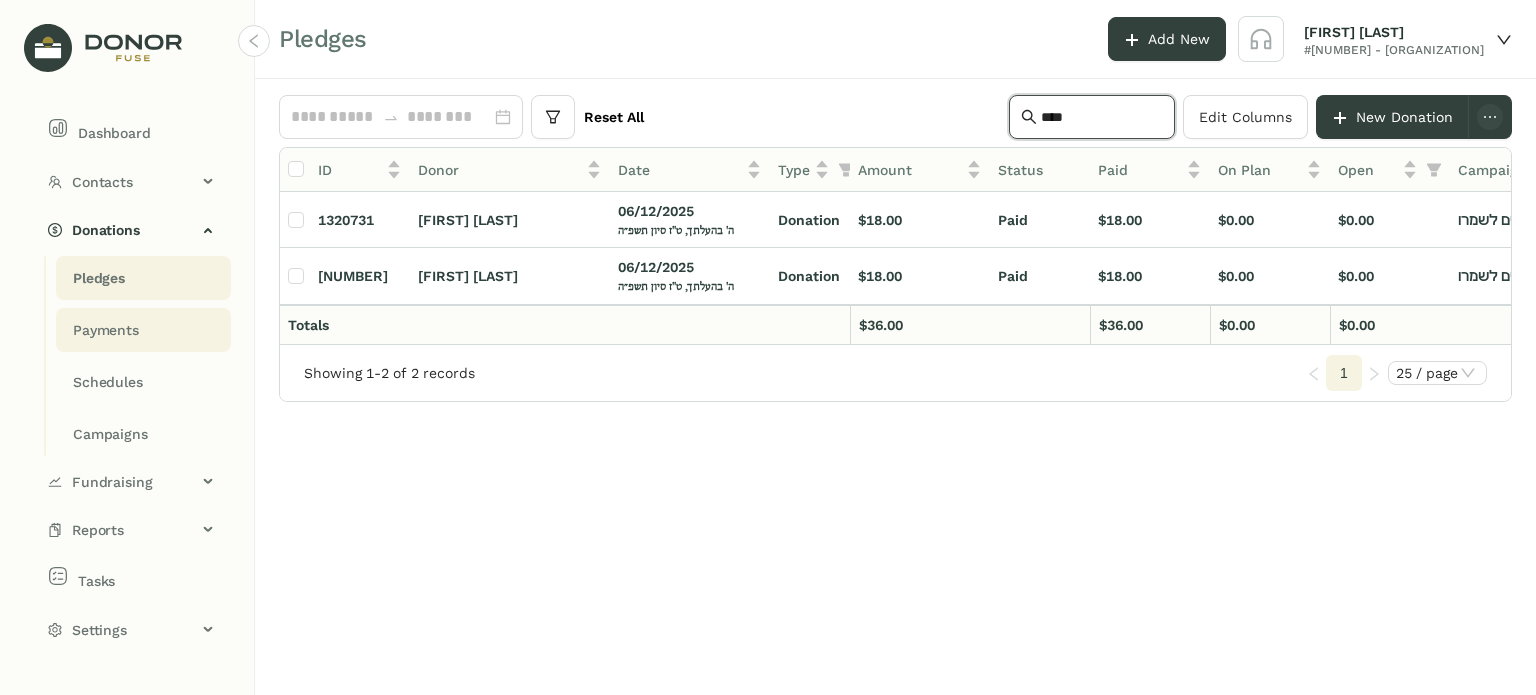 type on "****" 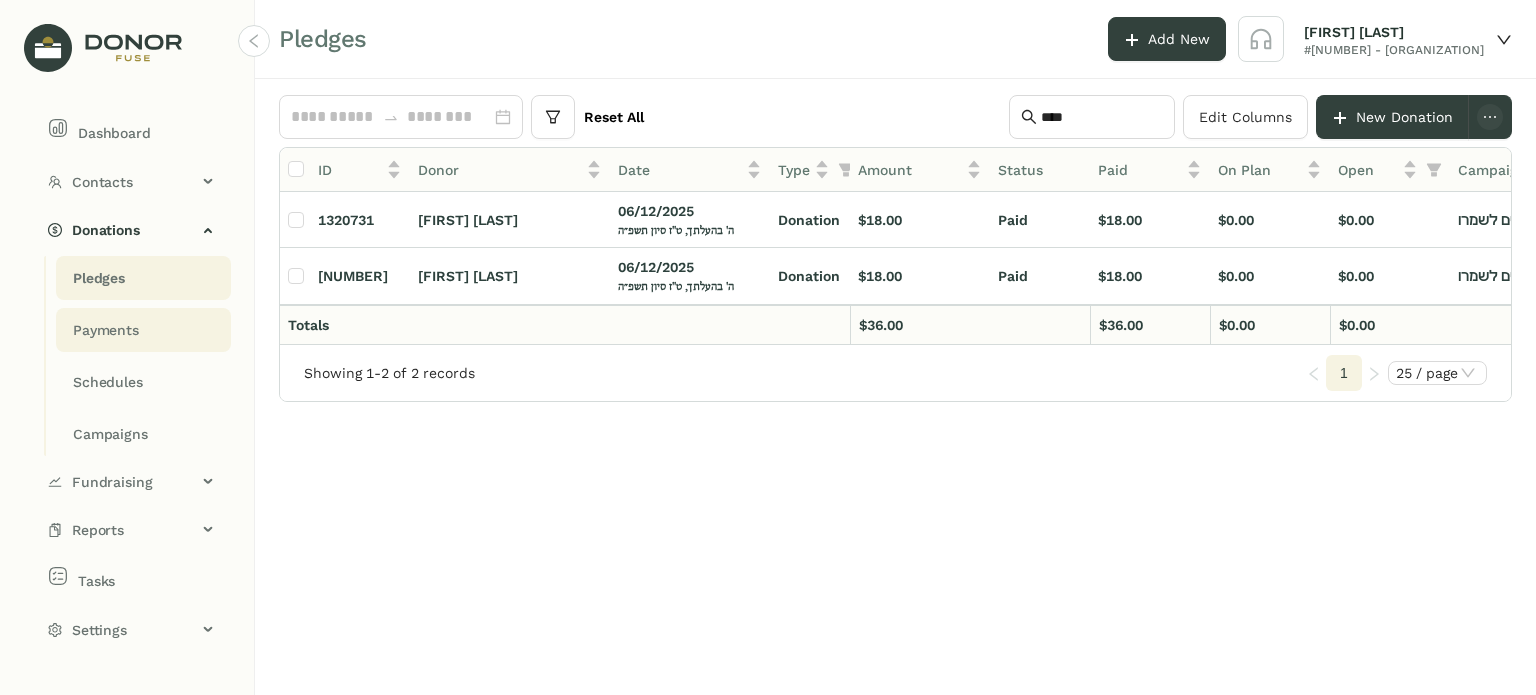 click on "Payments" 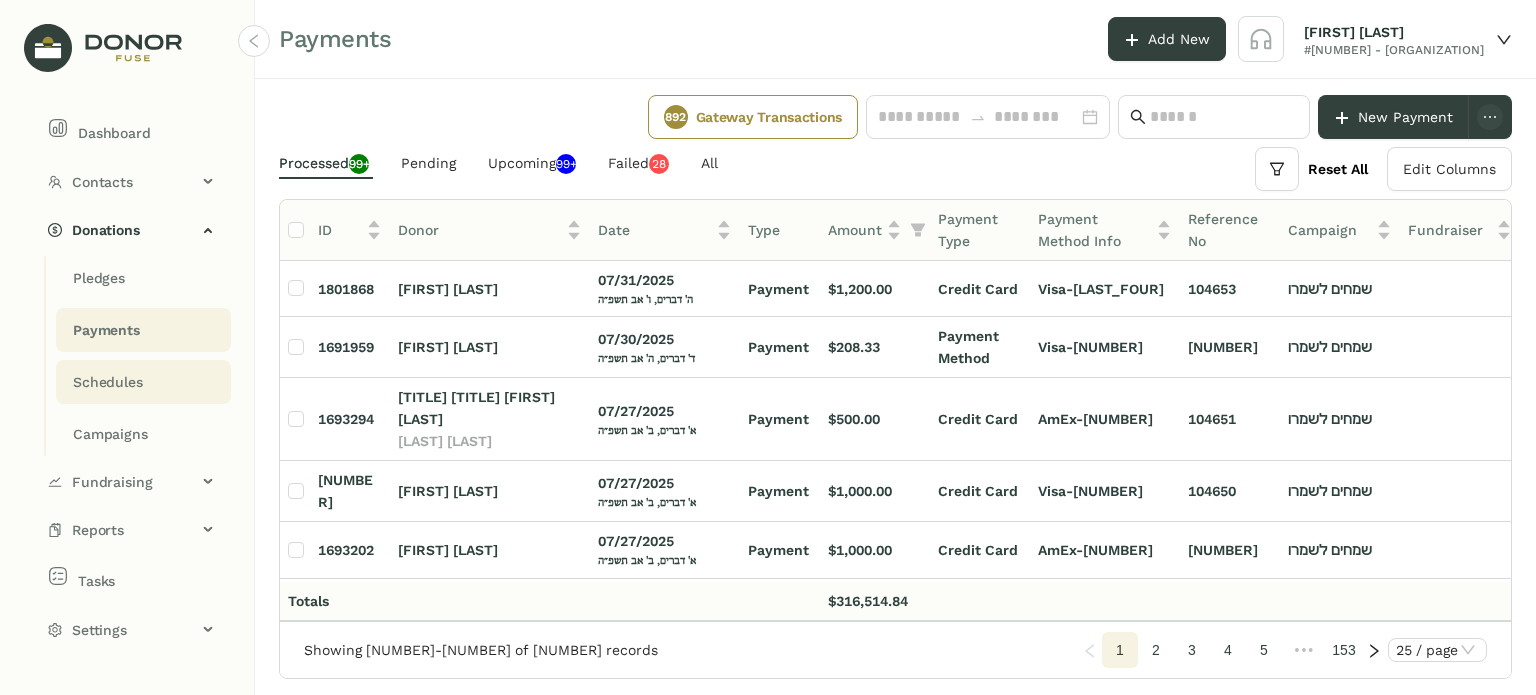 click on "Schedules" 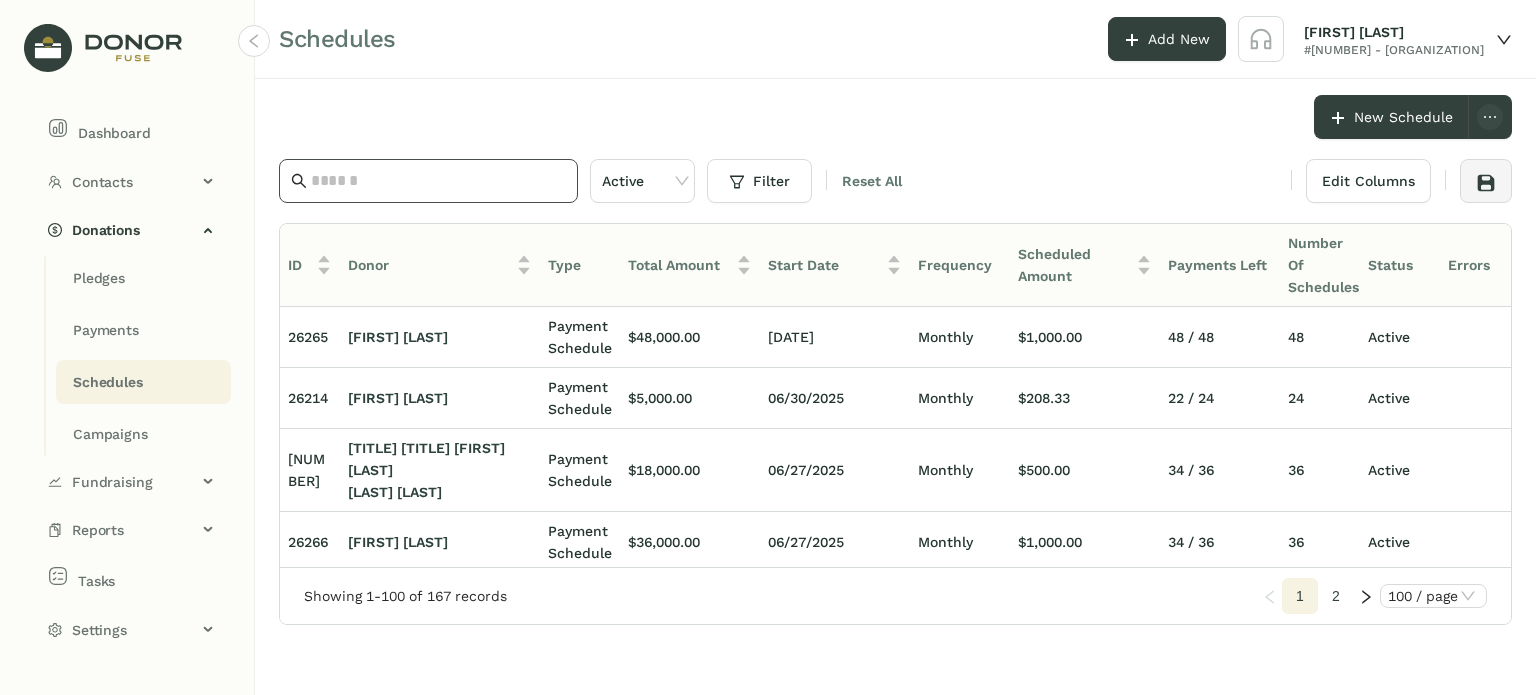 click 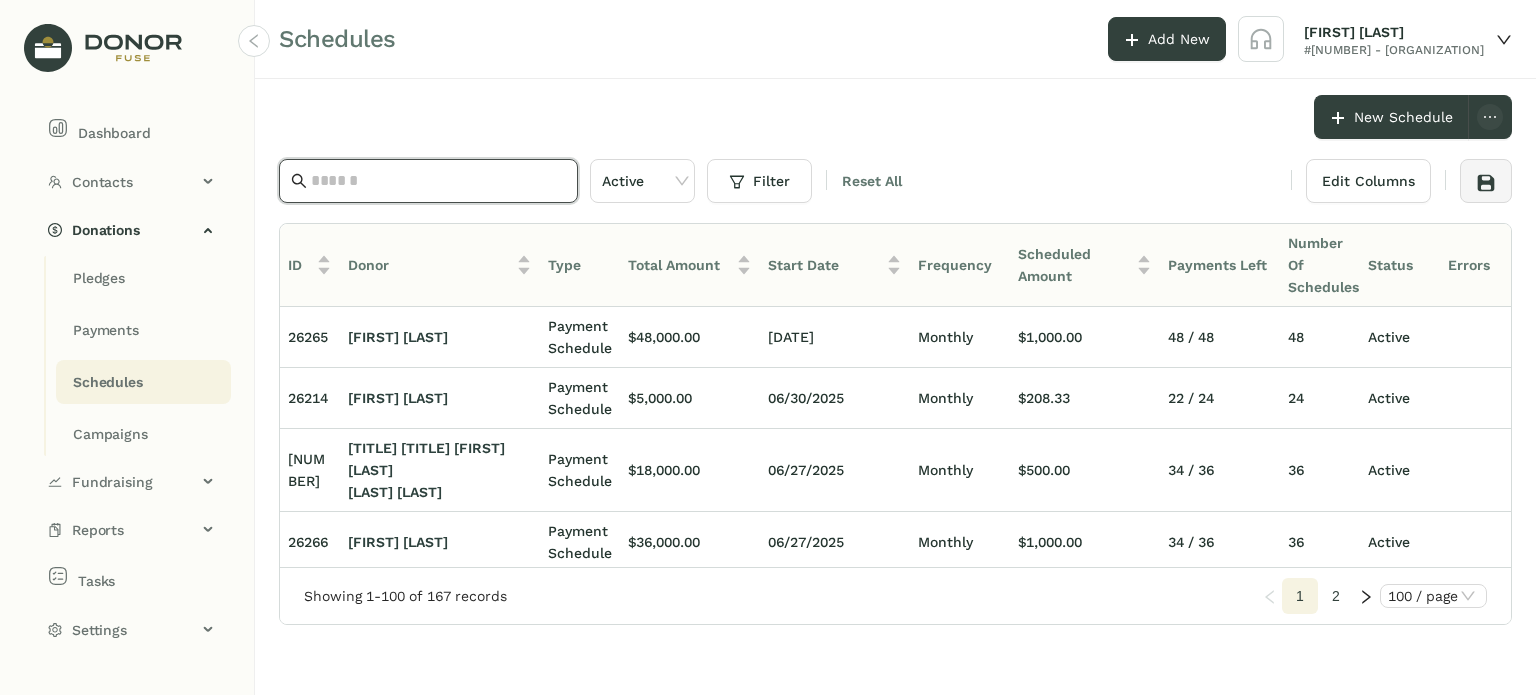 click 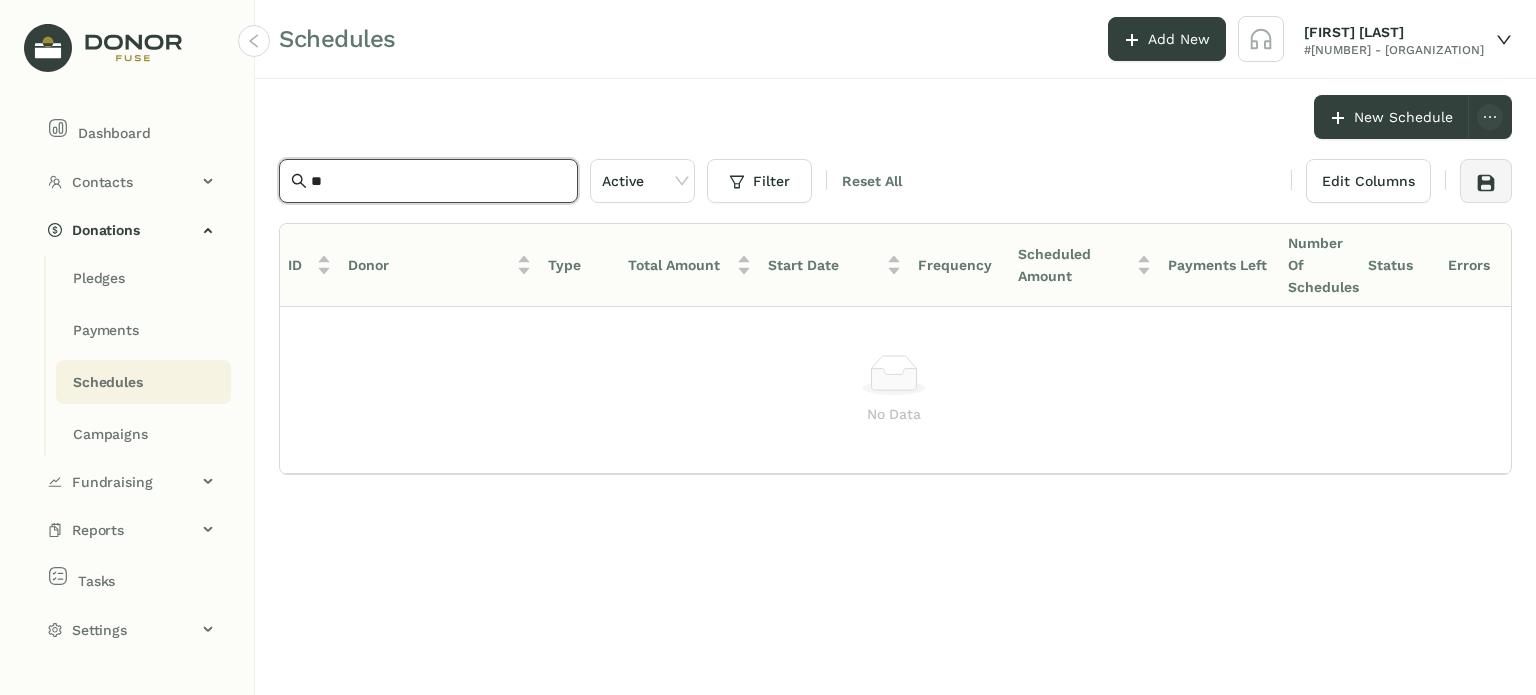 type on "*" 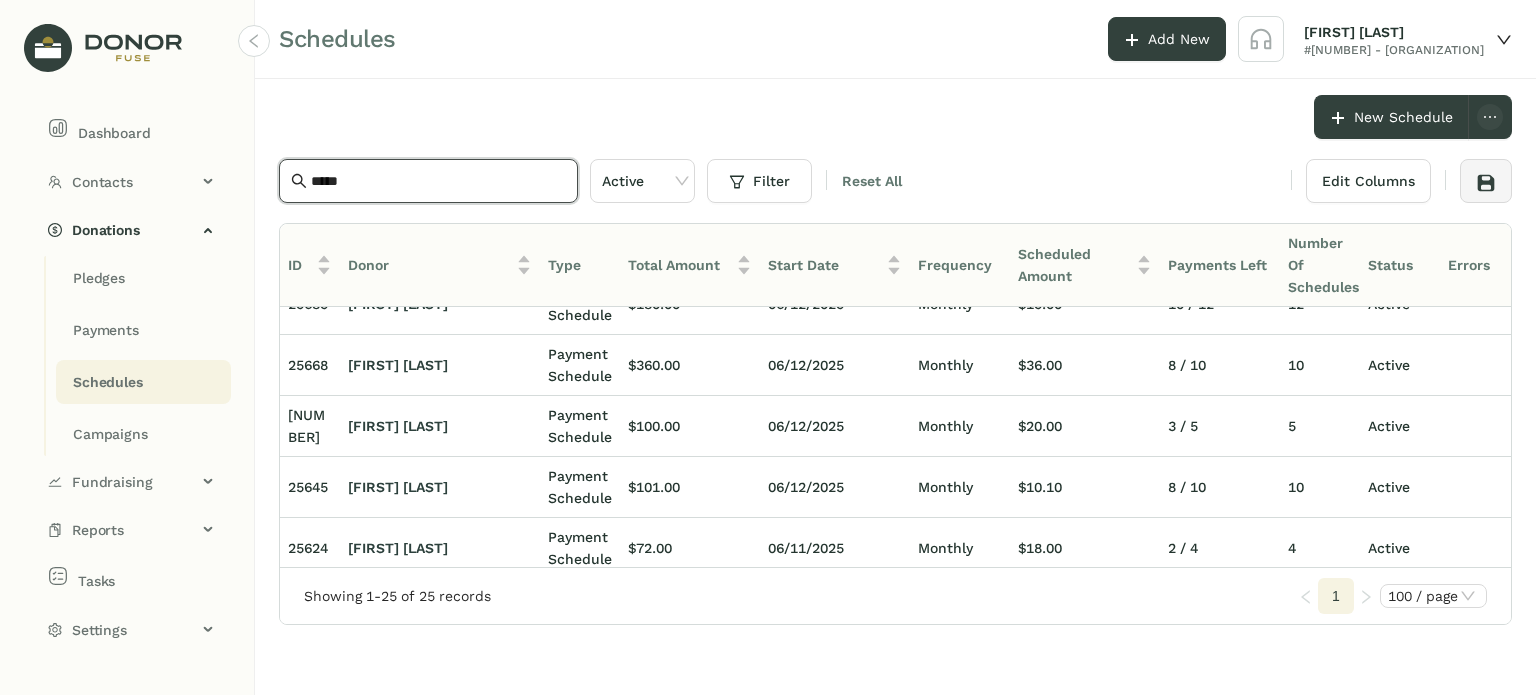 scroll, scrollTop: 0, scrollLeft: 0, axis: both 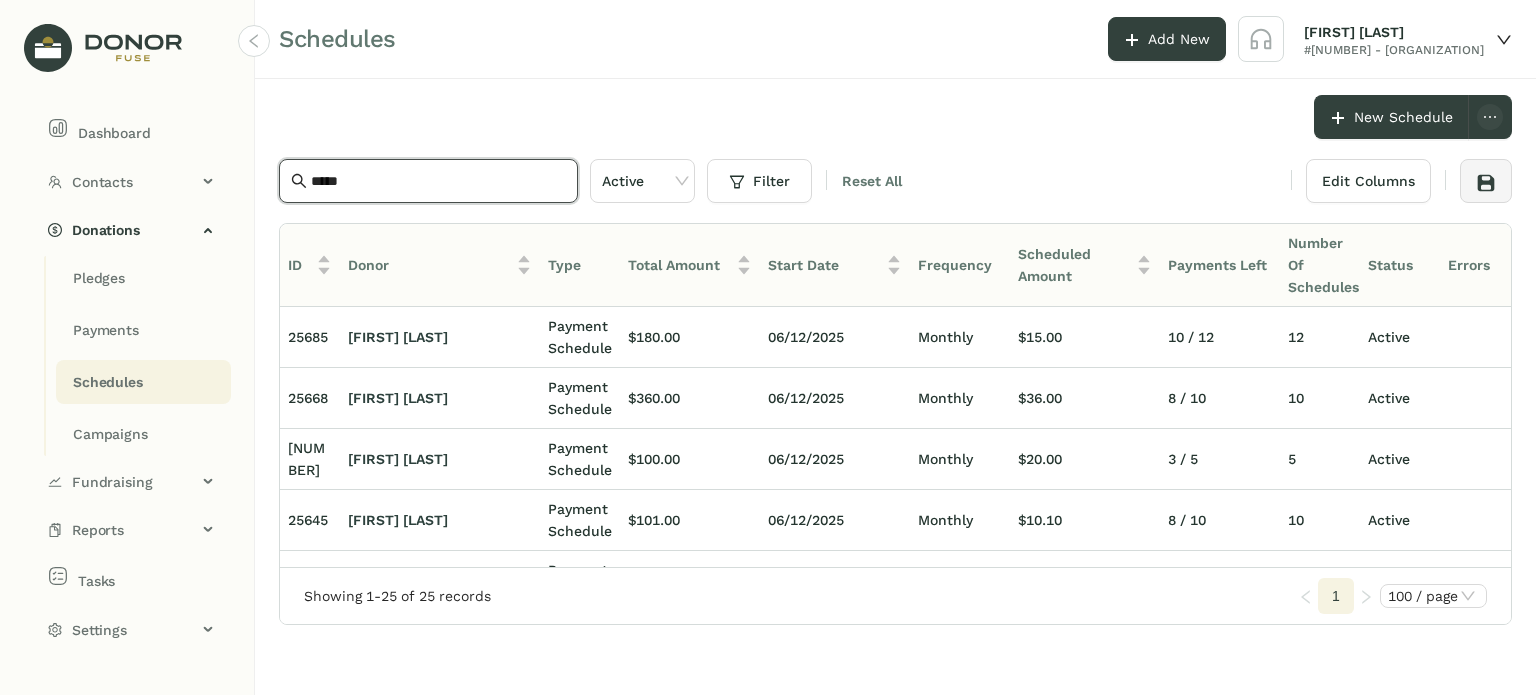 type on "*****" 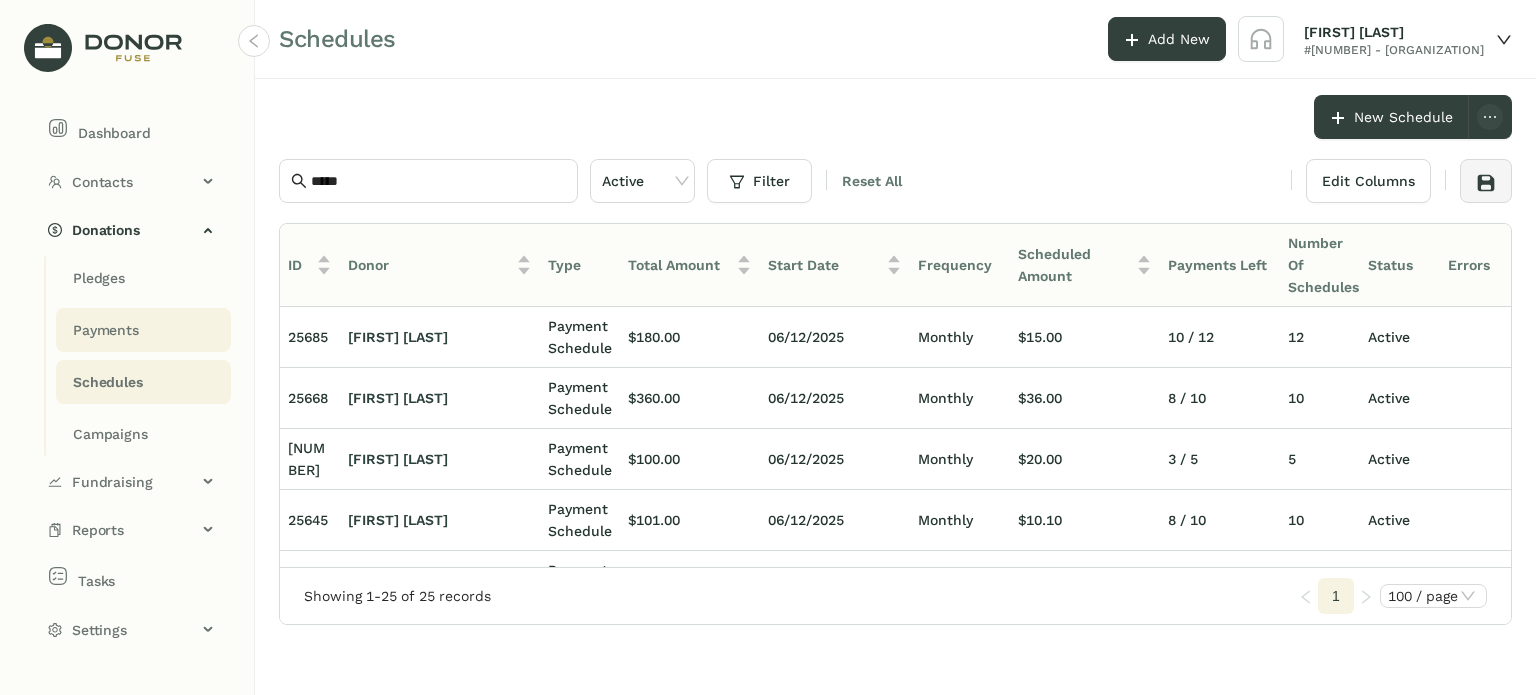 click on "Payments" 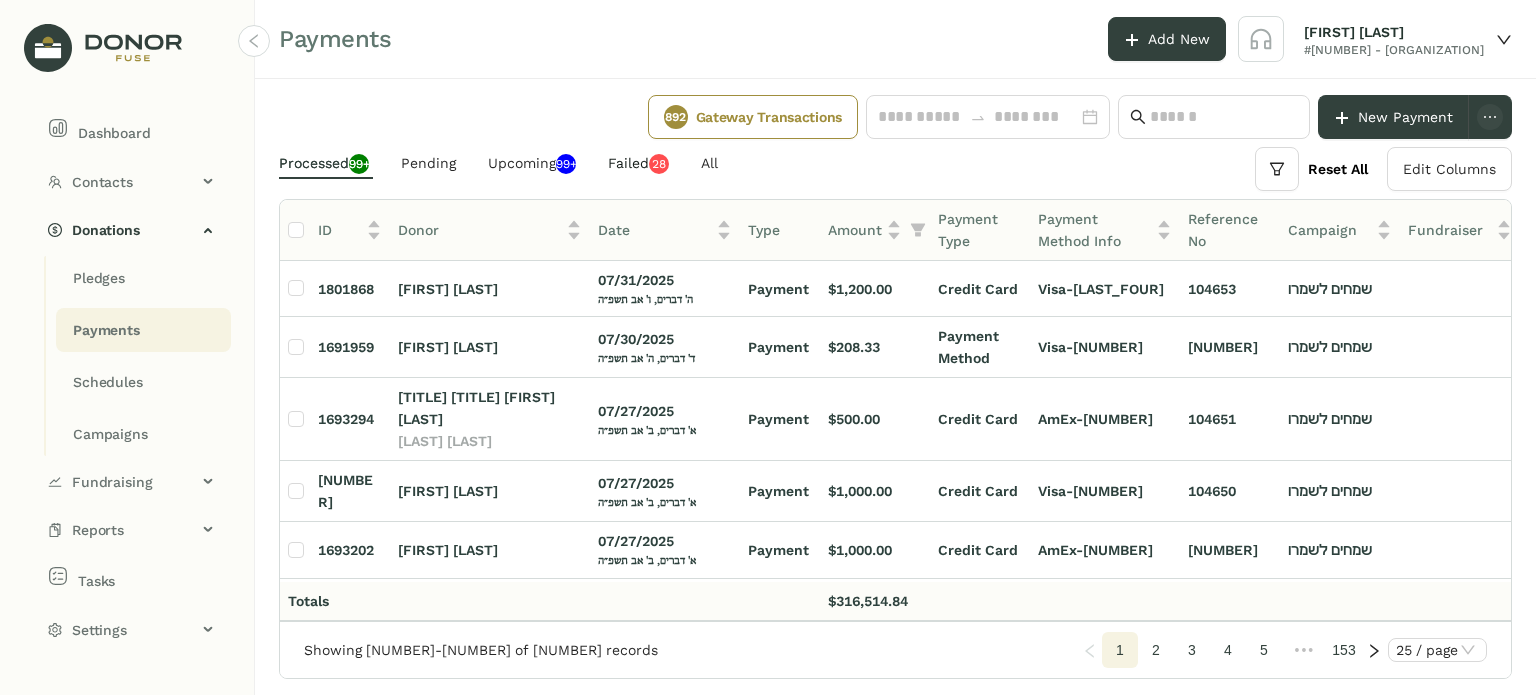 click on "Failed   0   1   2   3   4   5   6   7   8   9   0   1   2   3   4   5   6   7   8   9" 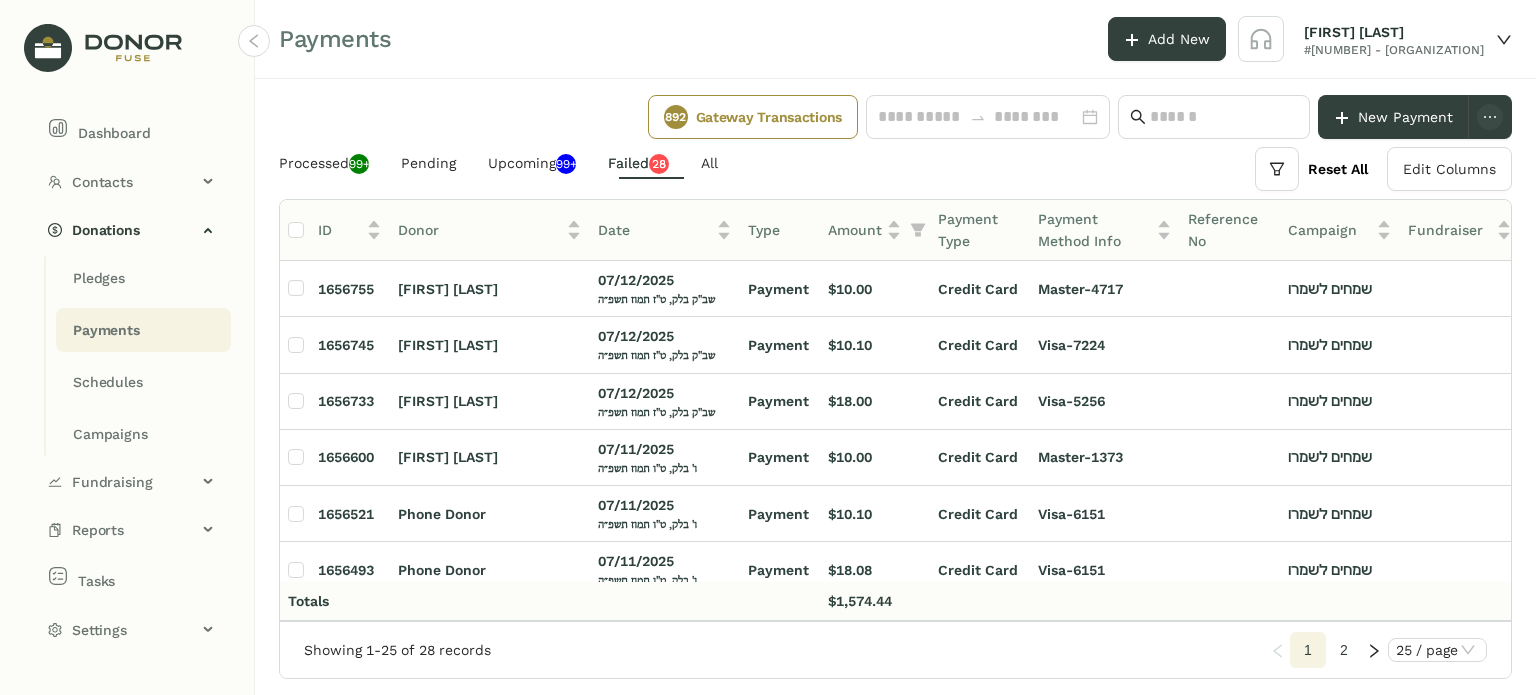 drag, startPoint x: 673, startPoint y: 147, endPoint x: 685, endPoint y: 163, distance: 20 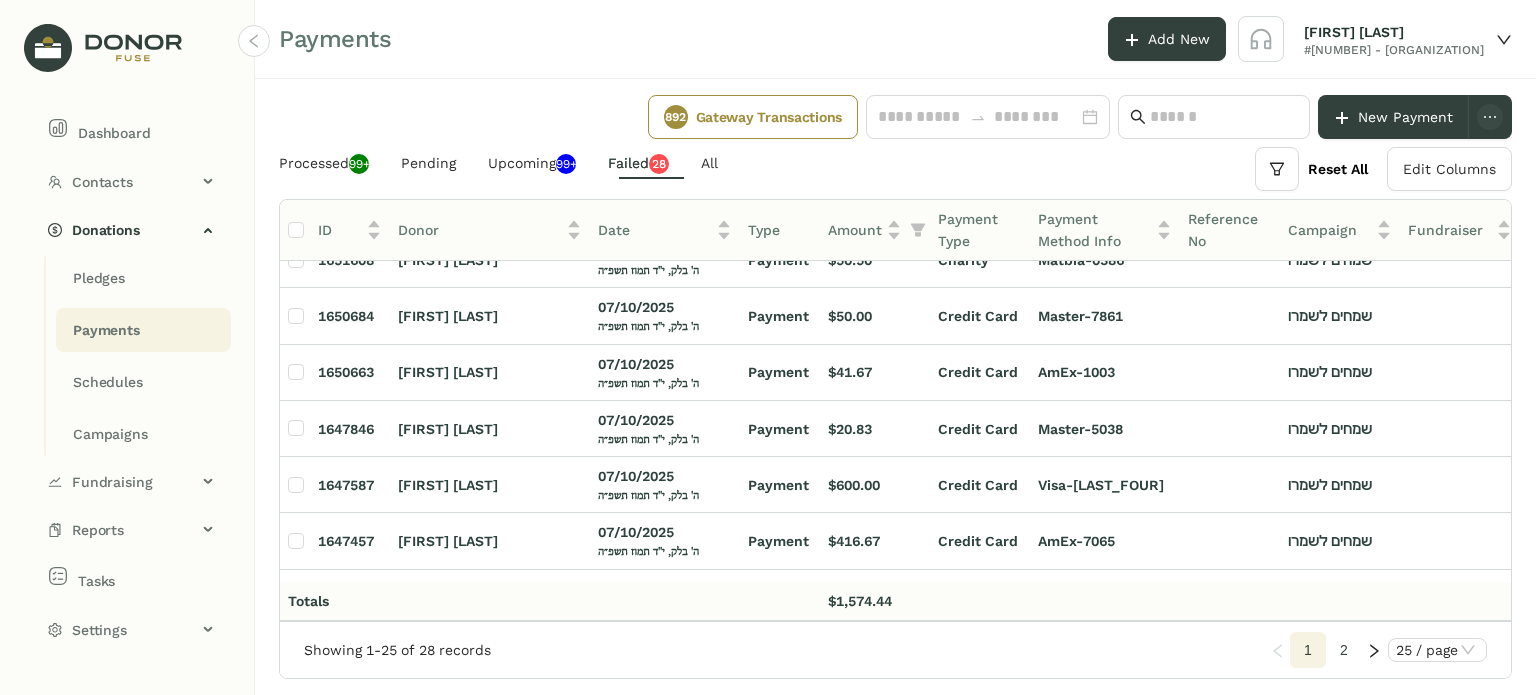 scroll, scrollTop: 1090, scrollLeft: 0, axis: vertical 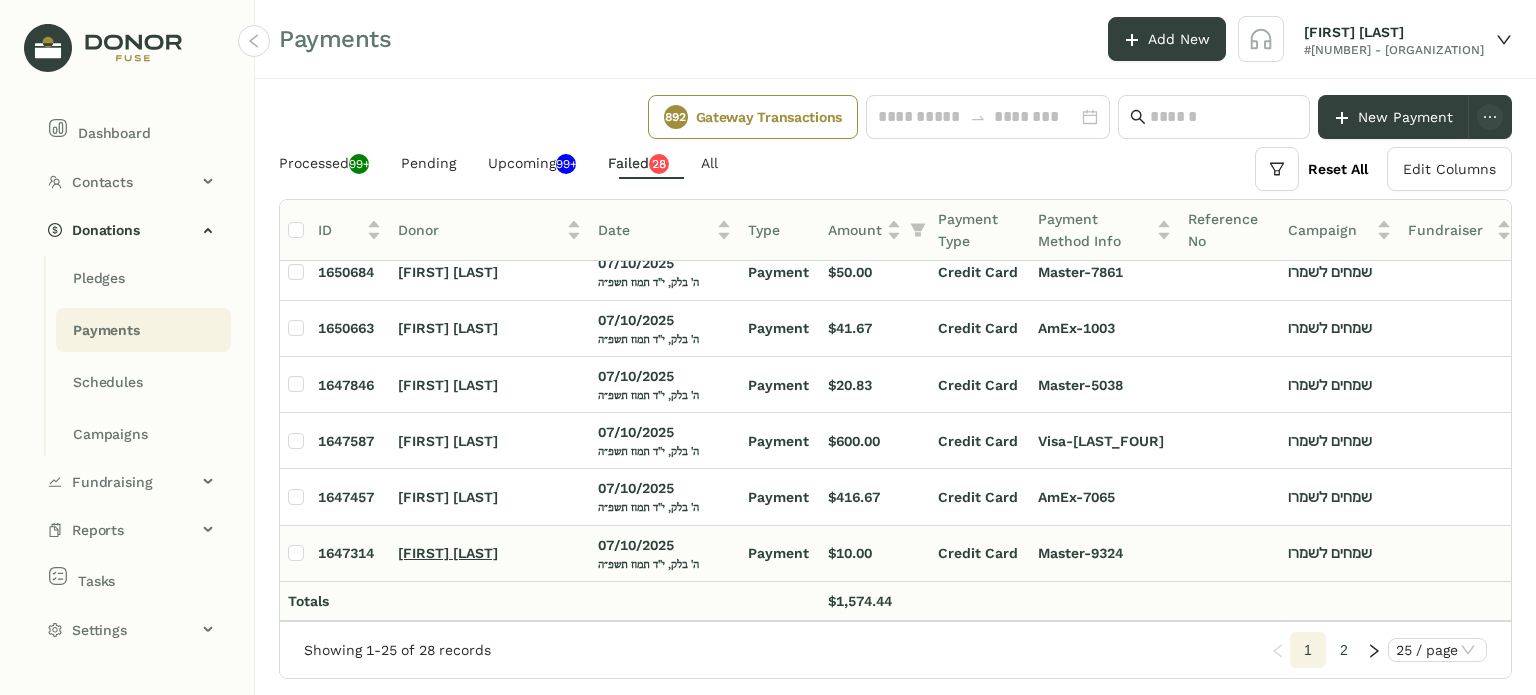click on "[FIRST] [LAST]" 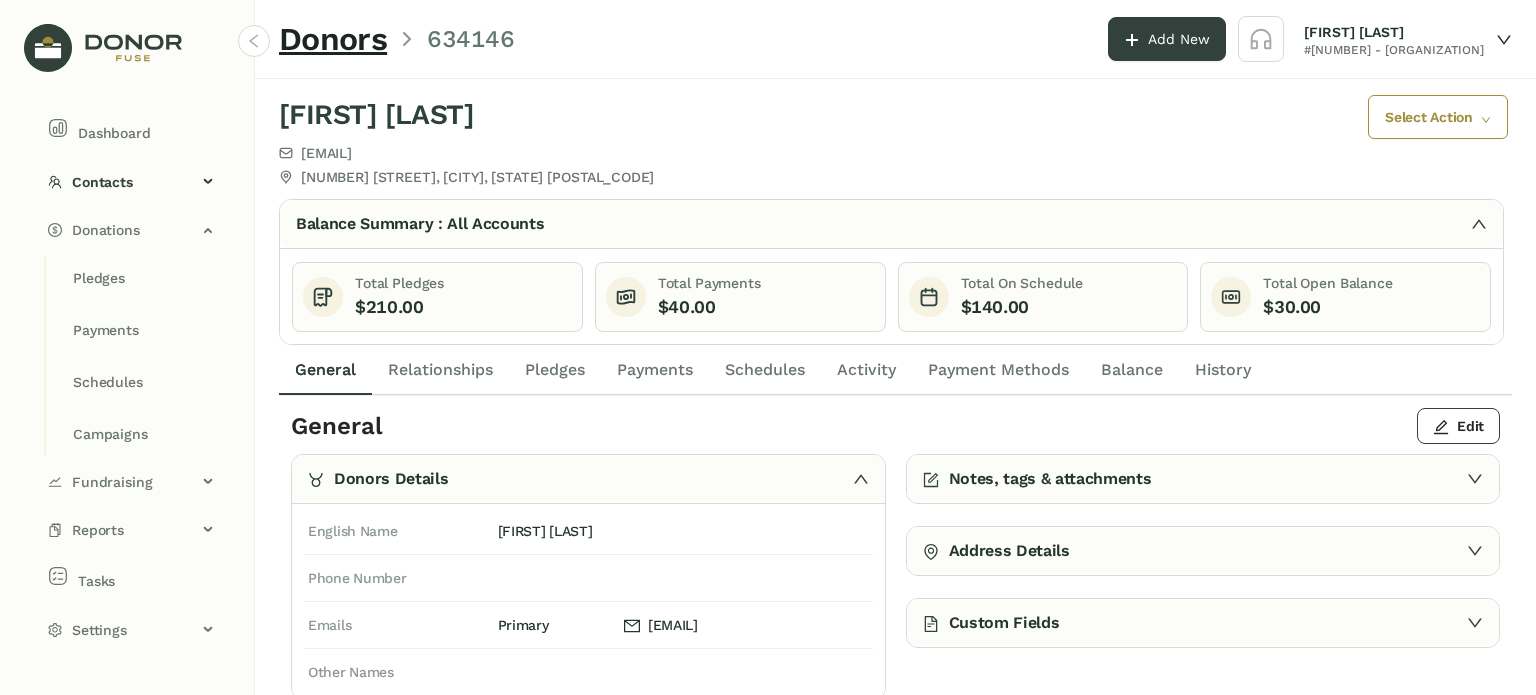 scroll, scrollTop: 3, scrollLeft: 0, axis: vertical 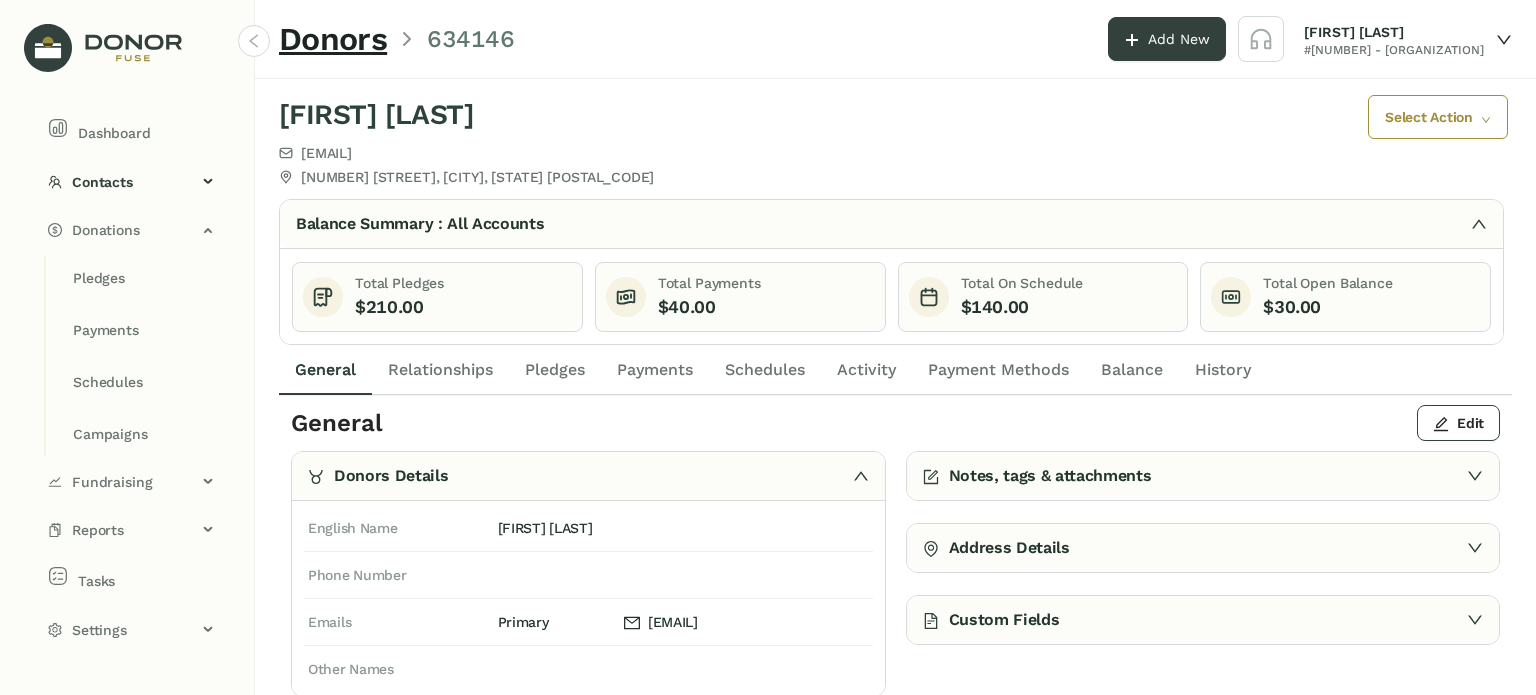 click on "Pledges" 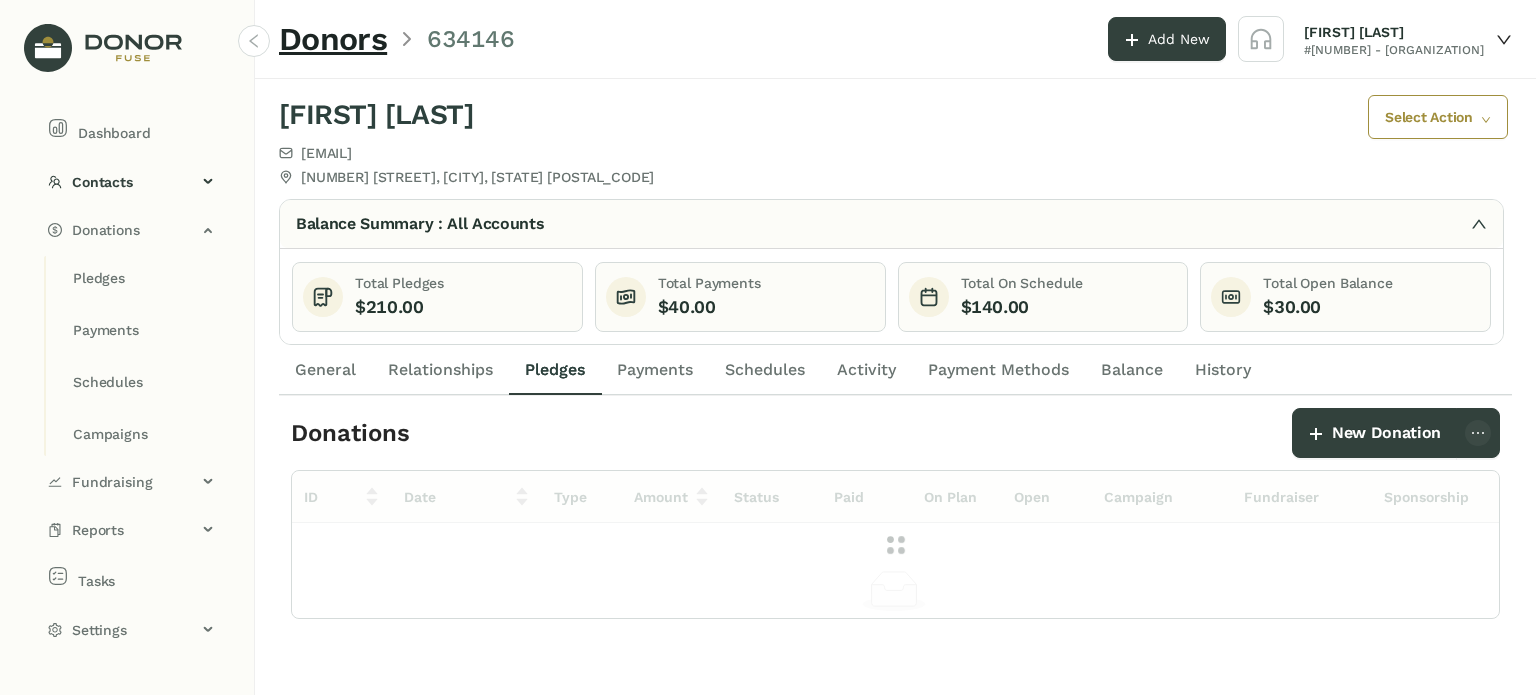 scroll, scrollTop: 0, scrollLeft: 0, axis: both 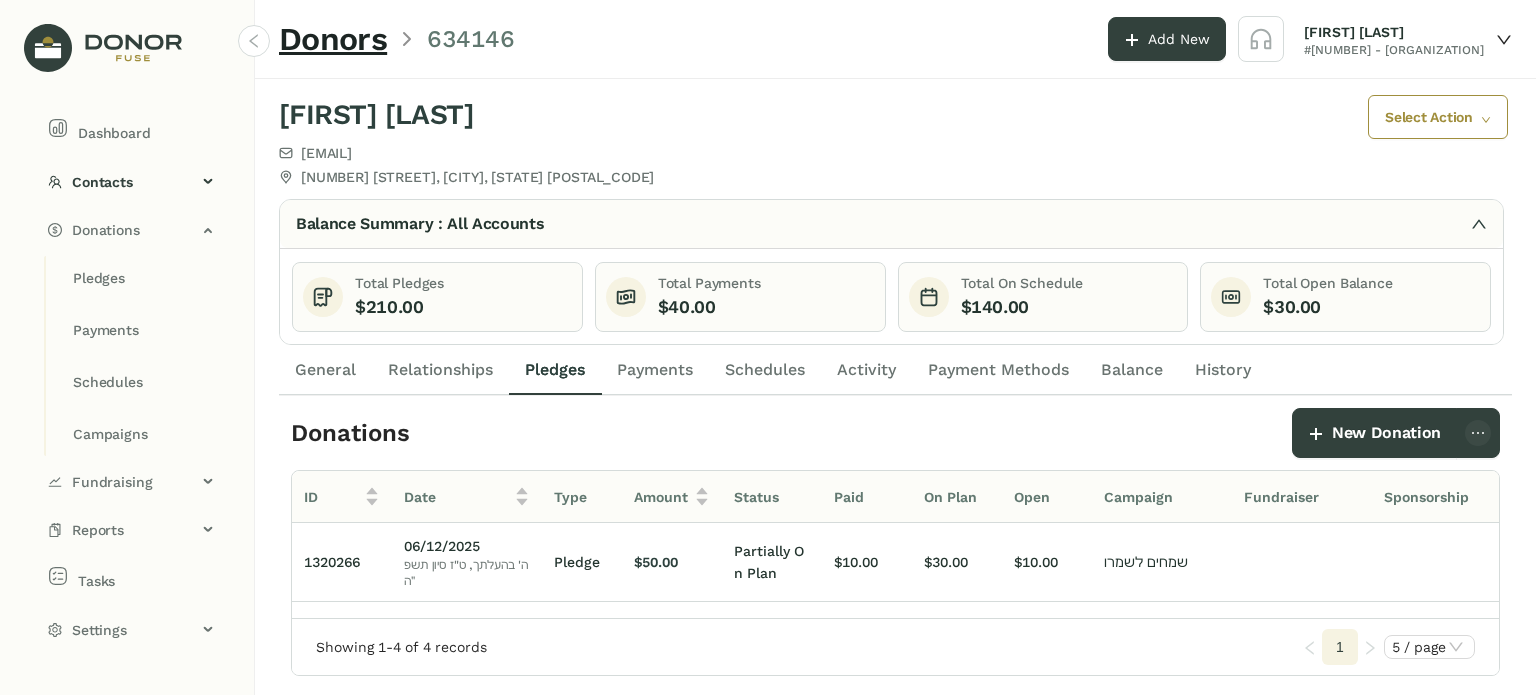click on "Relationships" 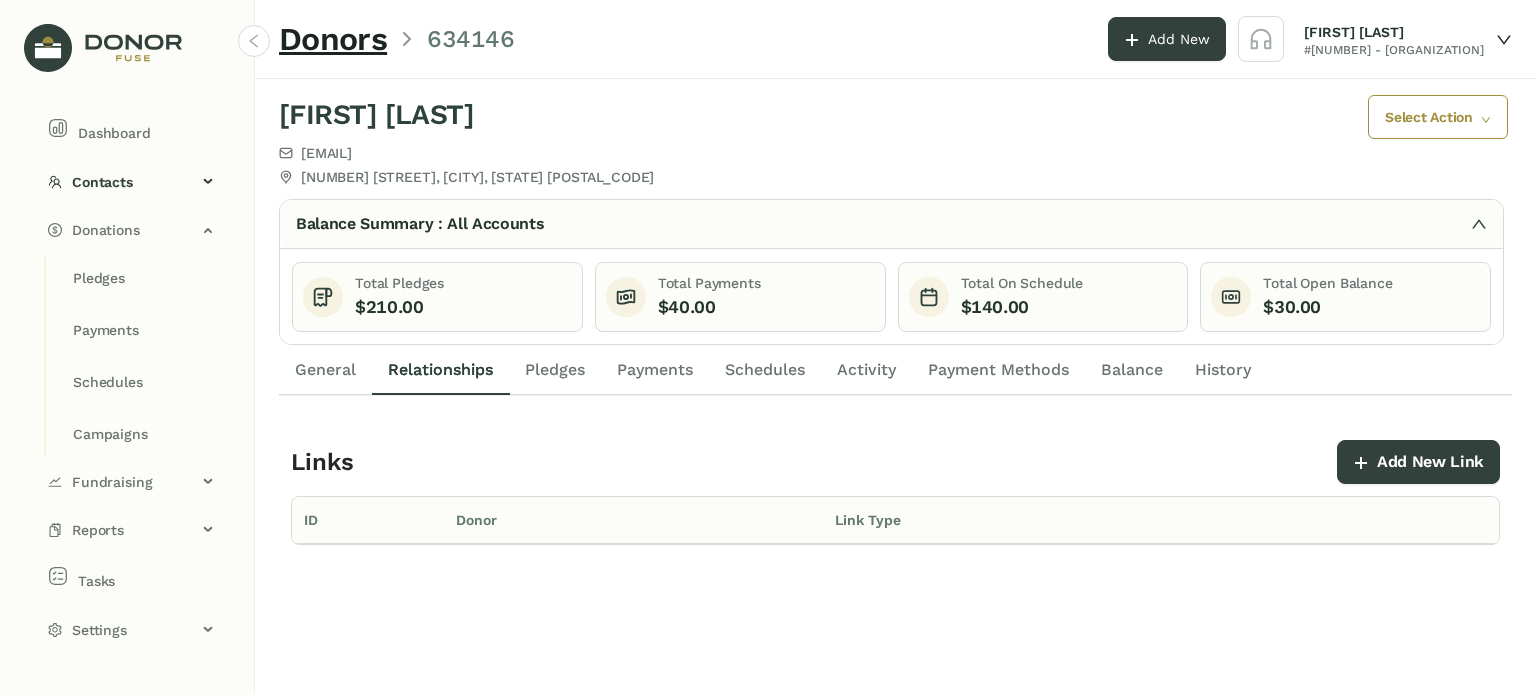 click on "Pledges" 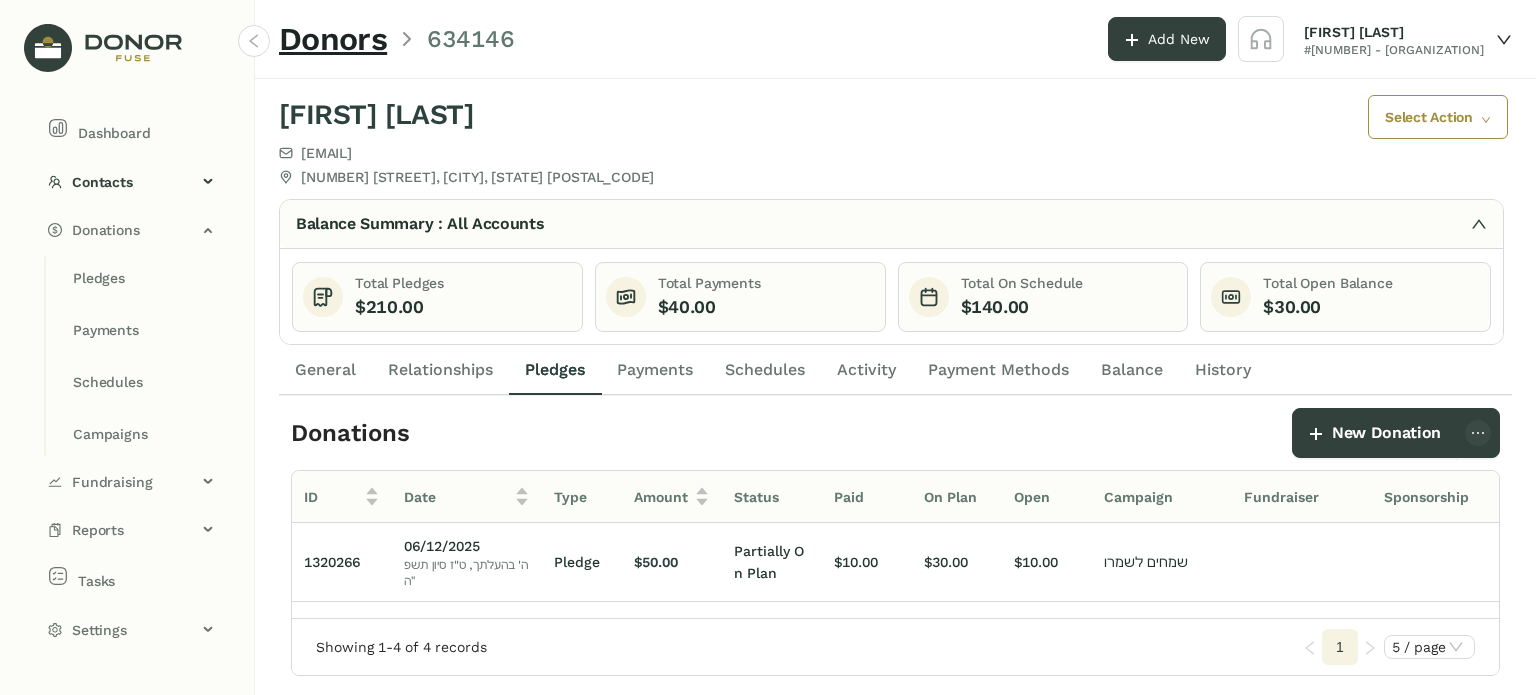 click on "Payments" 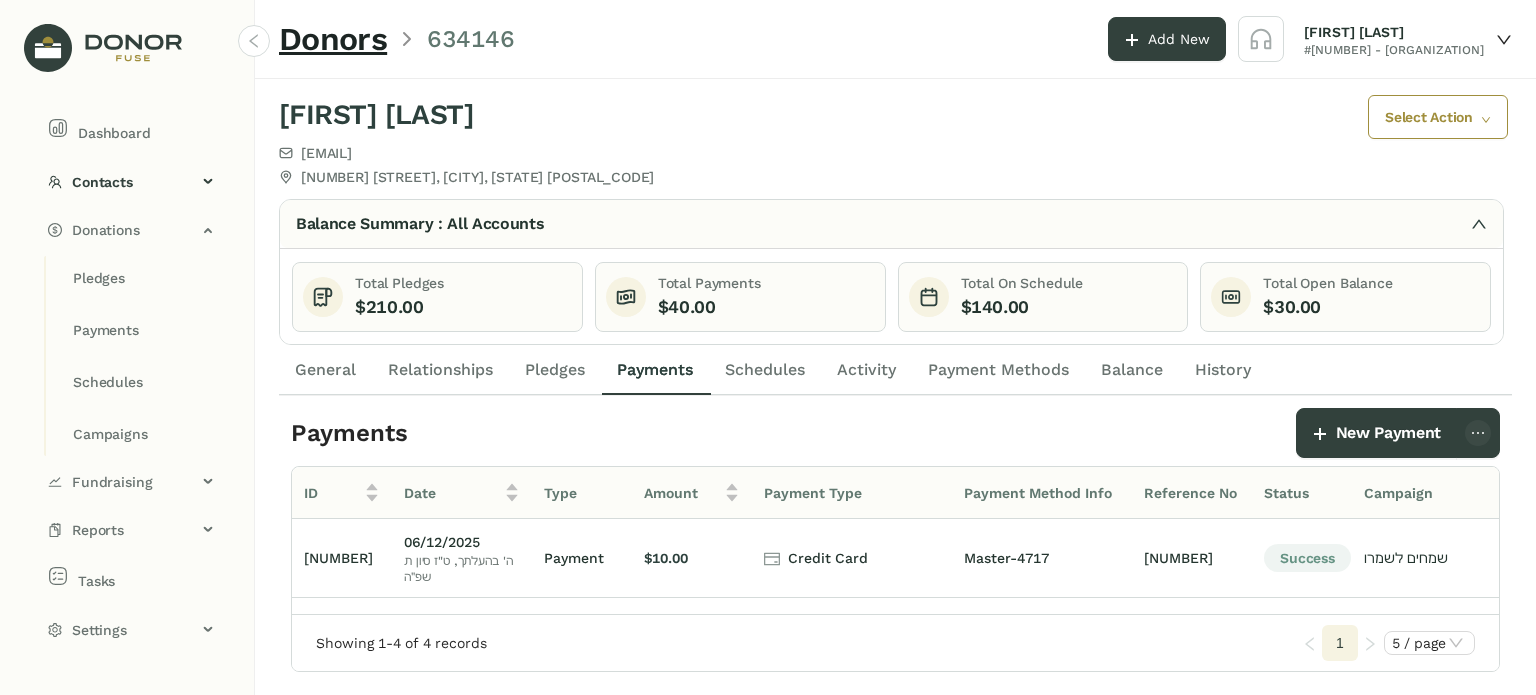 click on "Schedules" 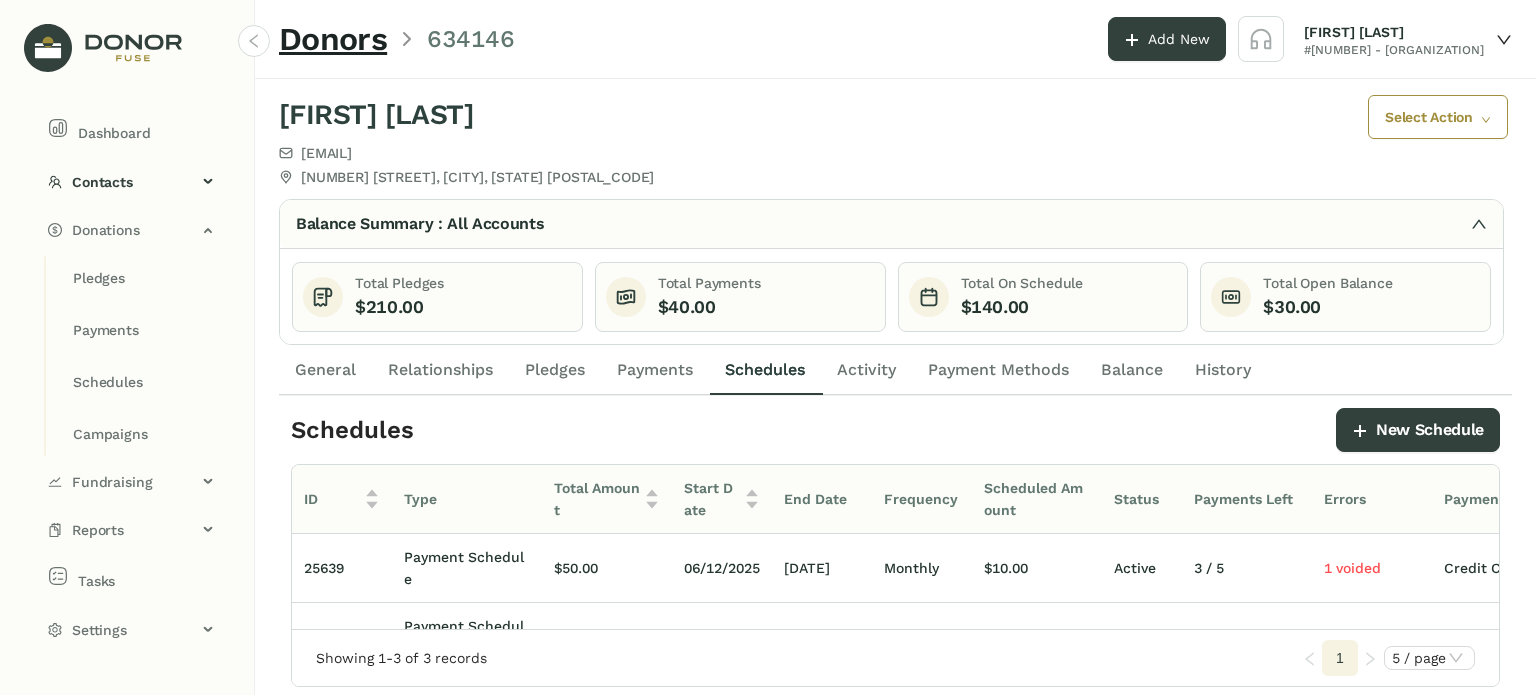 click on "Status" 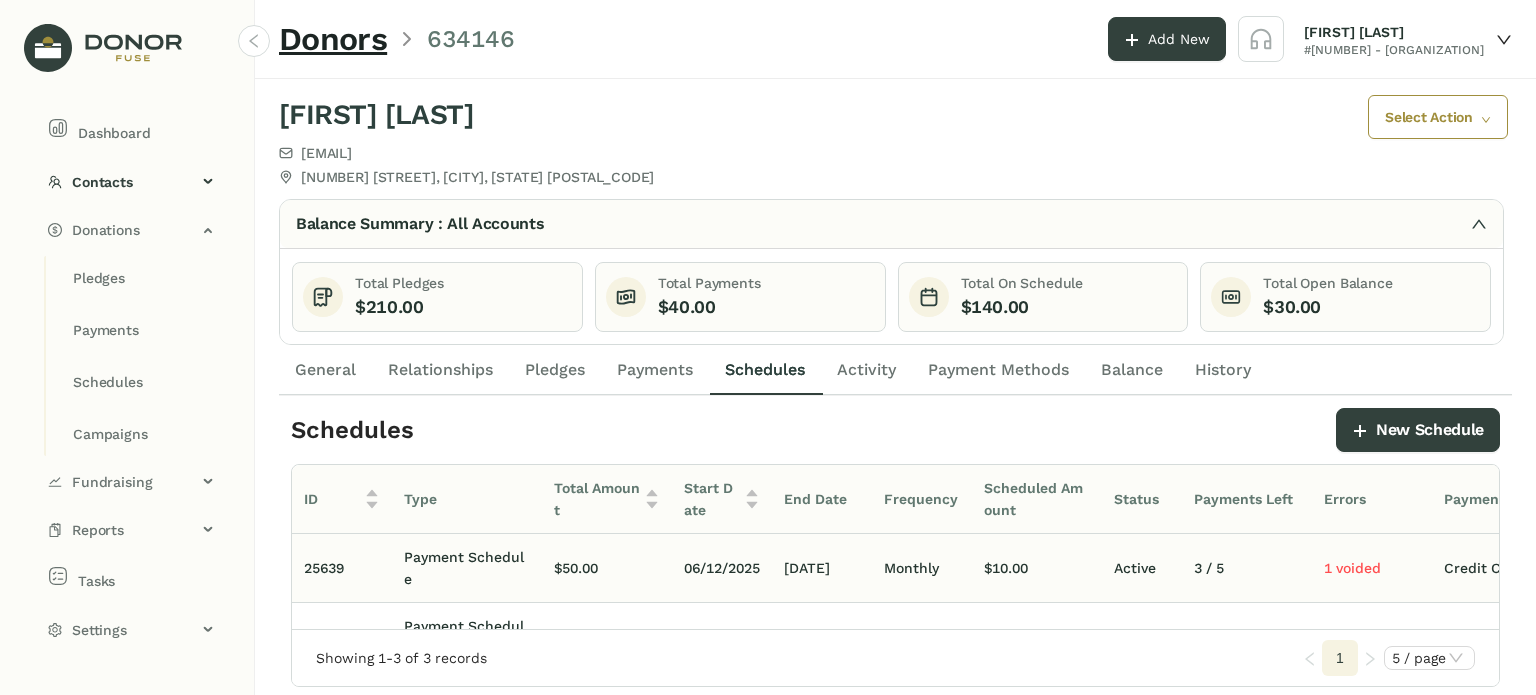 scroll, scrollTop: 0, scrollLeft: 72, axis: horizontal 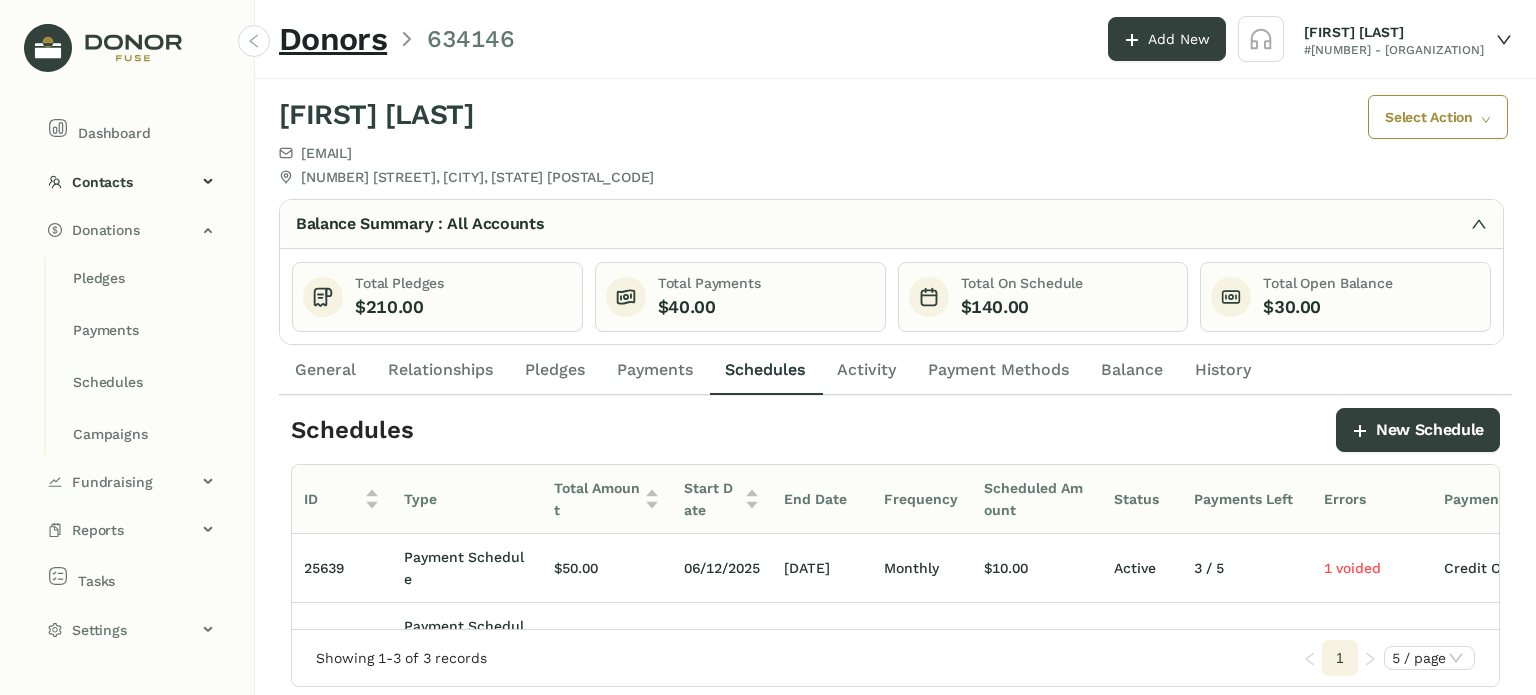click on "Payment Methods" 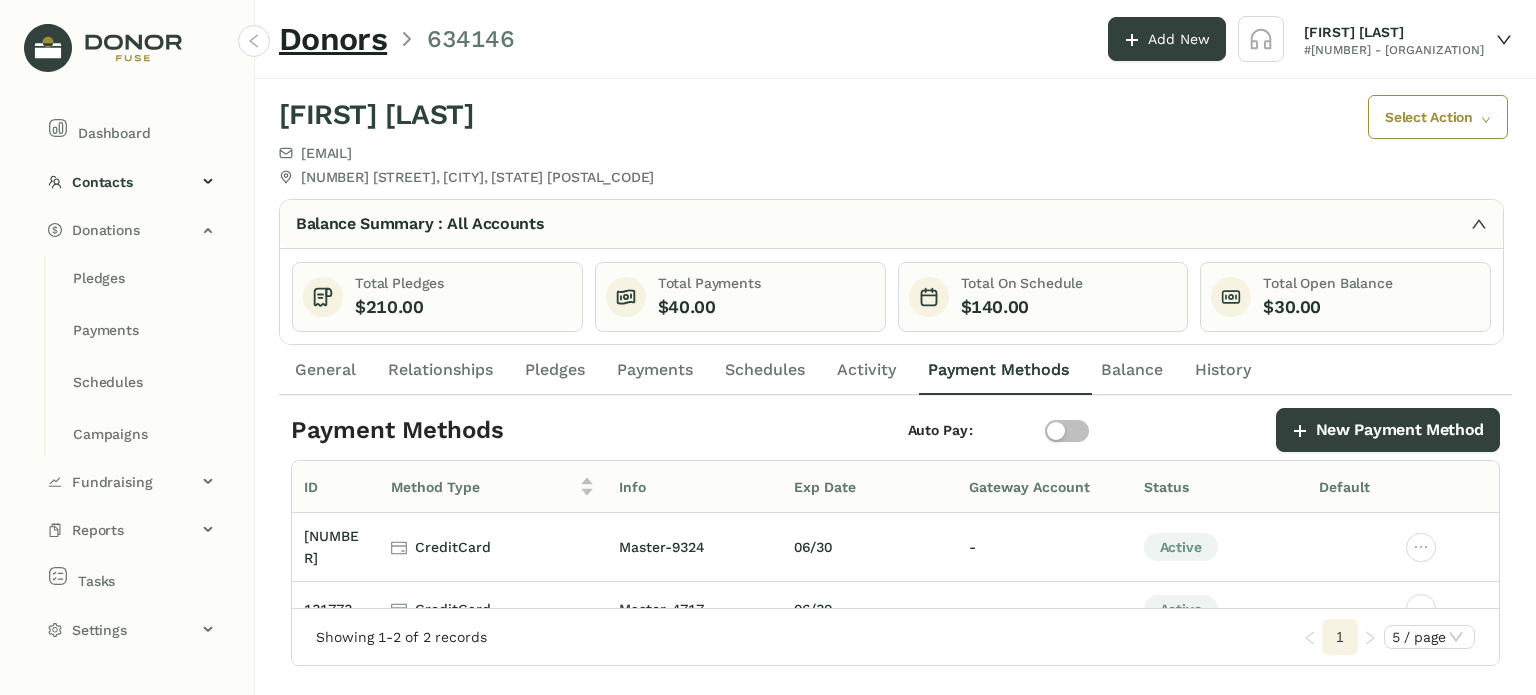 click on "Balance" 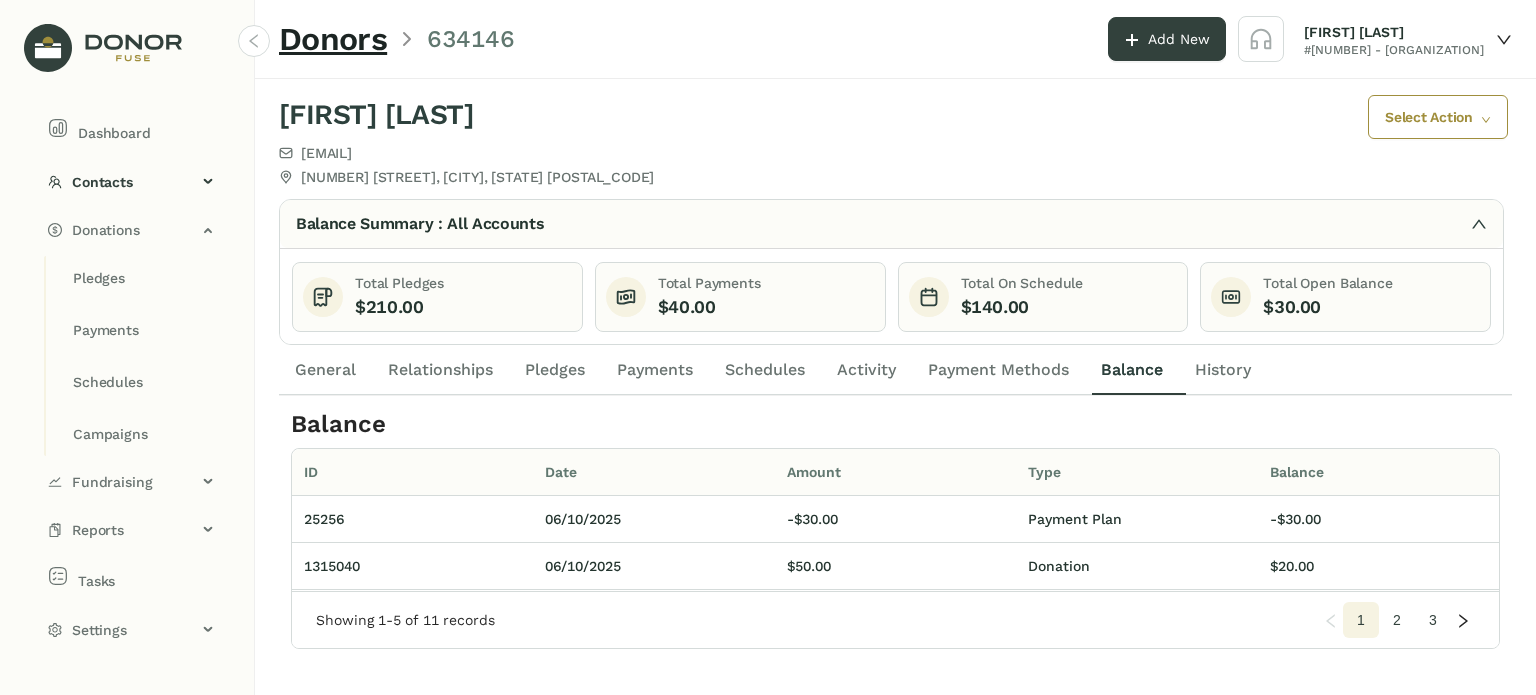 click on "$30.00" 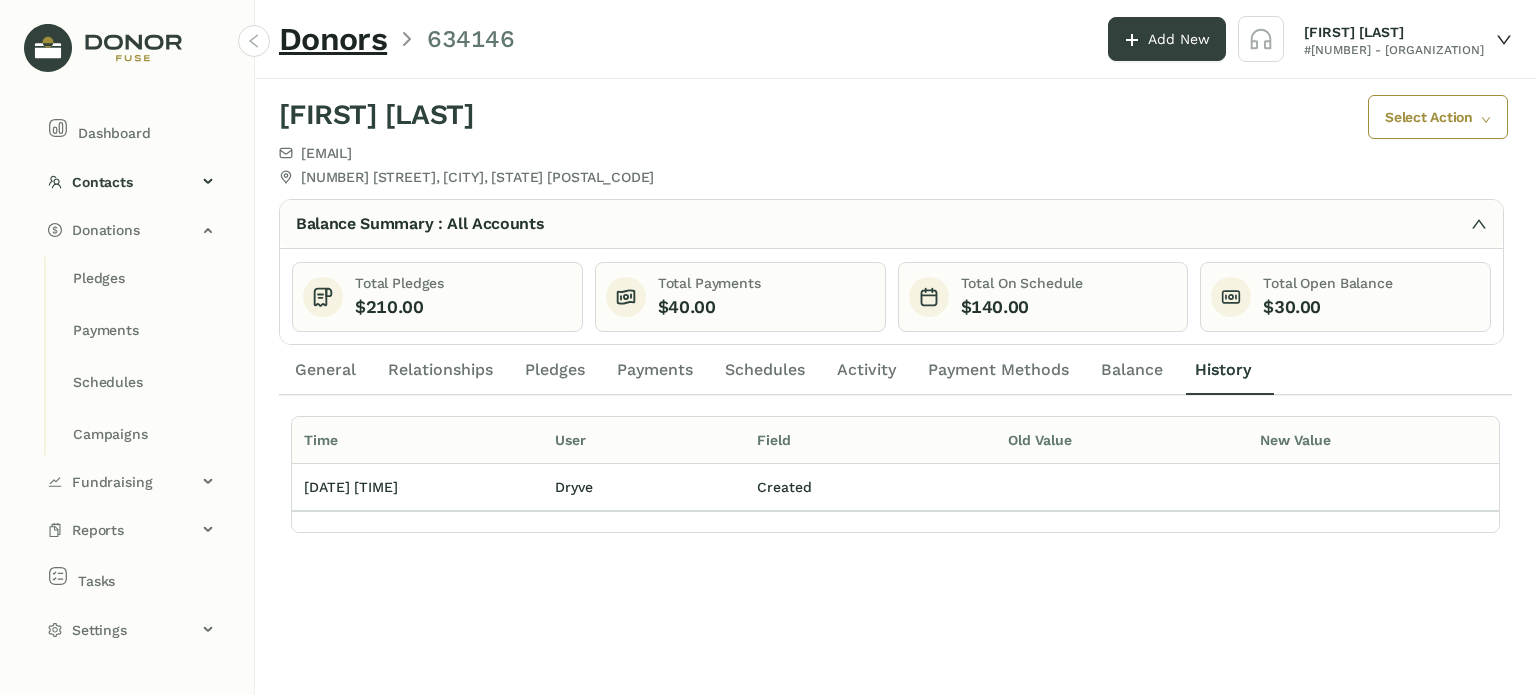 click on "Schedules" 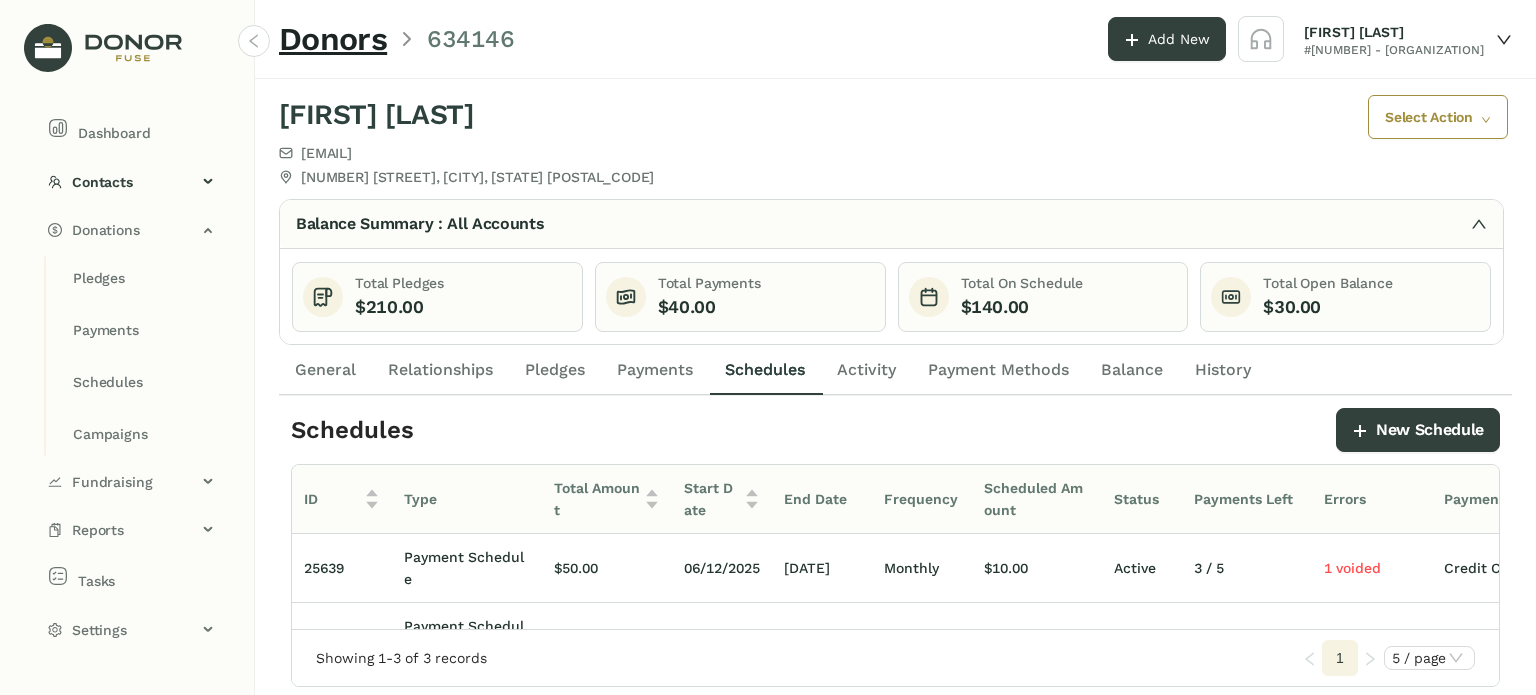 click on "New Schedule" 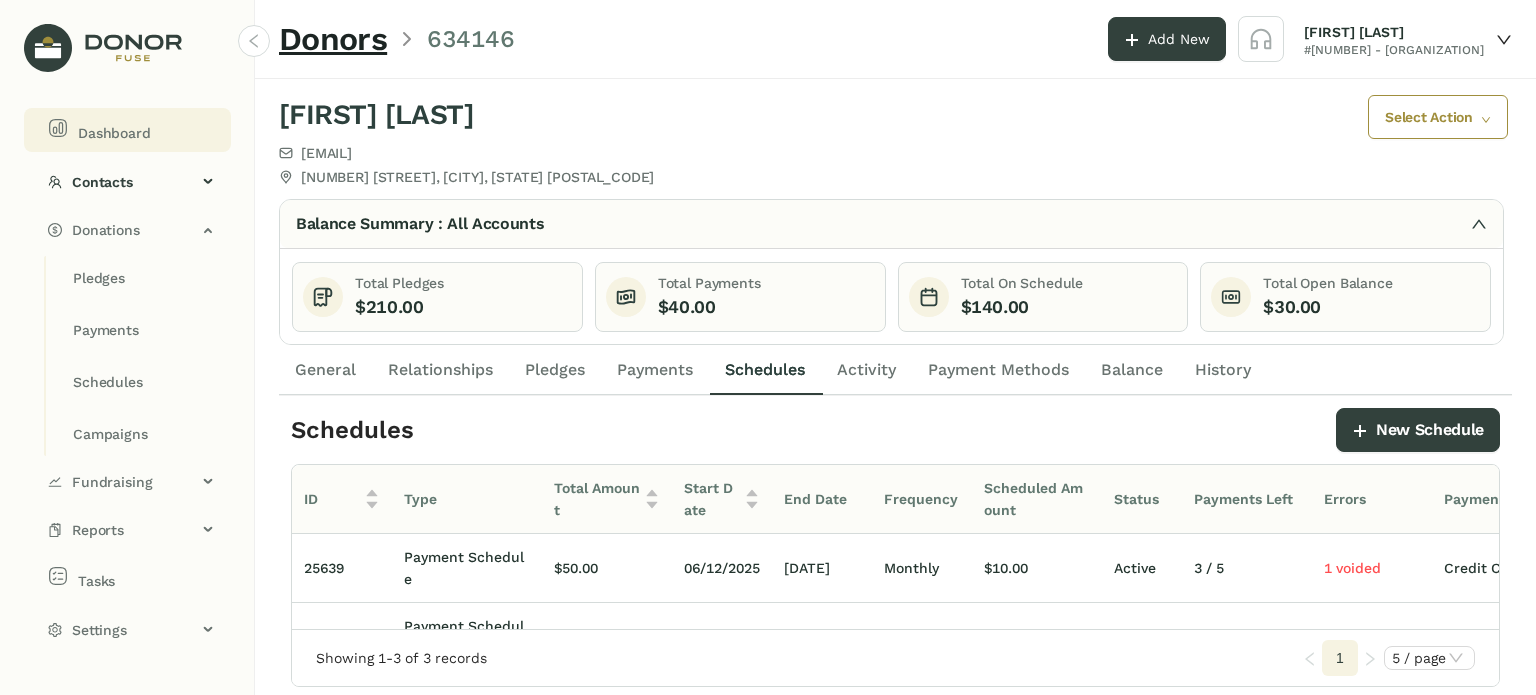 click on "Dashboard" 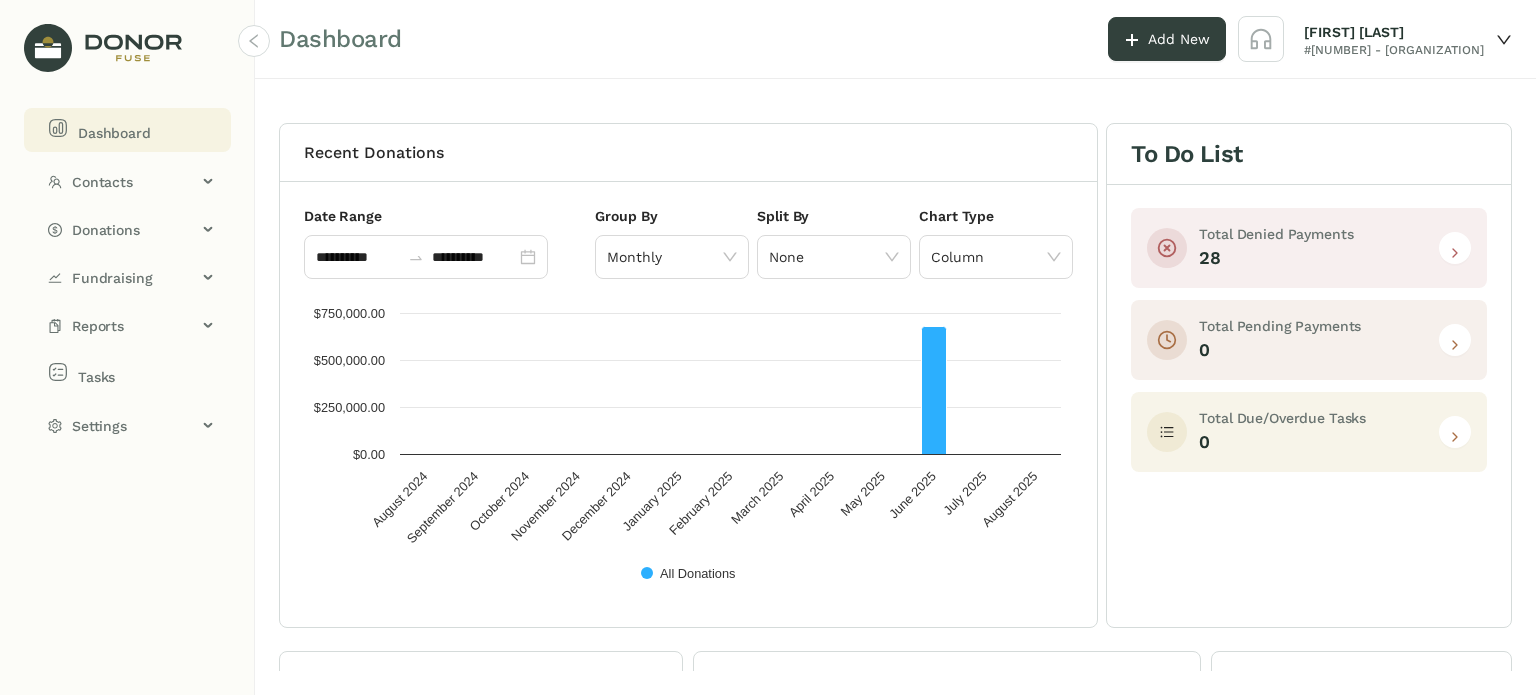 click on "[NUMBER]" 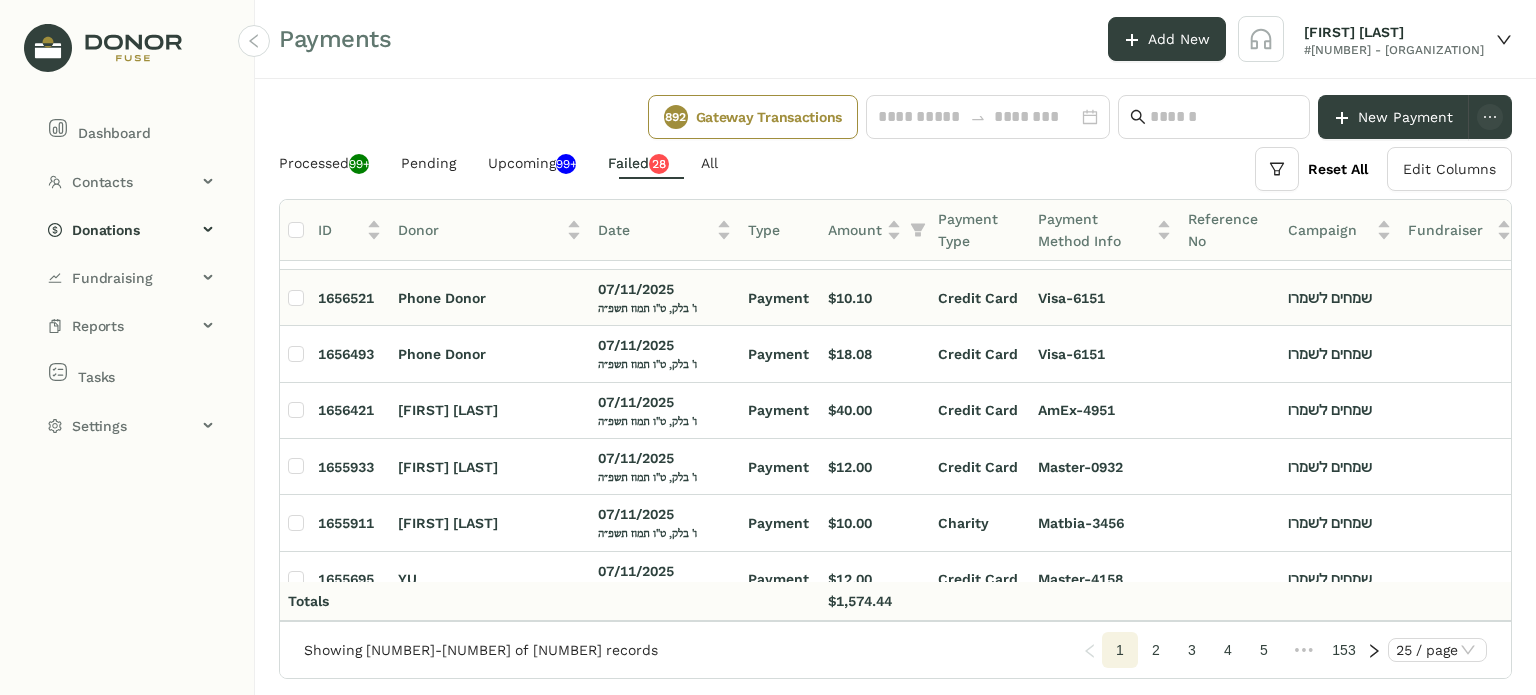 scroll, scrollTop: 201, scrollLeft: 0, axis: vertical 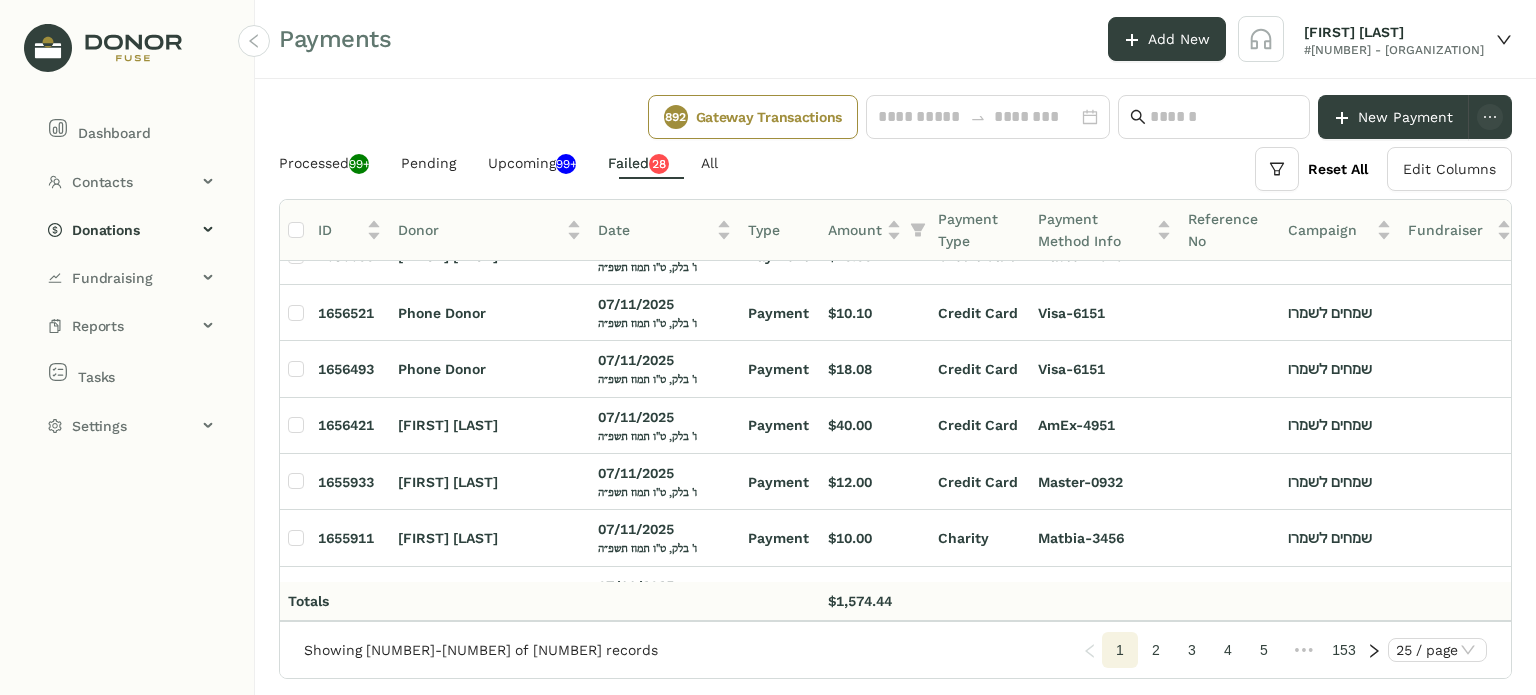 click on "Failed   0   1   2   3   4   5   6   7   8   9   0   1   2   3   4   5   6   7   8   9" 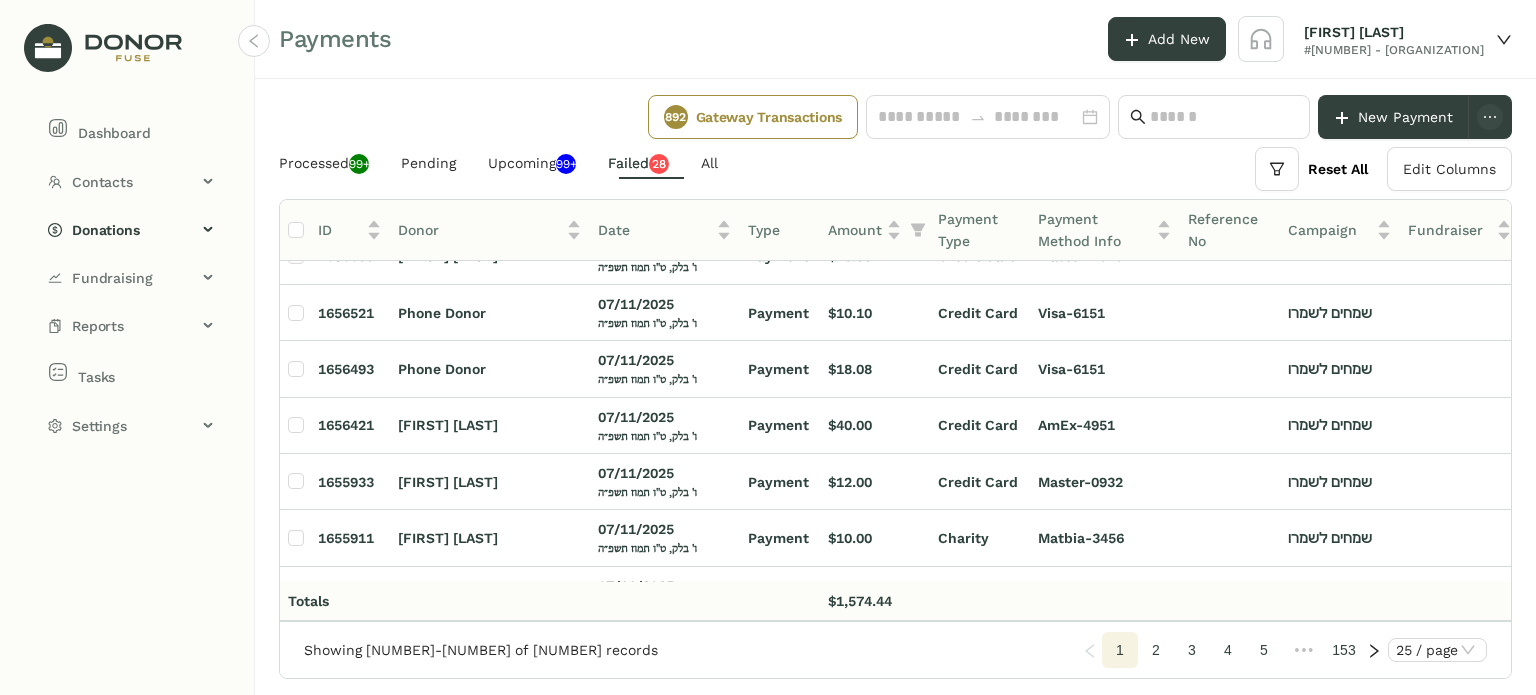 click on "Failed   0   1   2   3   4   5   6   7   8   9   0   1   2   3   4   5   6   7   8   9" 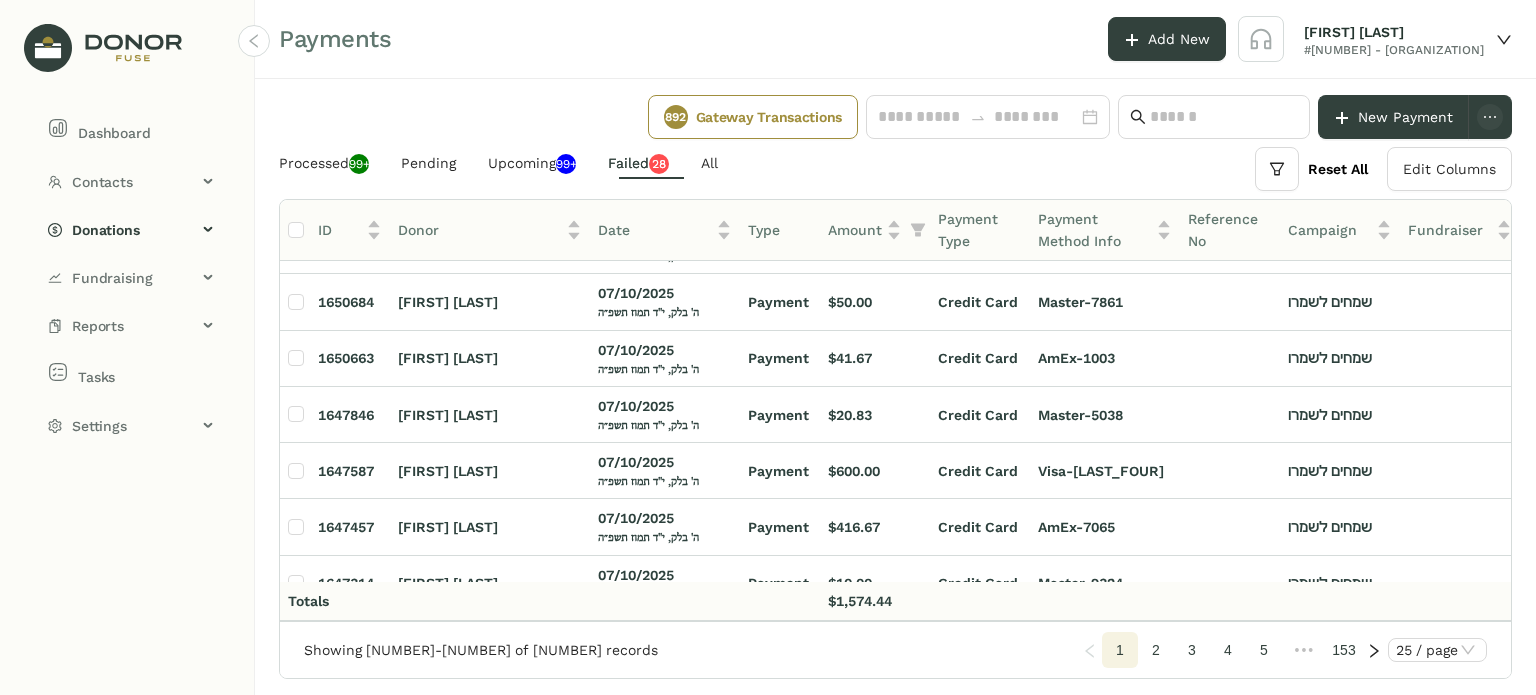 scroll, scrollTop: 1090, scrollLeft: 0, axis: vertical 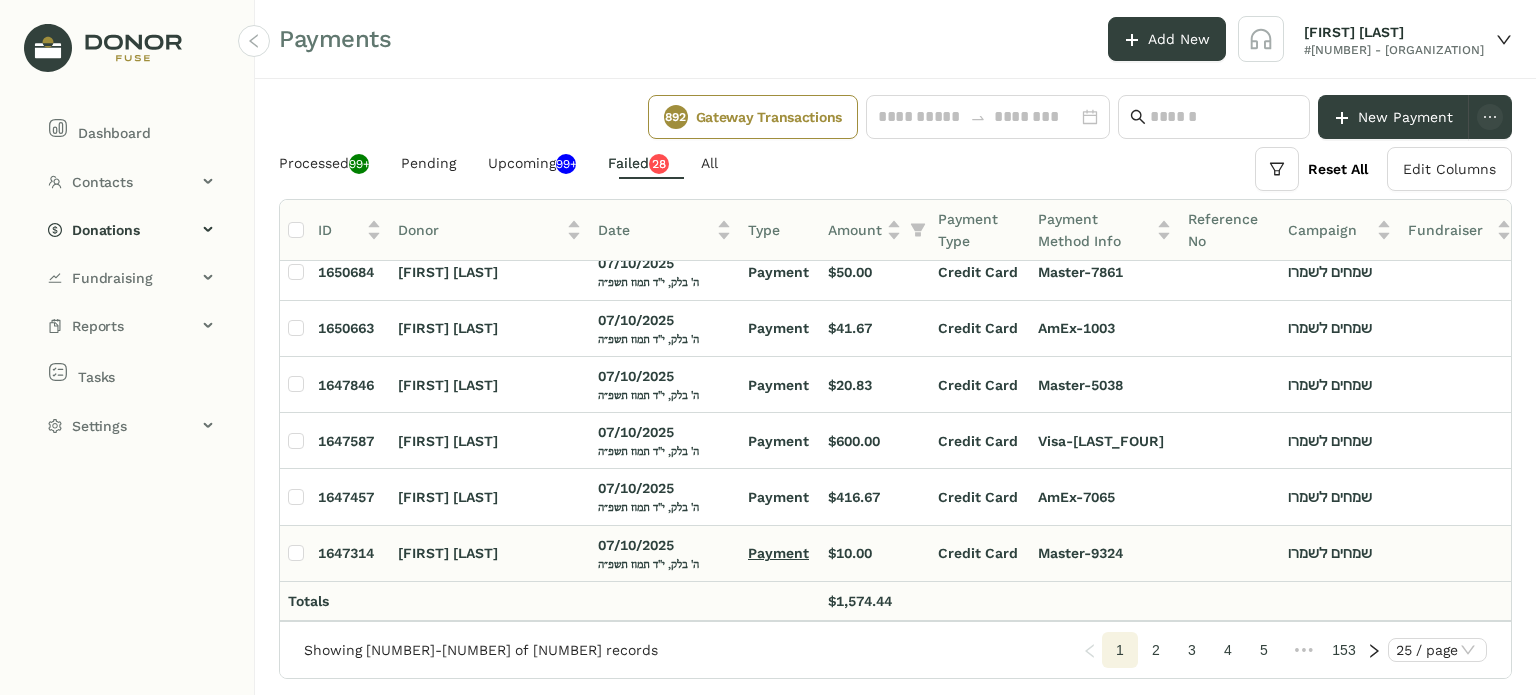 click on "Payment" 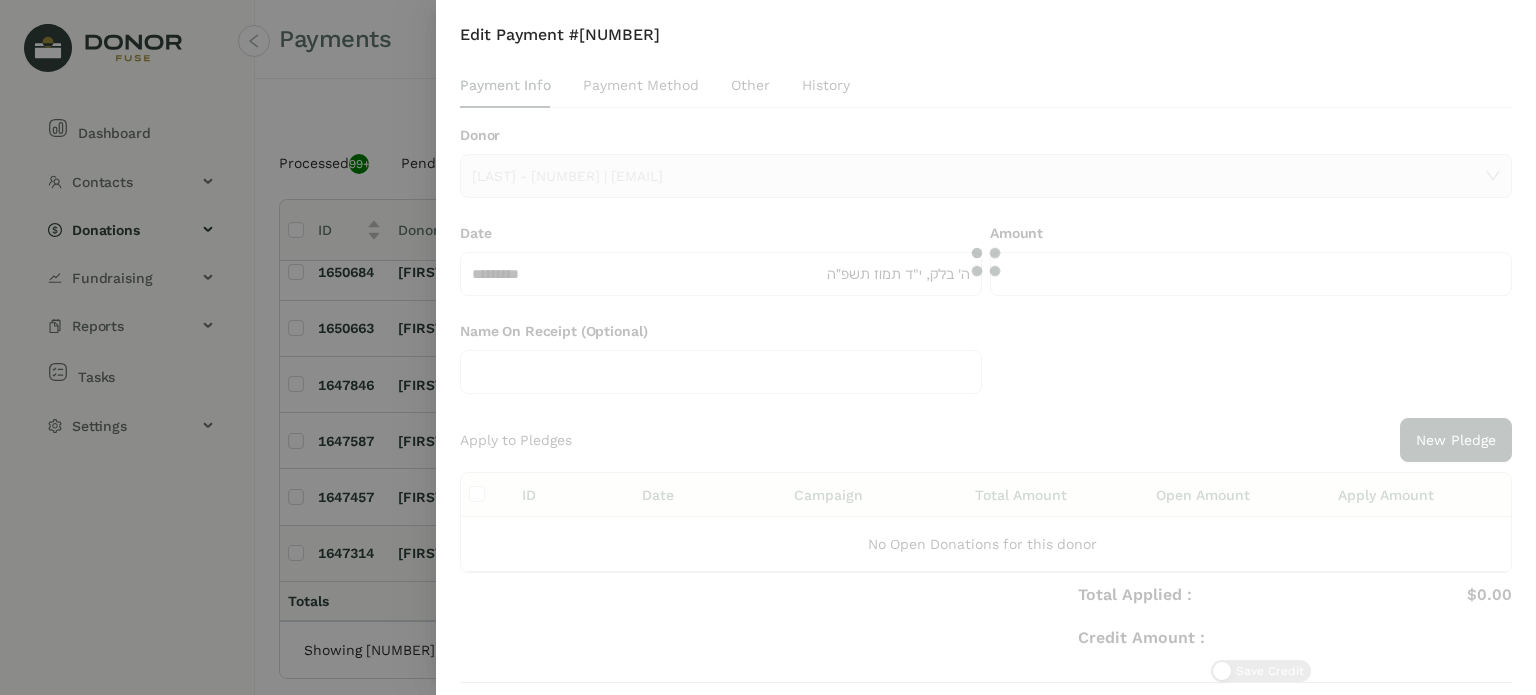 type on "******" 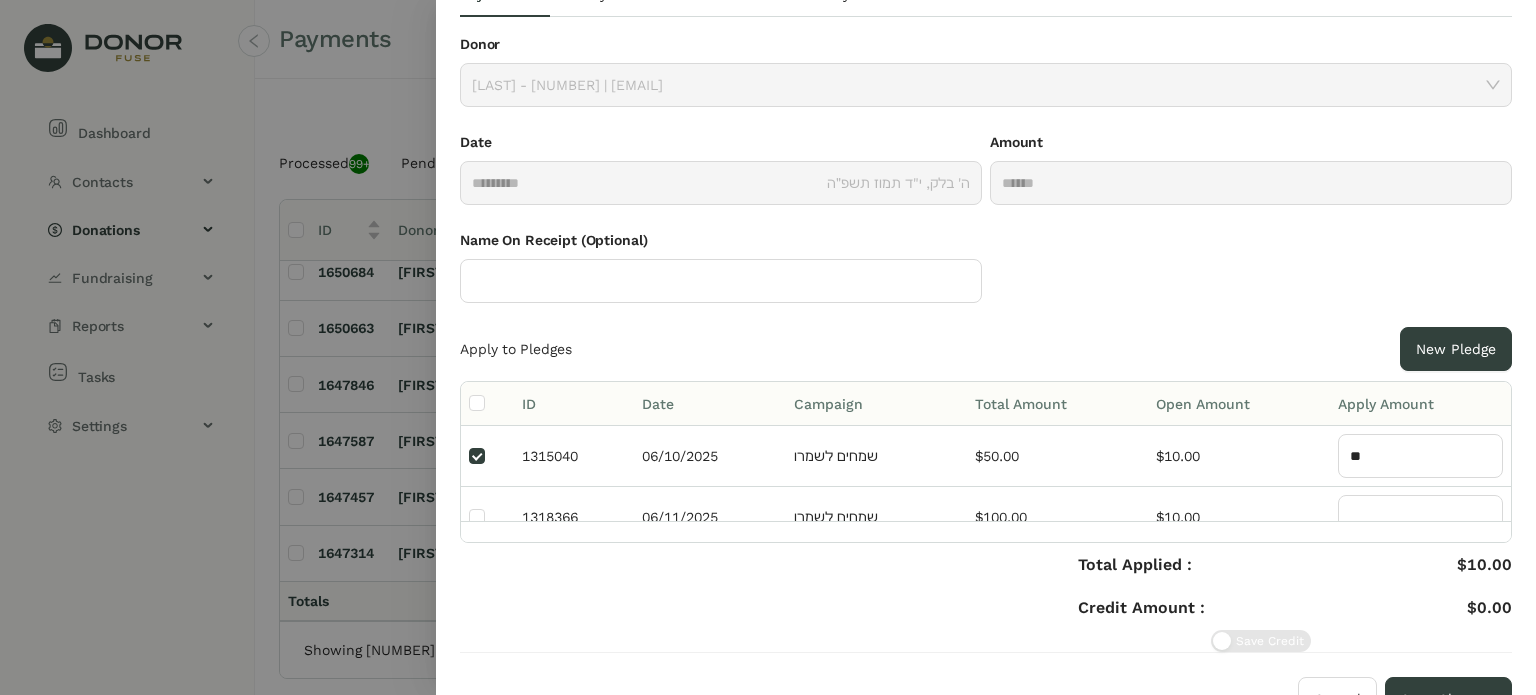 scroll, scrollTop: 115, scrollLeft: 0, axis: vertical 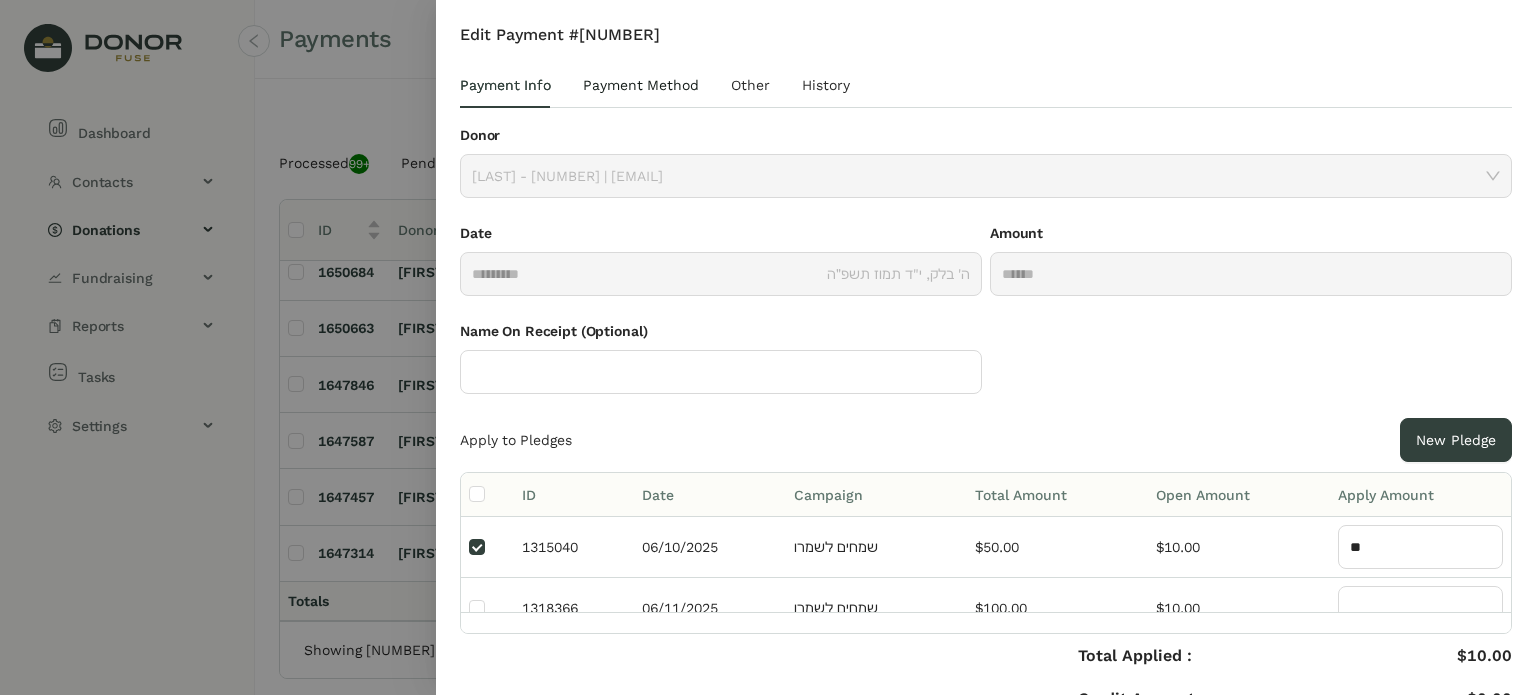 click on "Payment Method" at bounding box center [641, 85] 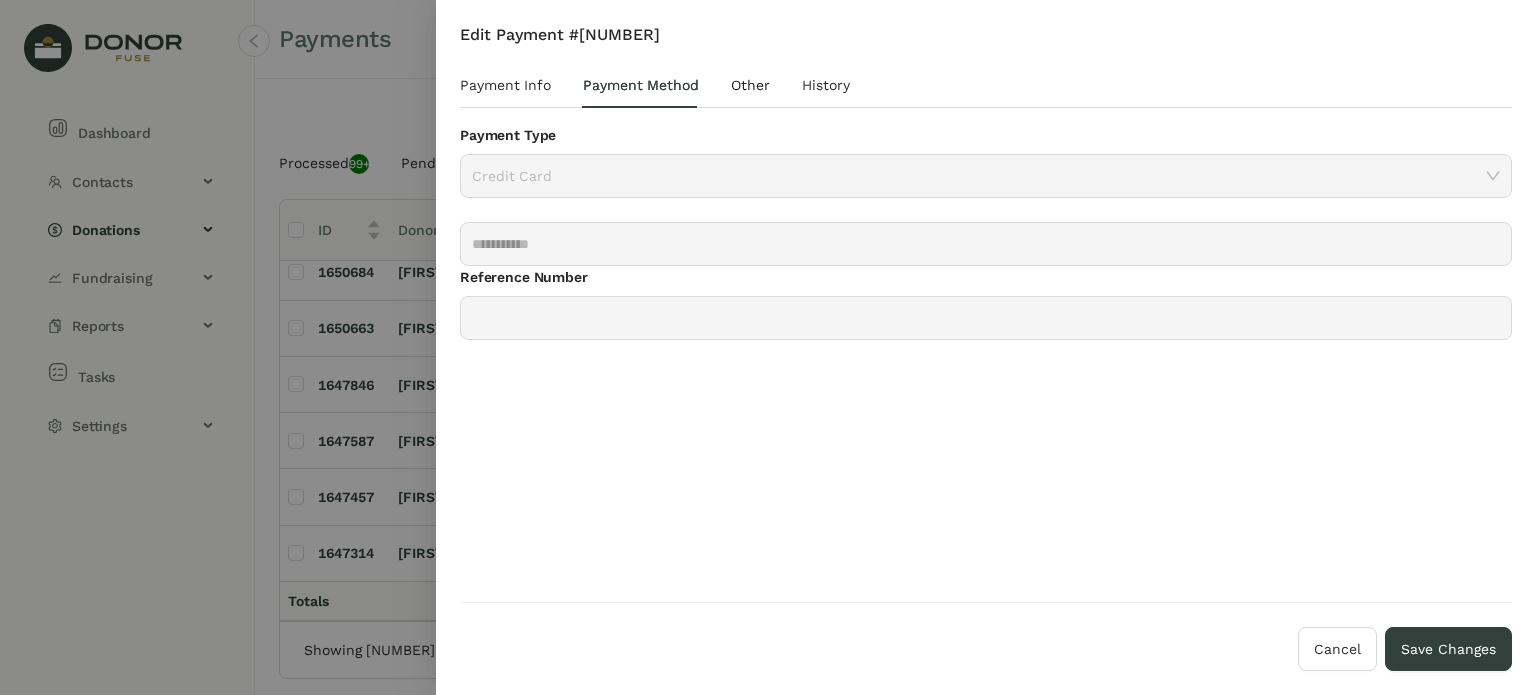 click on "Other" at bounding box center (750, 85) 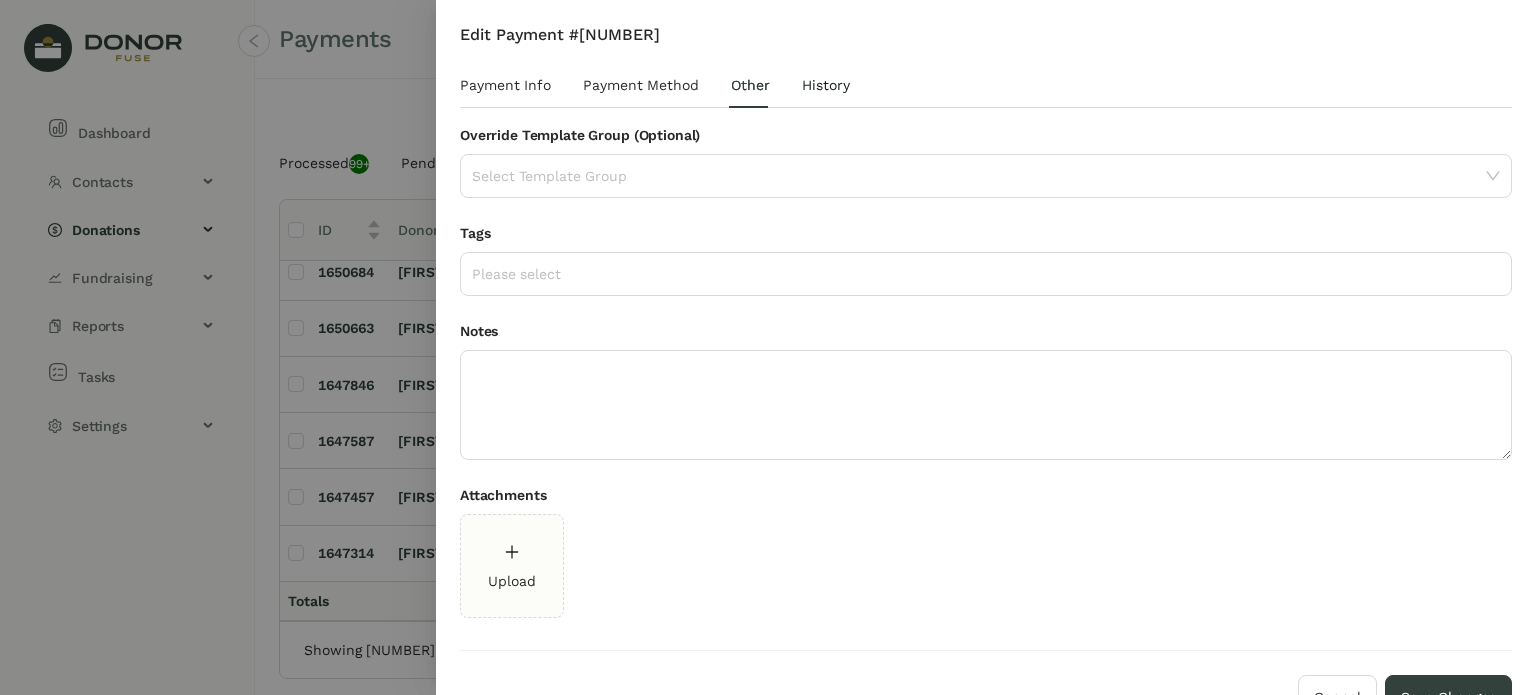 click on "History" at bounding box center (826, 85) 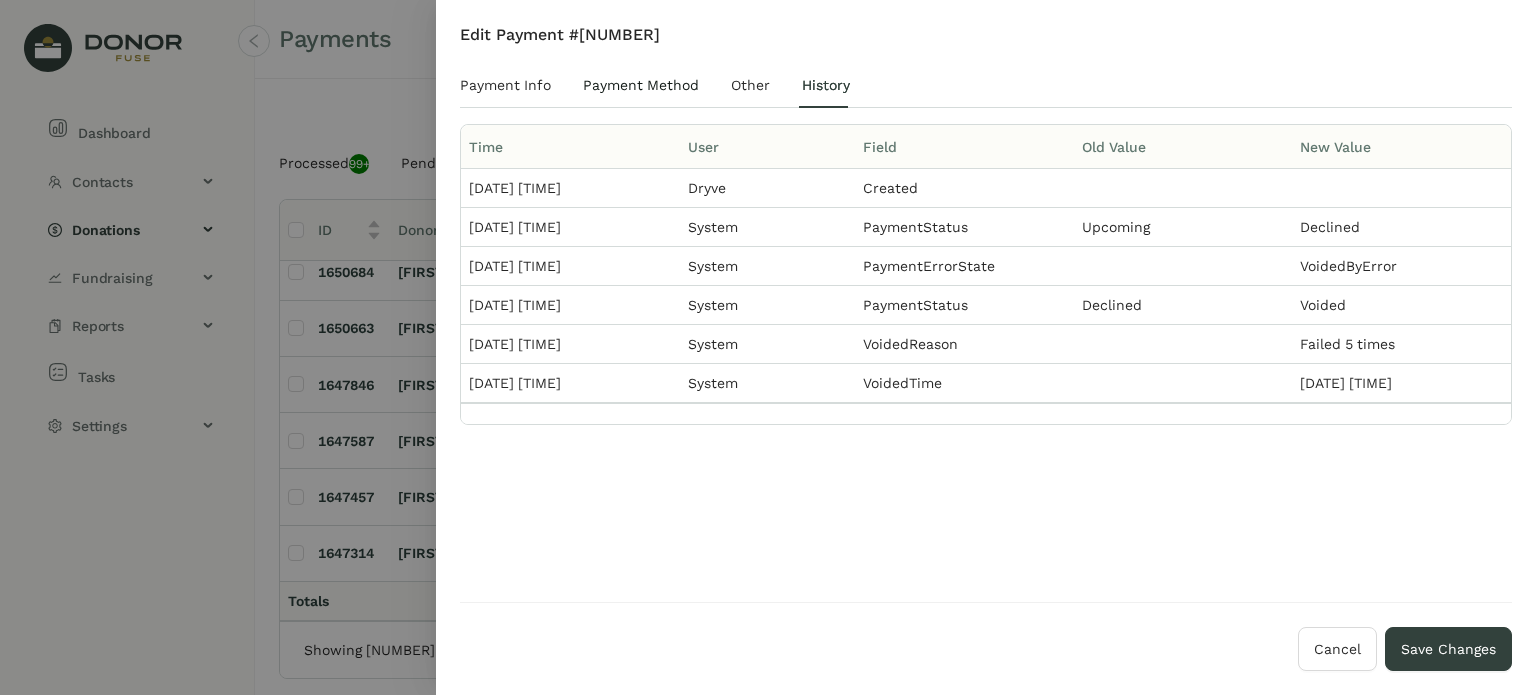 click on "Payment Method" at bounding box center [641, 85] 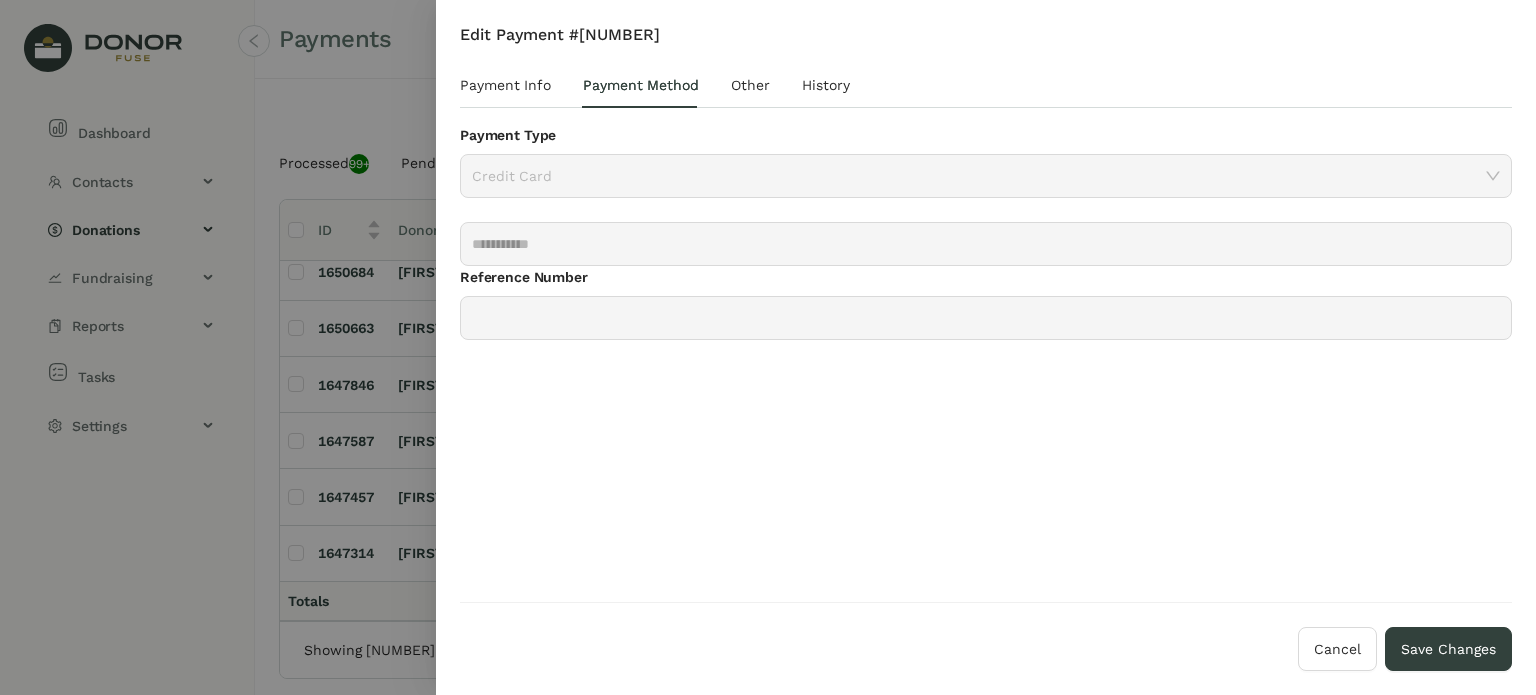 click on "Credit Card" 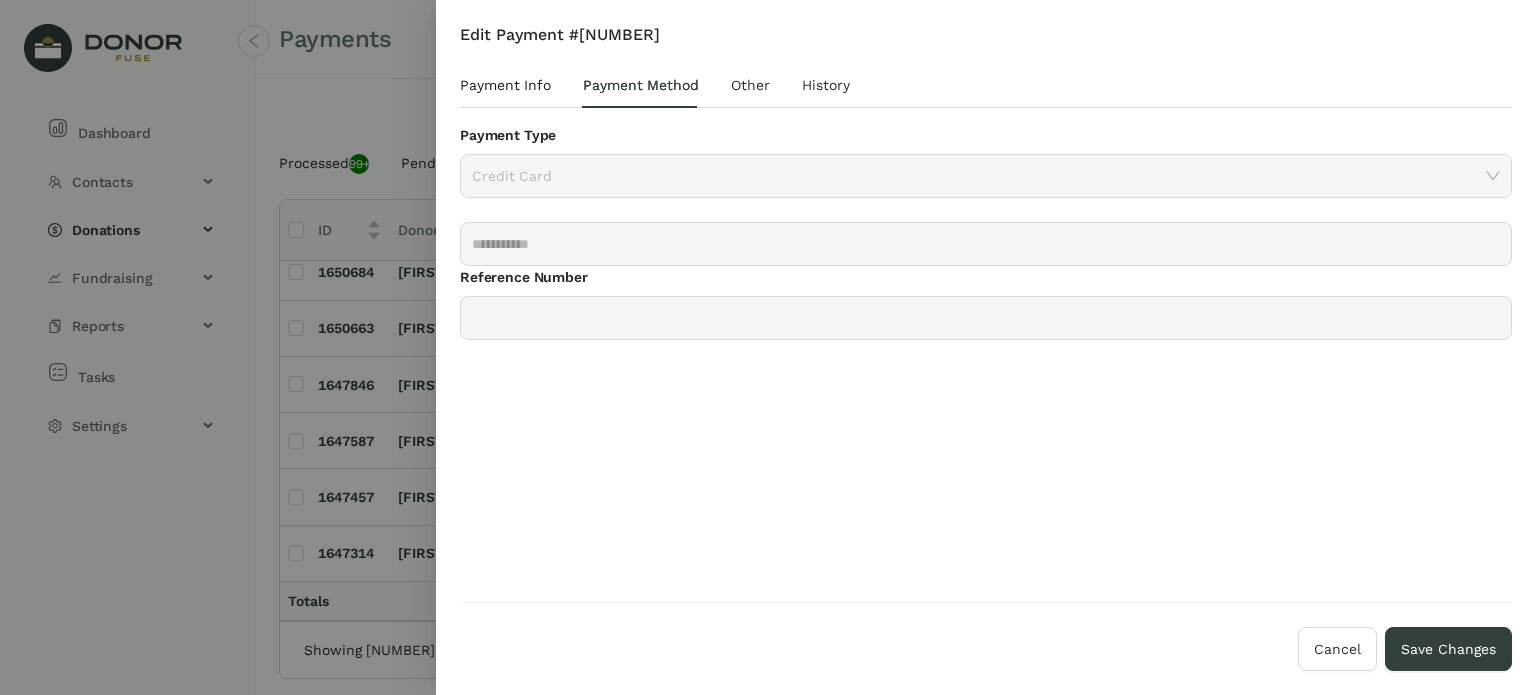 click on "Payment Info" at bounding box center (505, 85) 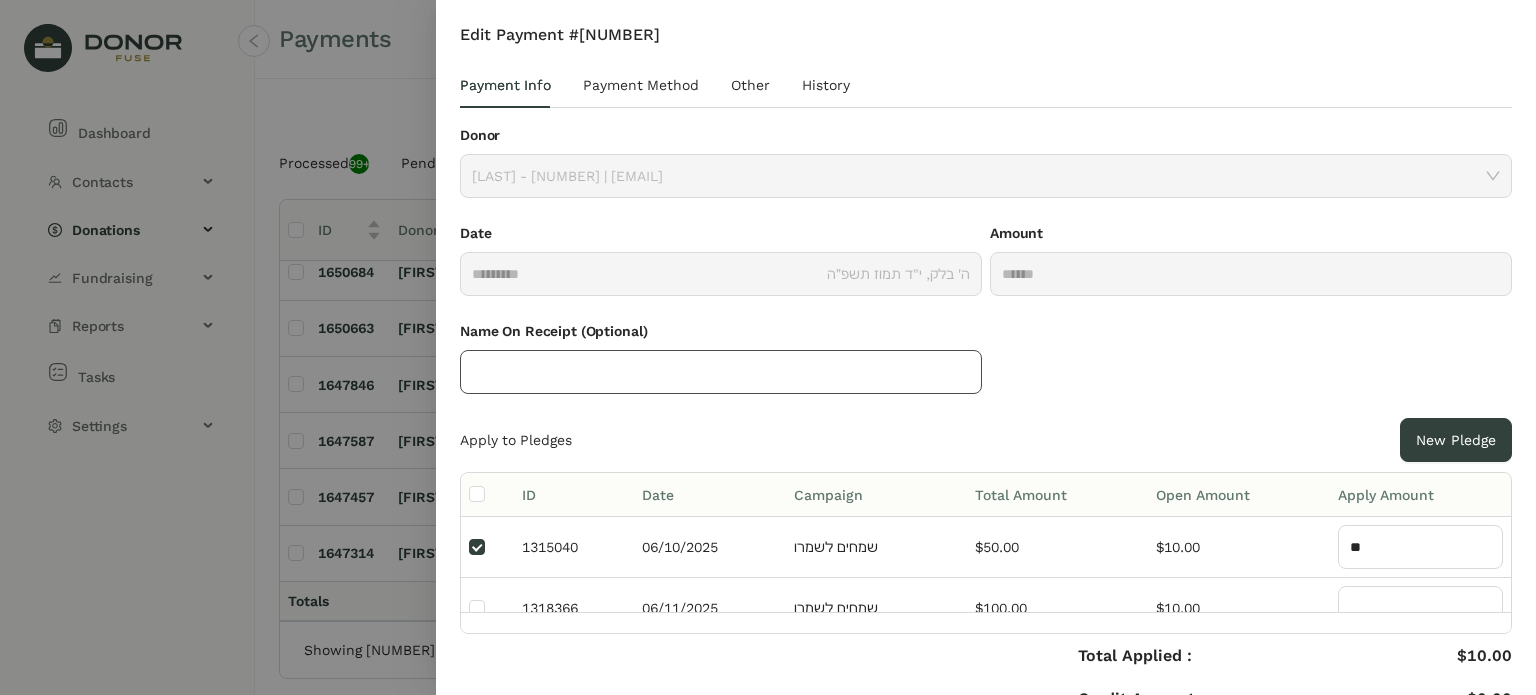 scroll, scrollTop: 115, scrollLeft: 0, axis: vertical 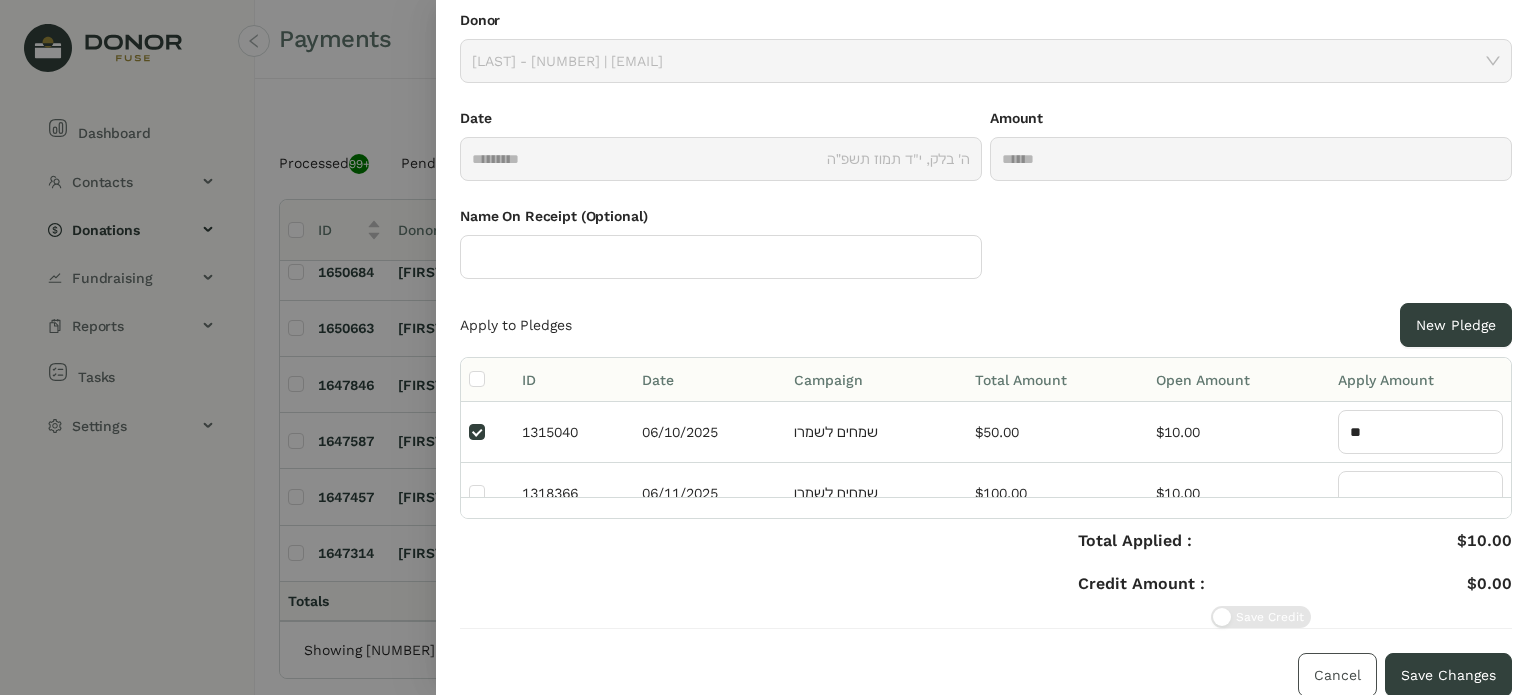 click on "Cancel" at bounding box center (1337, 675) 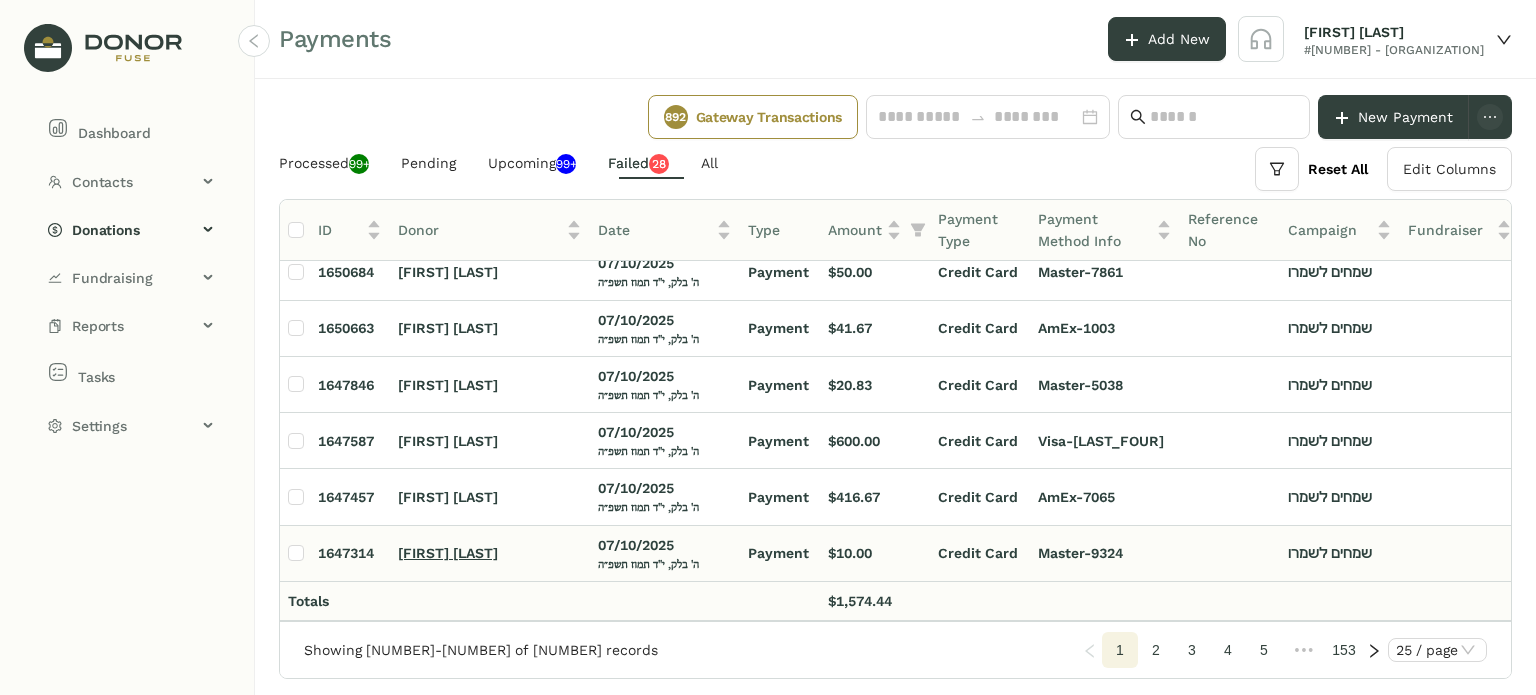 click on "[FIRST] [LAST]" 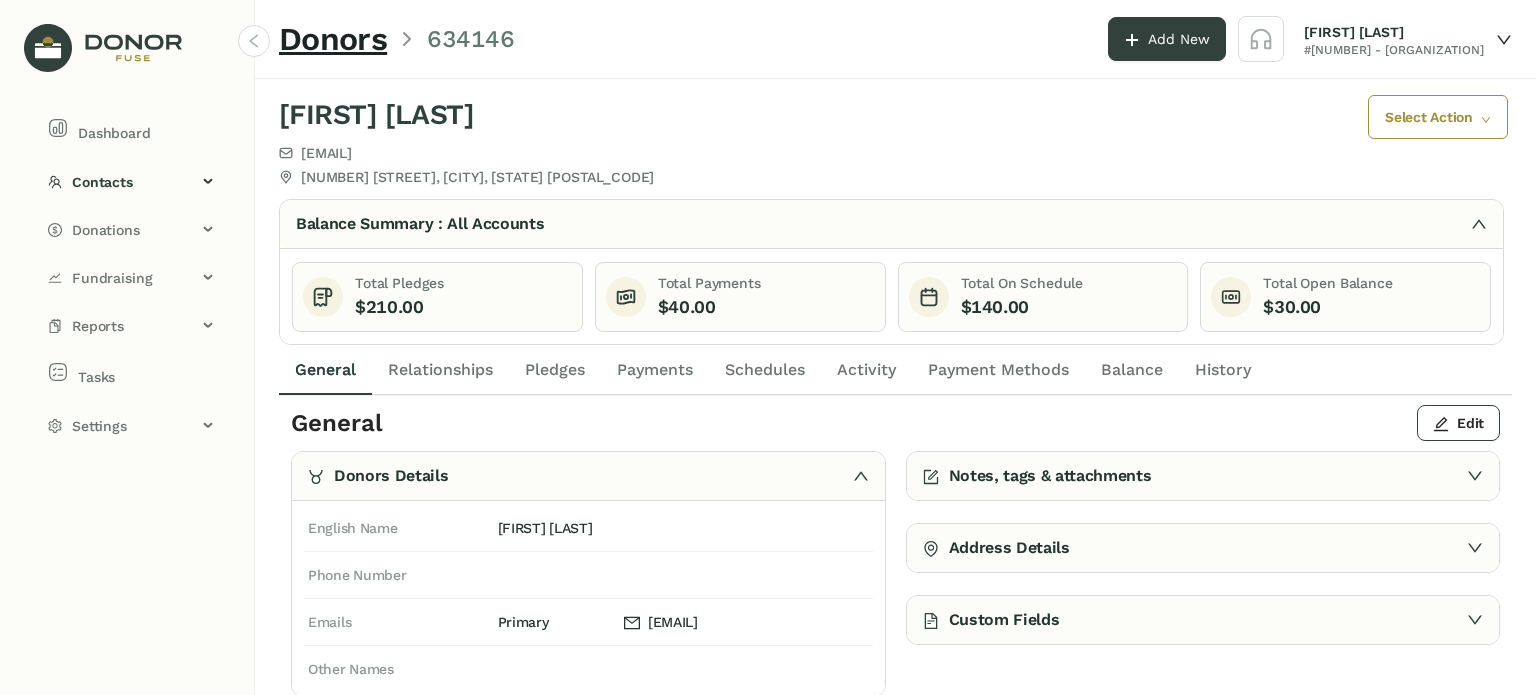 scroll, scrollTop: 0, scrollLeft: 0, axis: both 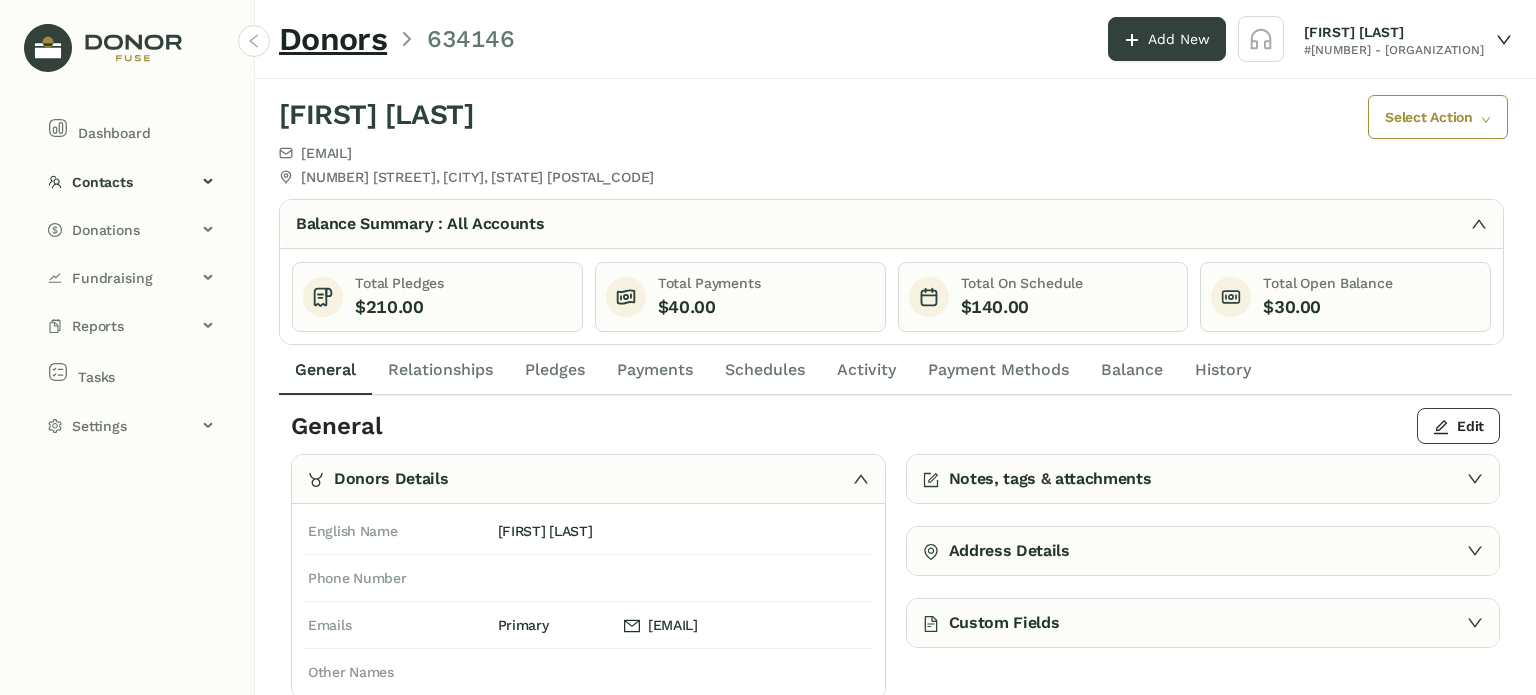 click on "[FIRST] [LAST]" 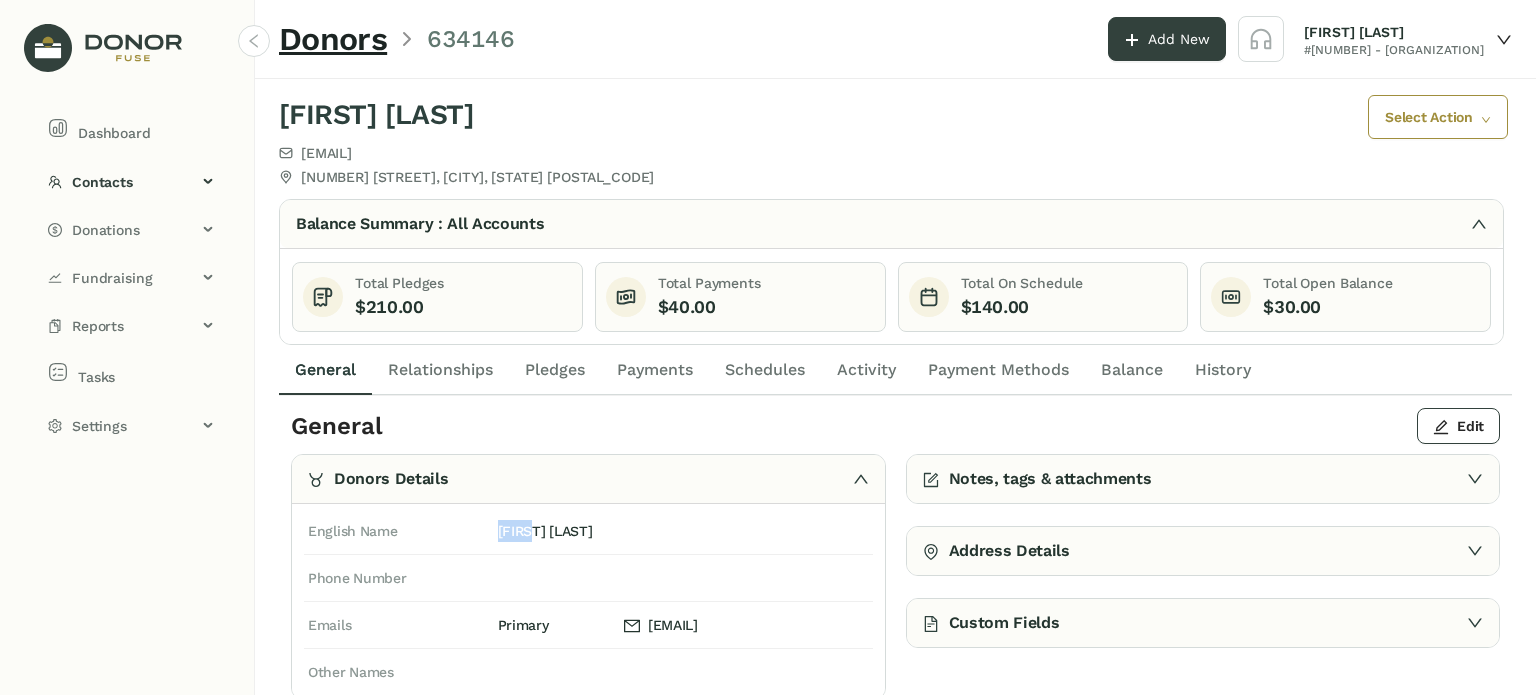 click on "[FIRST] [LAST]" 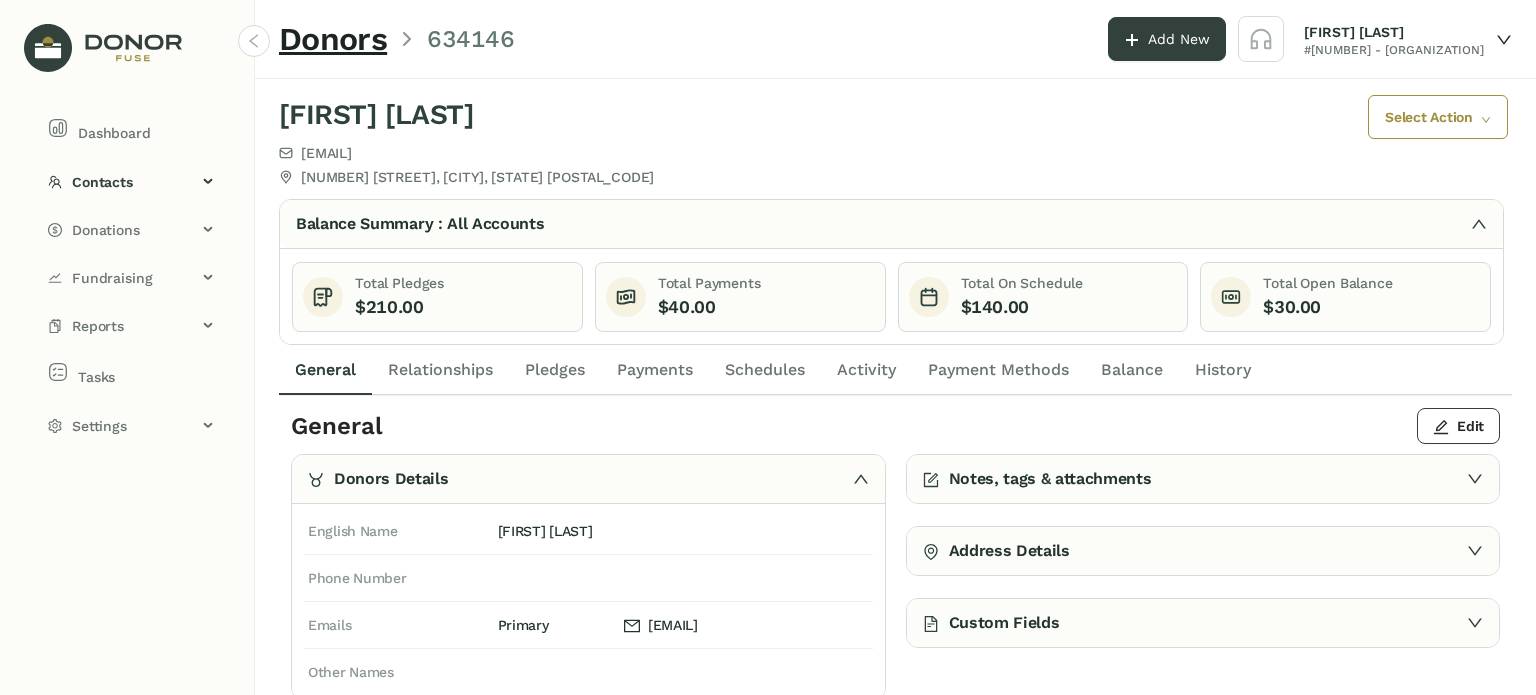 click on "[FIRST] [LAST]" 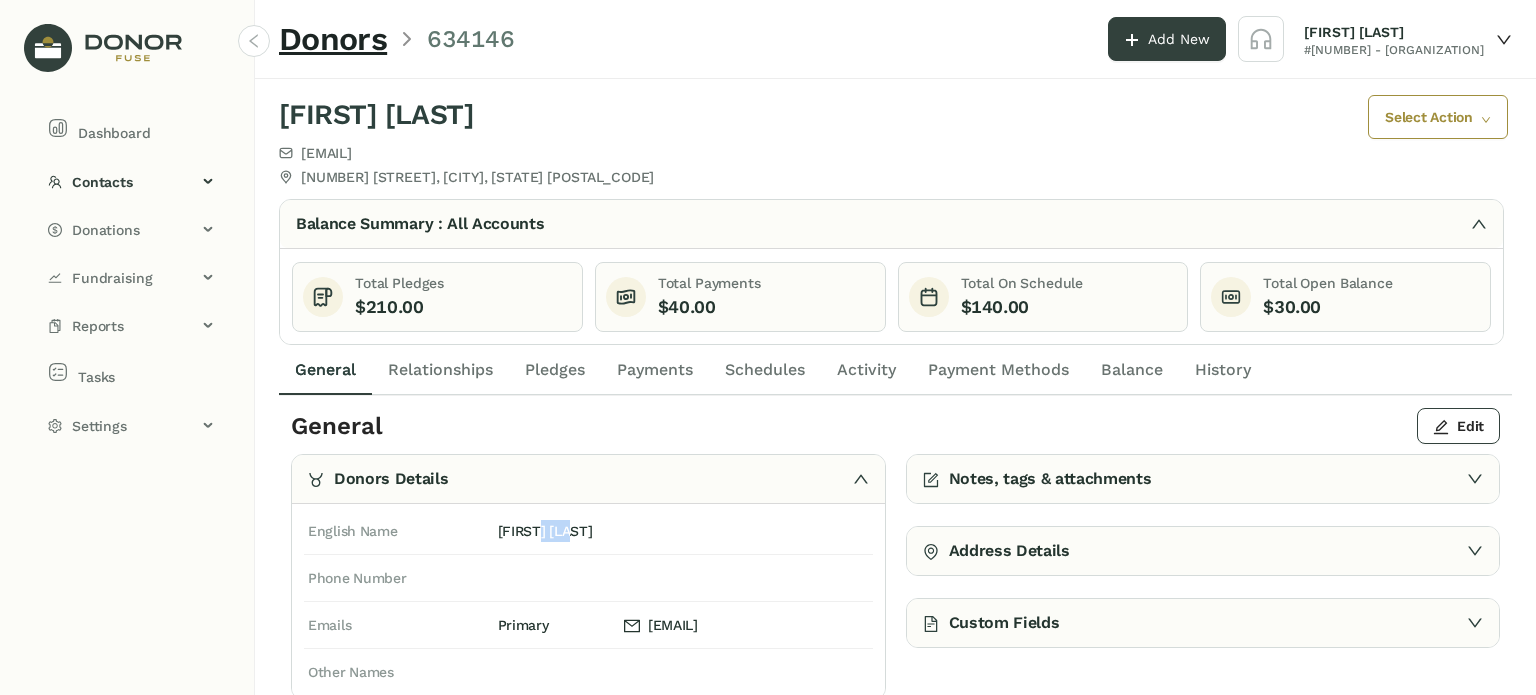 click on "[FIRST] [LAST]" 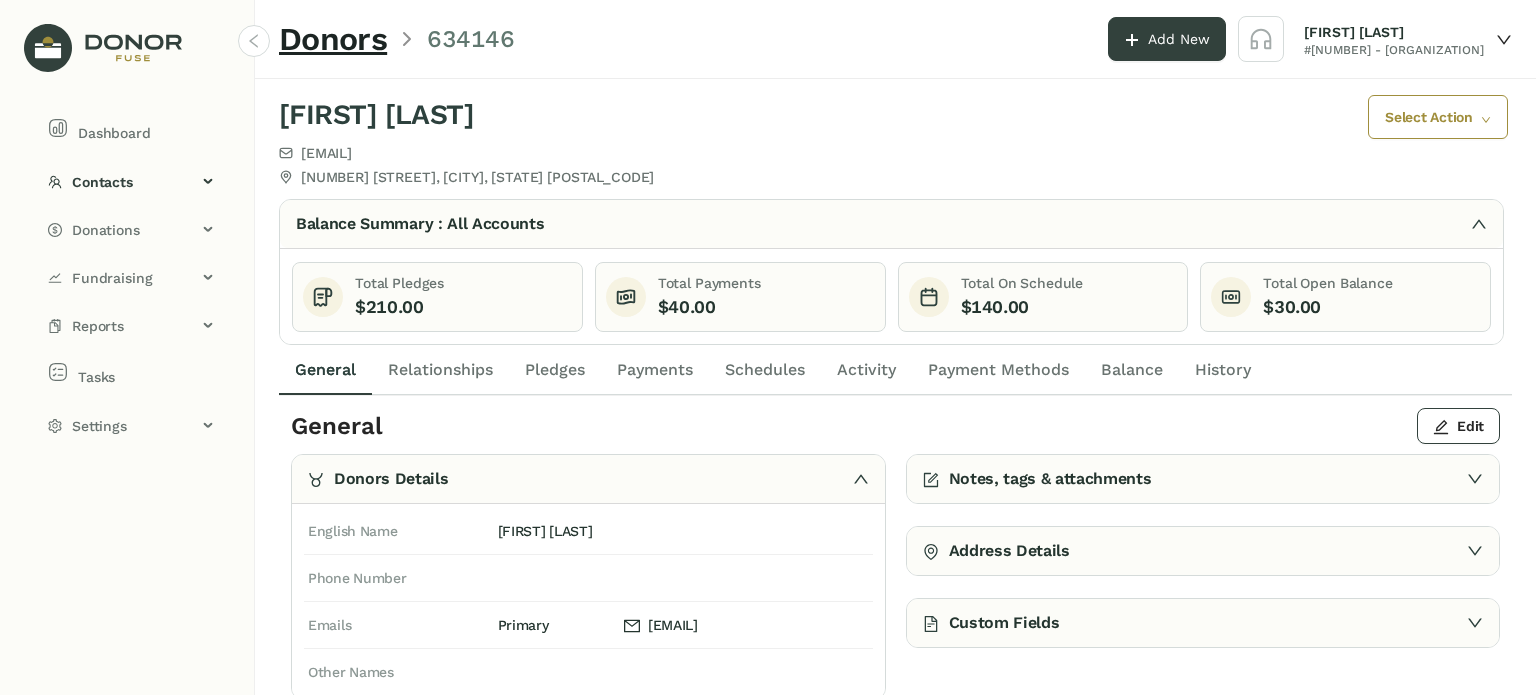 click on "Relationships" 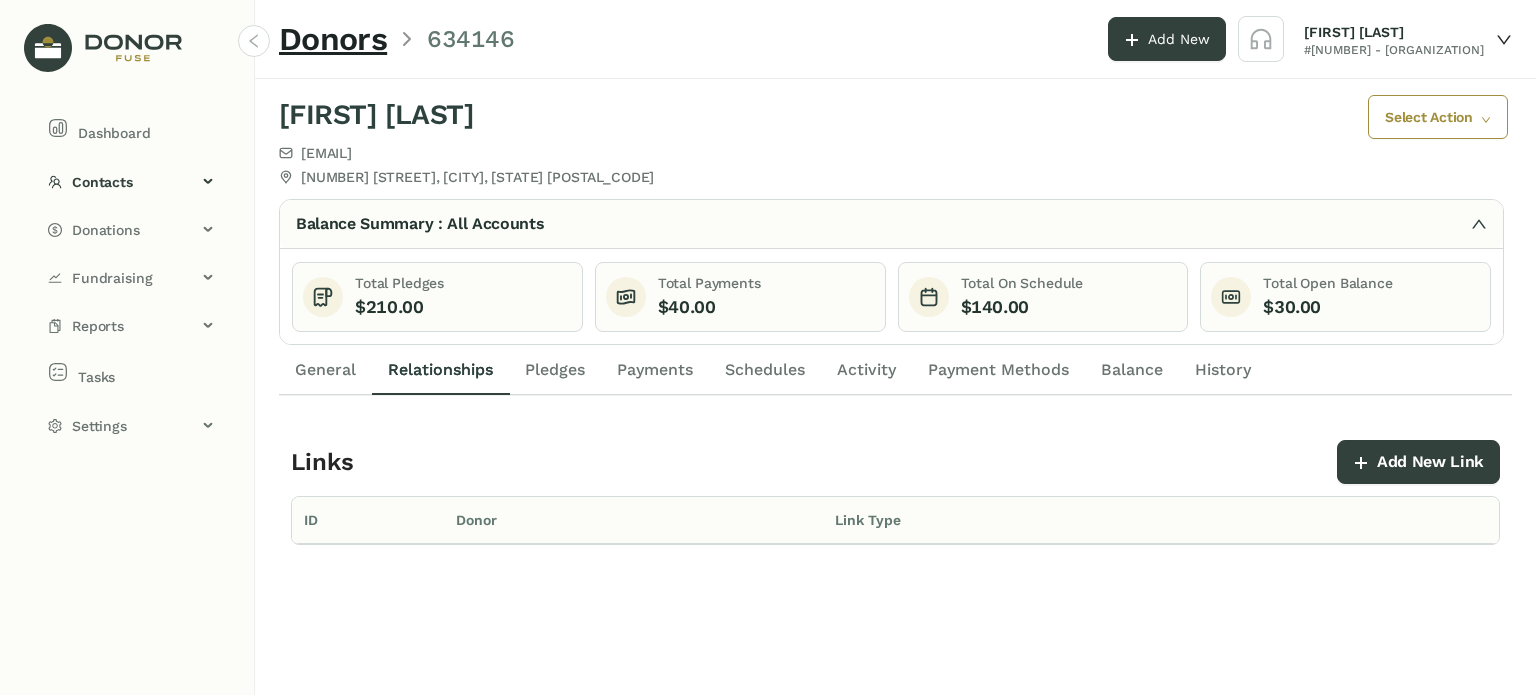 click on "Pledges" 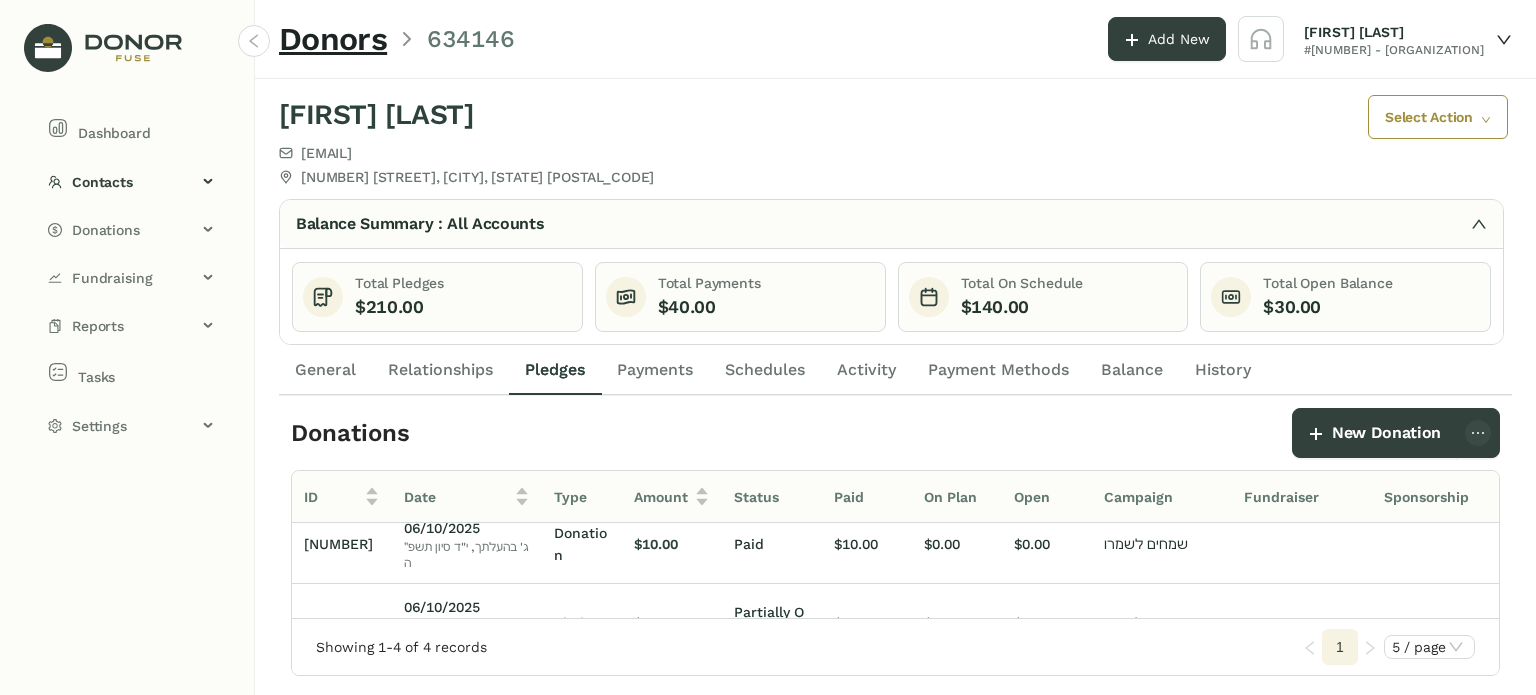 scroll, scrollTop: 189, scrollLeft: 0, axis: vertical 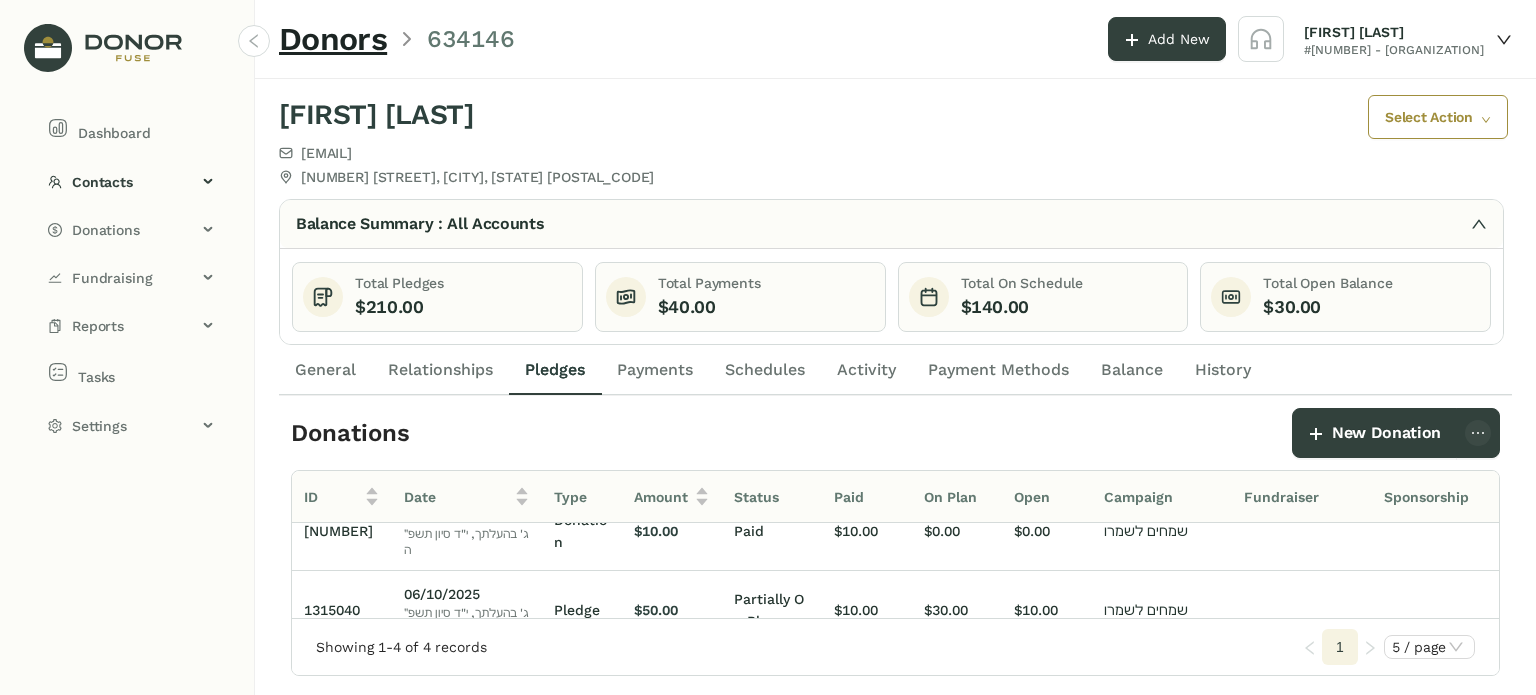 click on "Schedules" 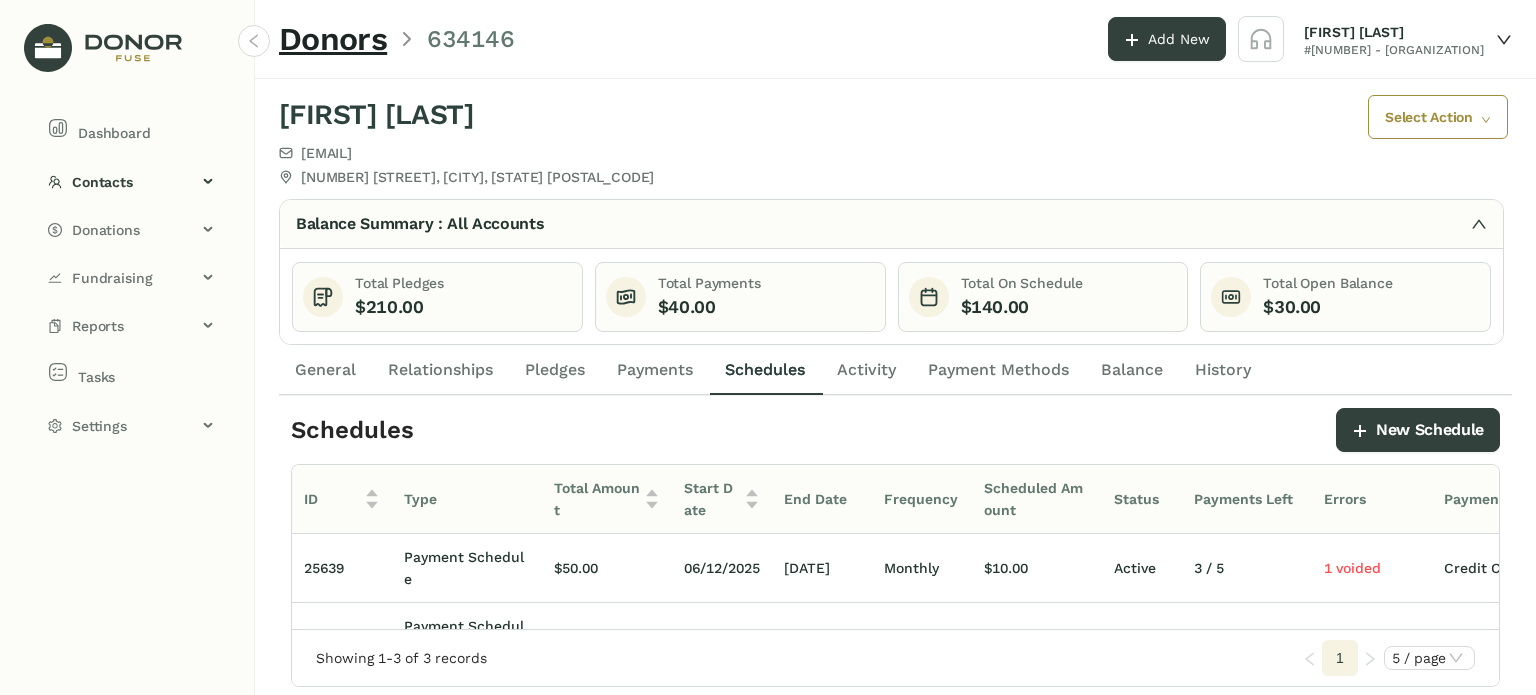 click on "Pledges" 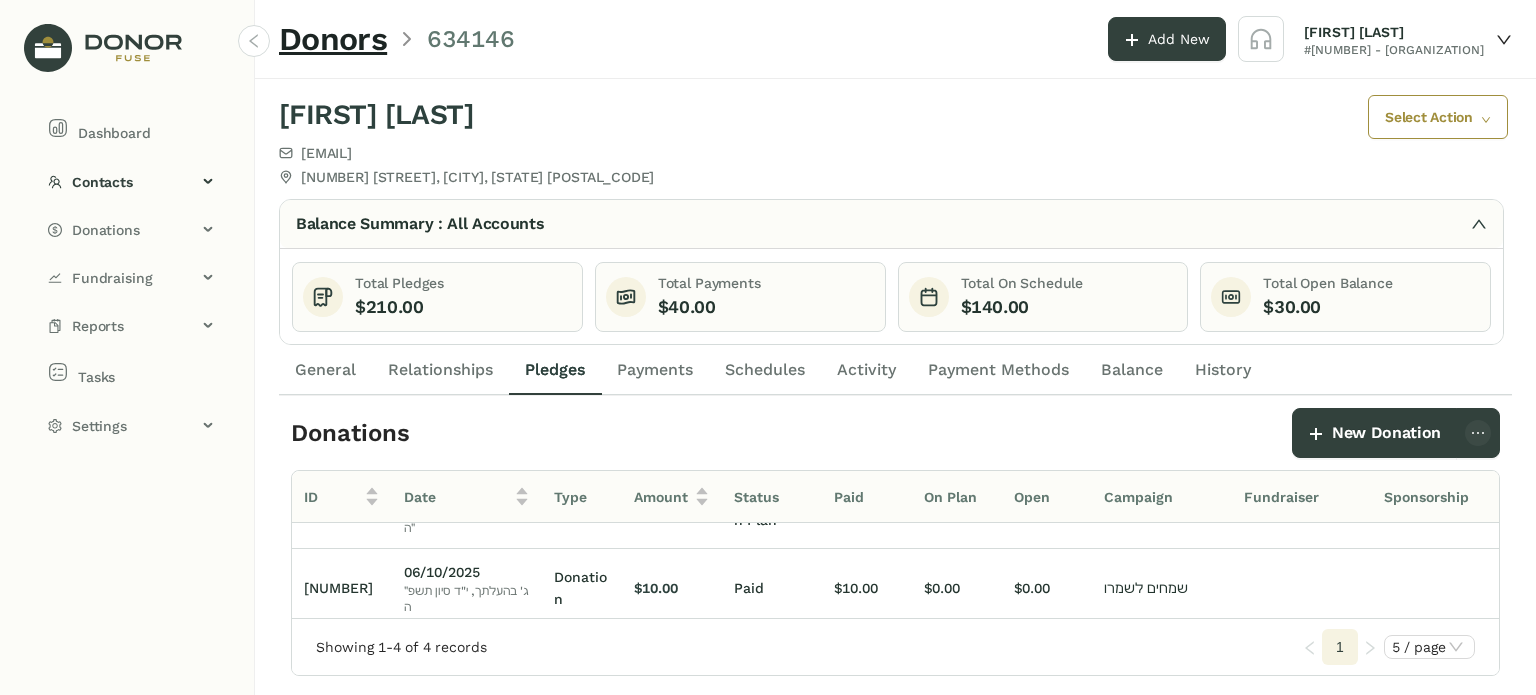 scroll, scrollTop: 189, scrollLeft: 0, axis: vertical 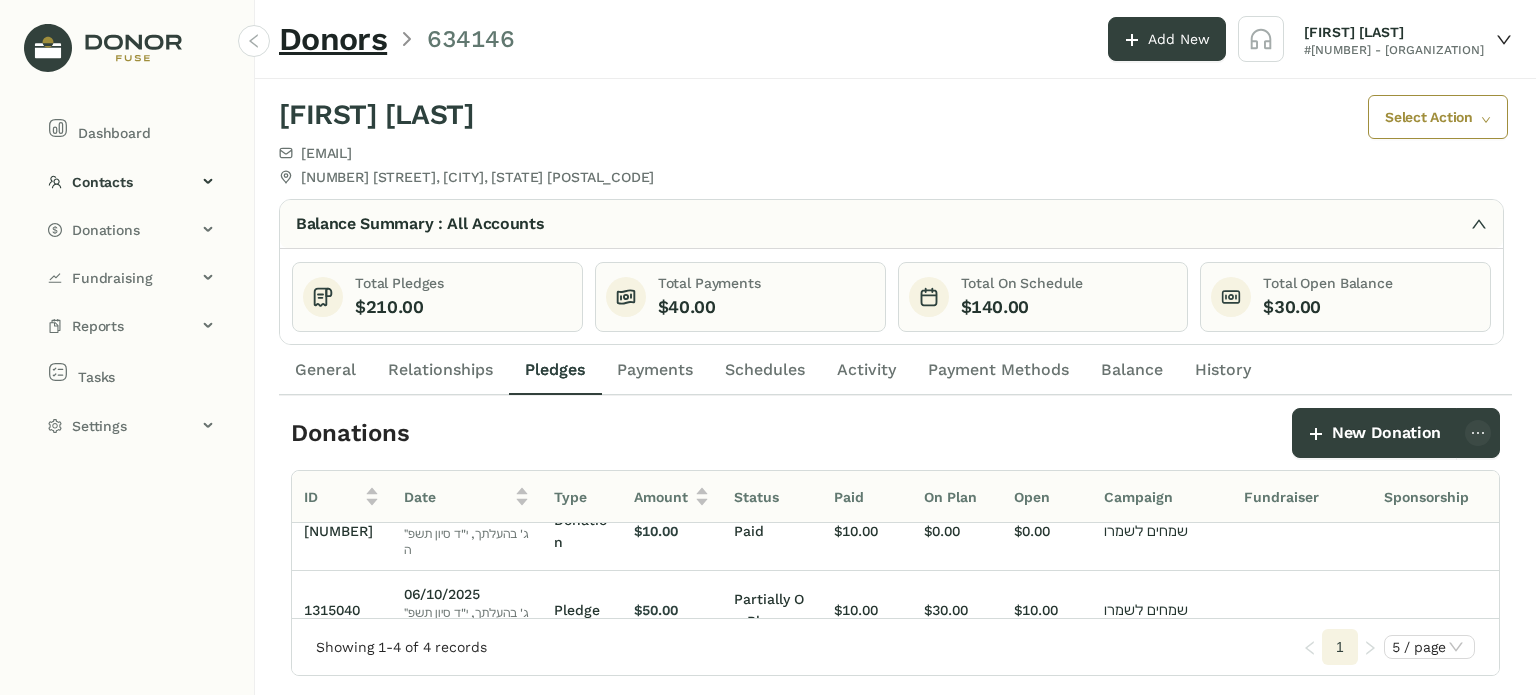 click 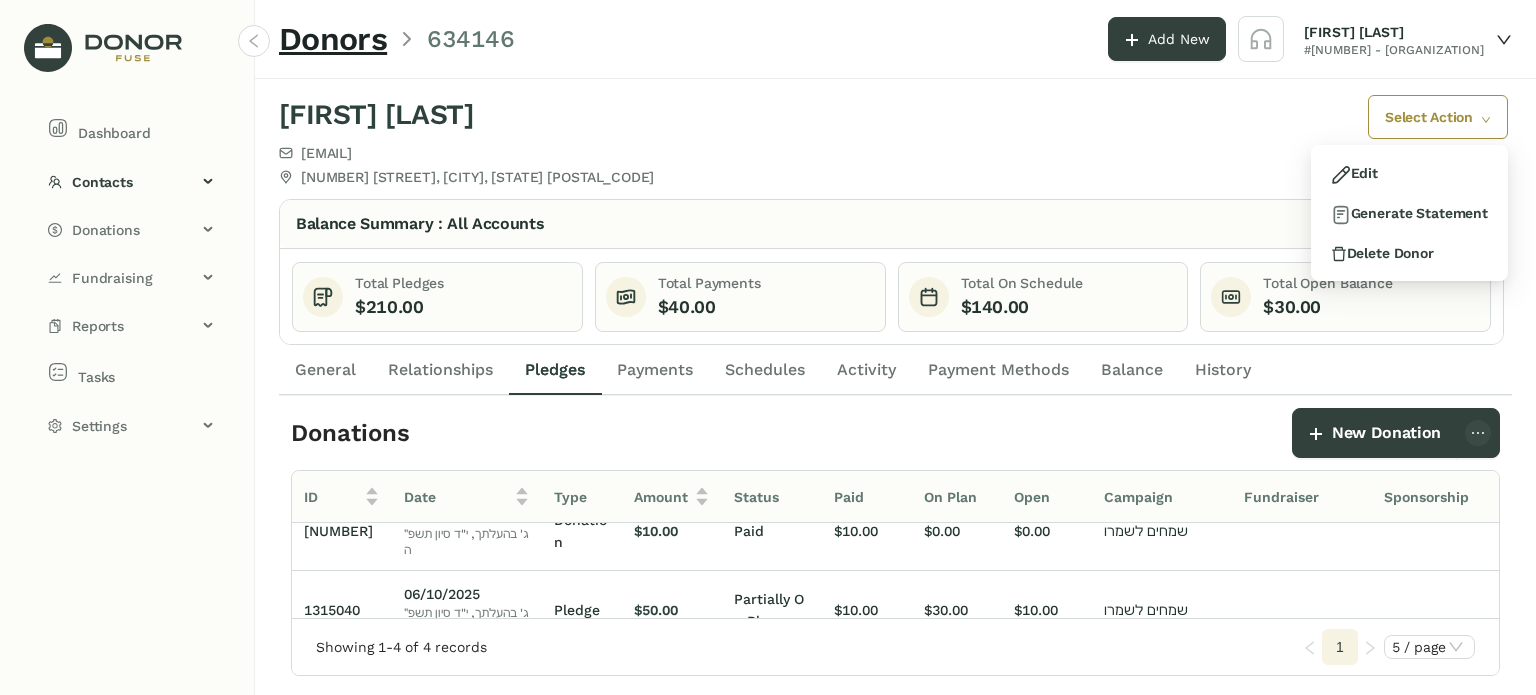 click on "Select Action" 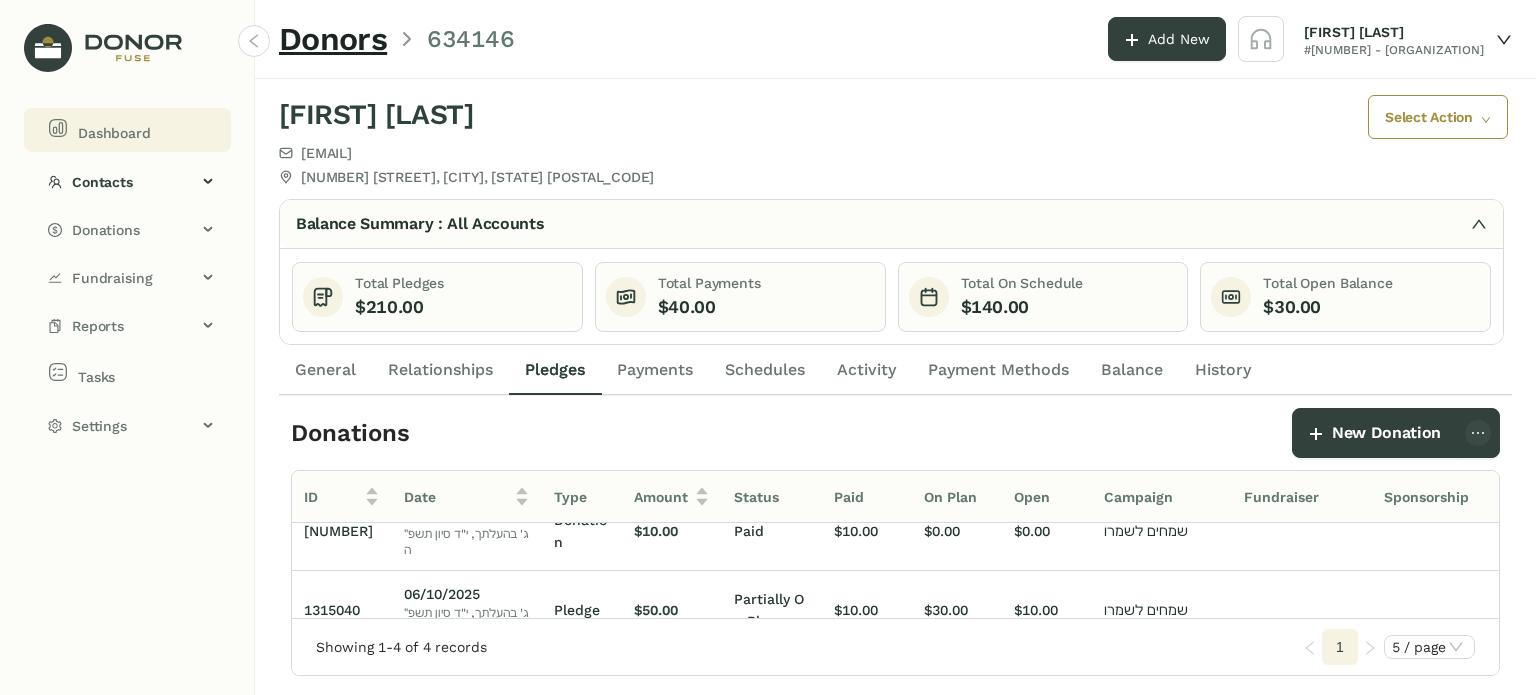 click on "Dashboard" 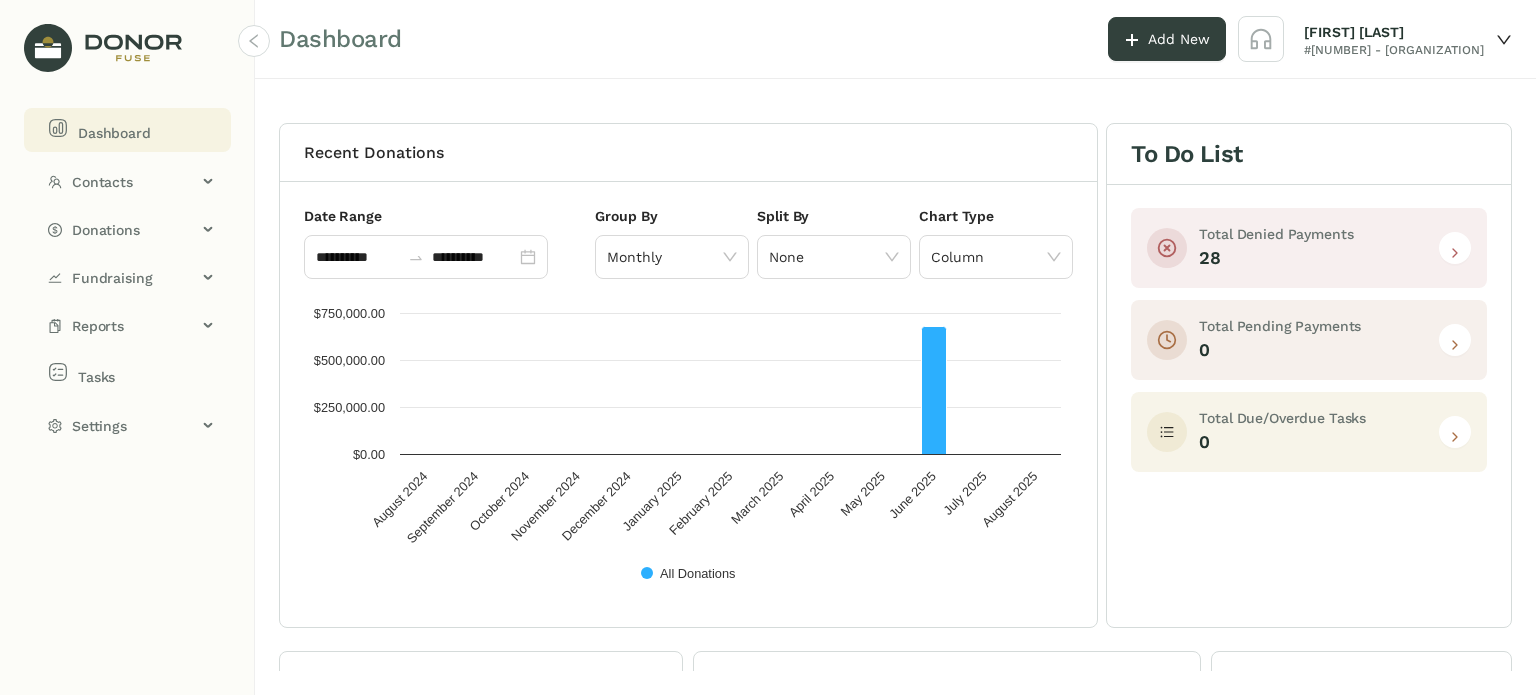 click on "Total Denied Payments" 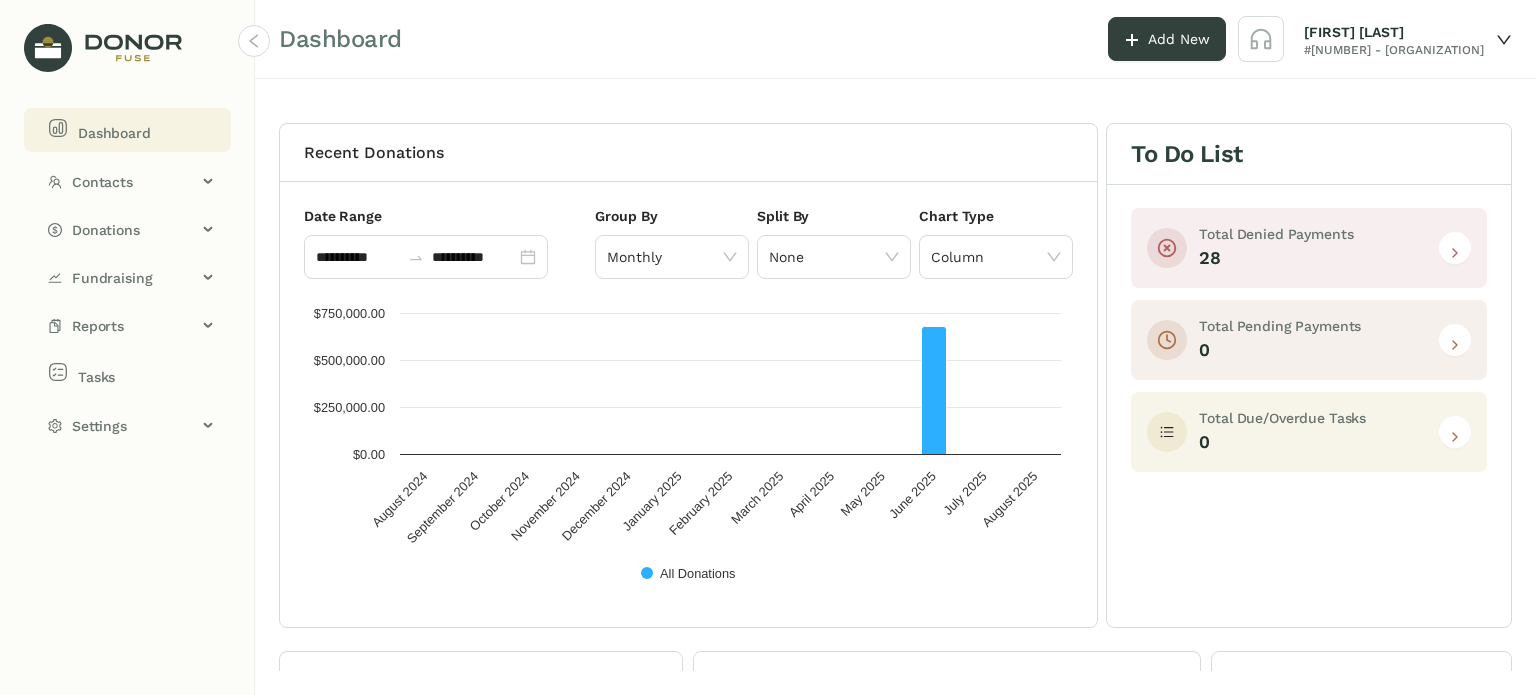 click 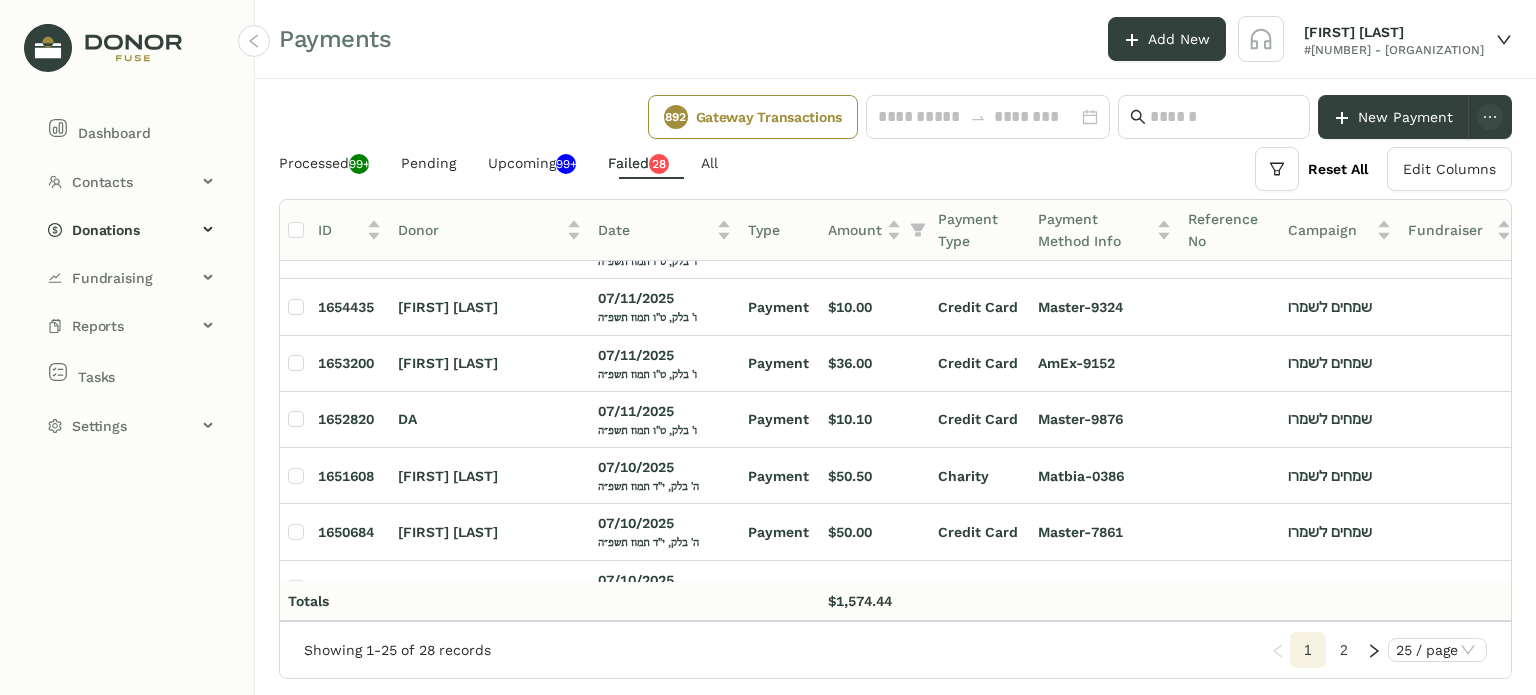scroll, scrollTop: 1090, scrollLeft: 0, axis: vertical 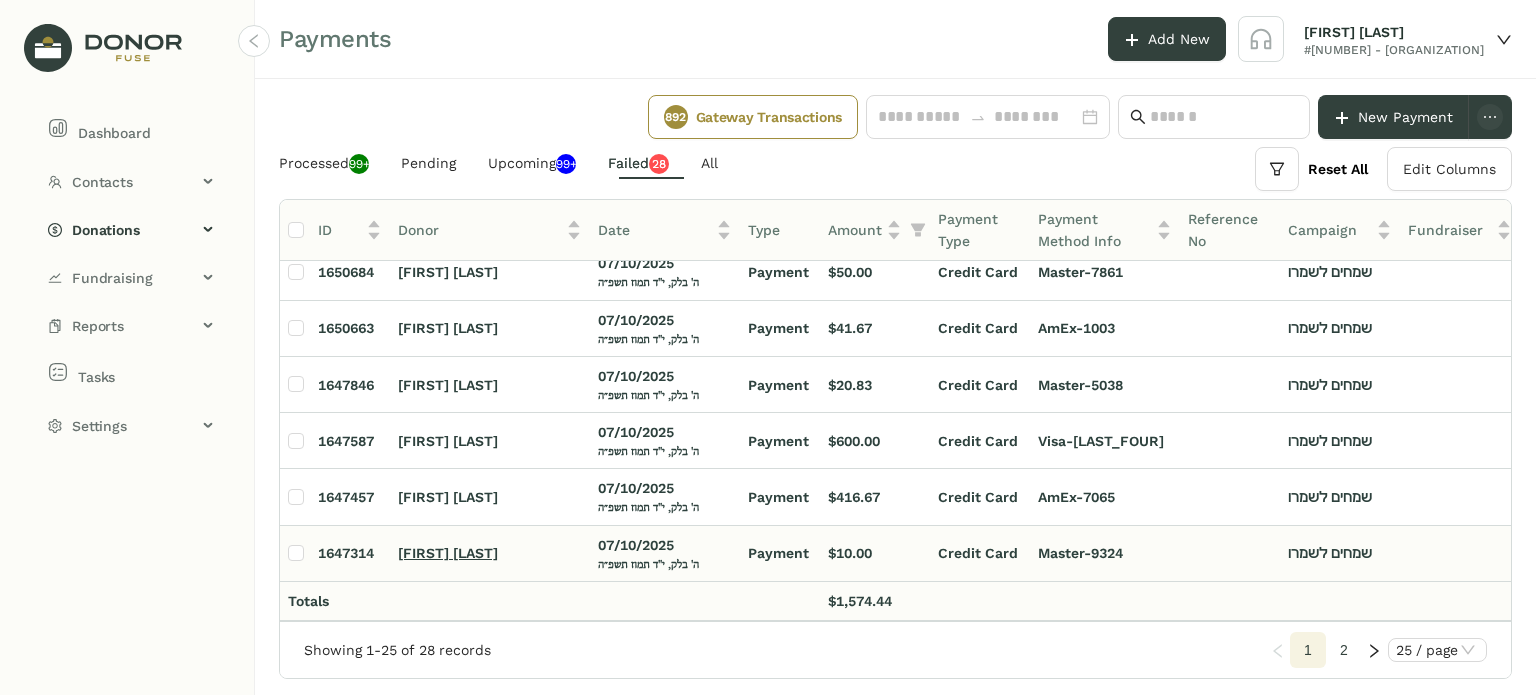 click on "[FIRST] [LAST]" 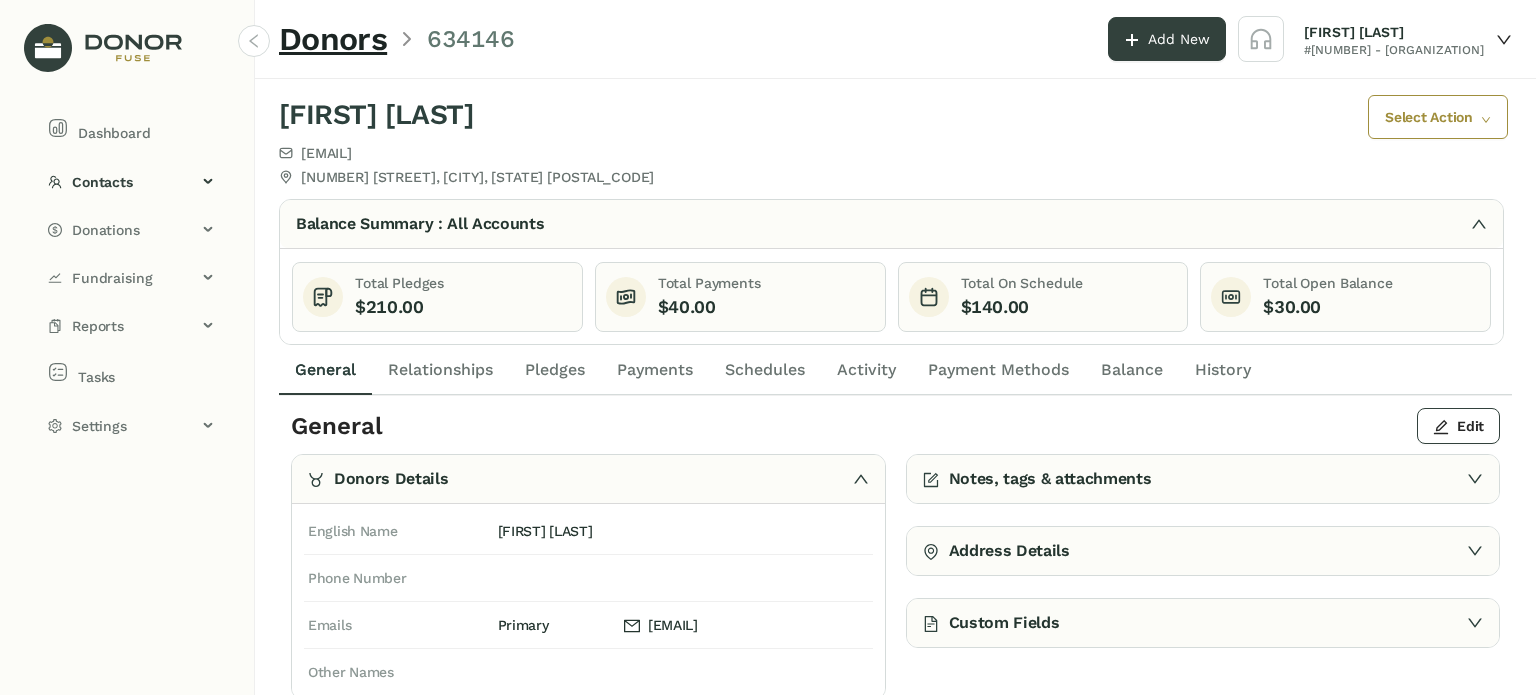scroll, scrollTop: 3, scrollLeft: 0, axis: vertical 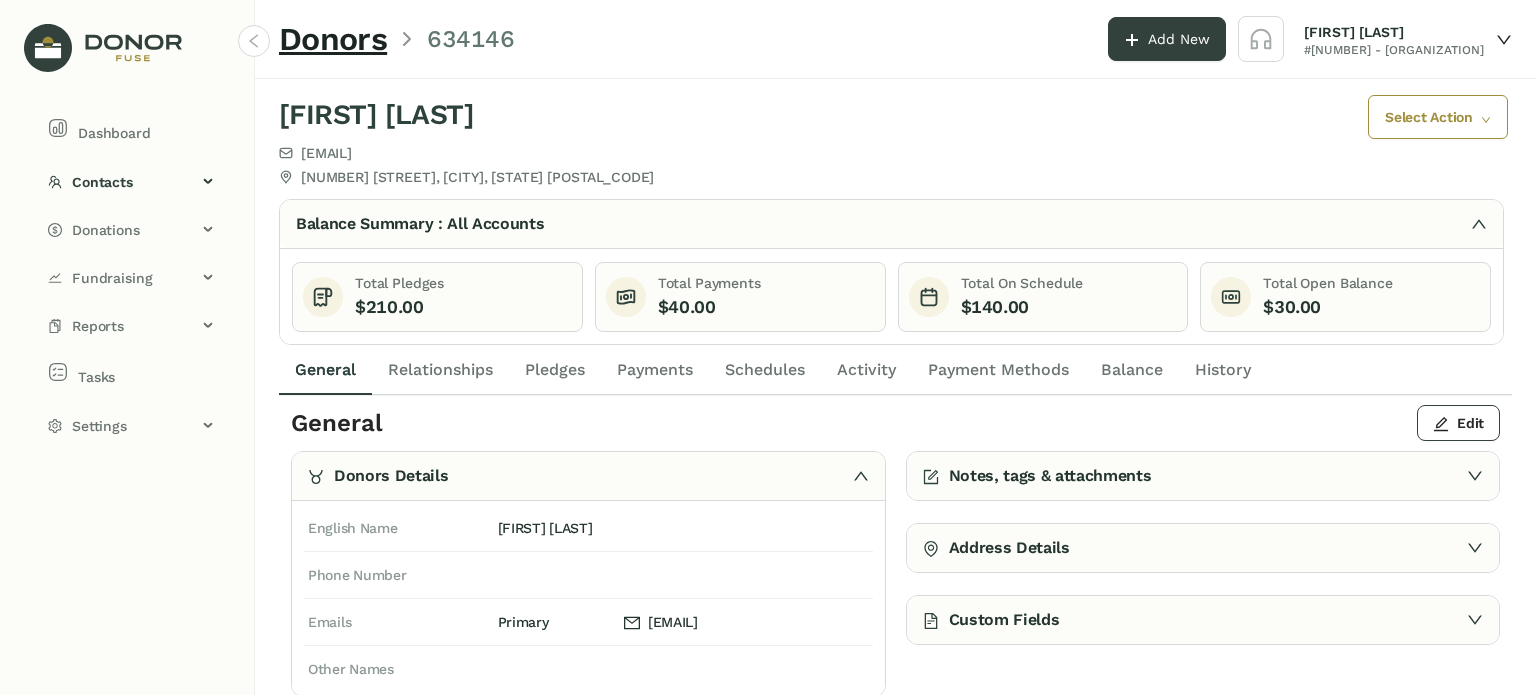 click on "Pledges" 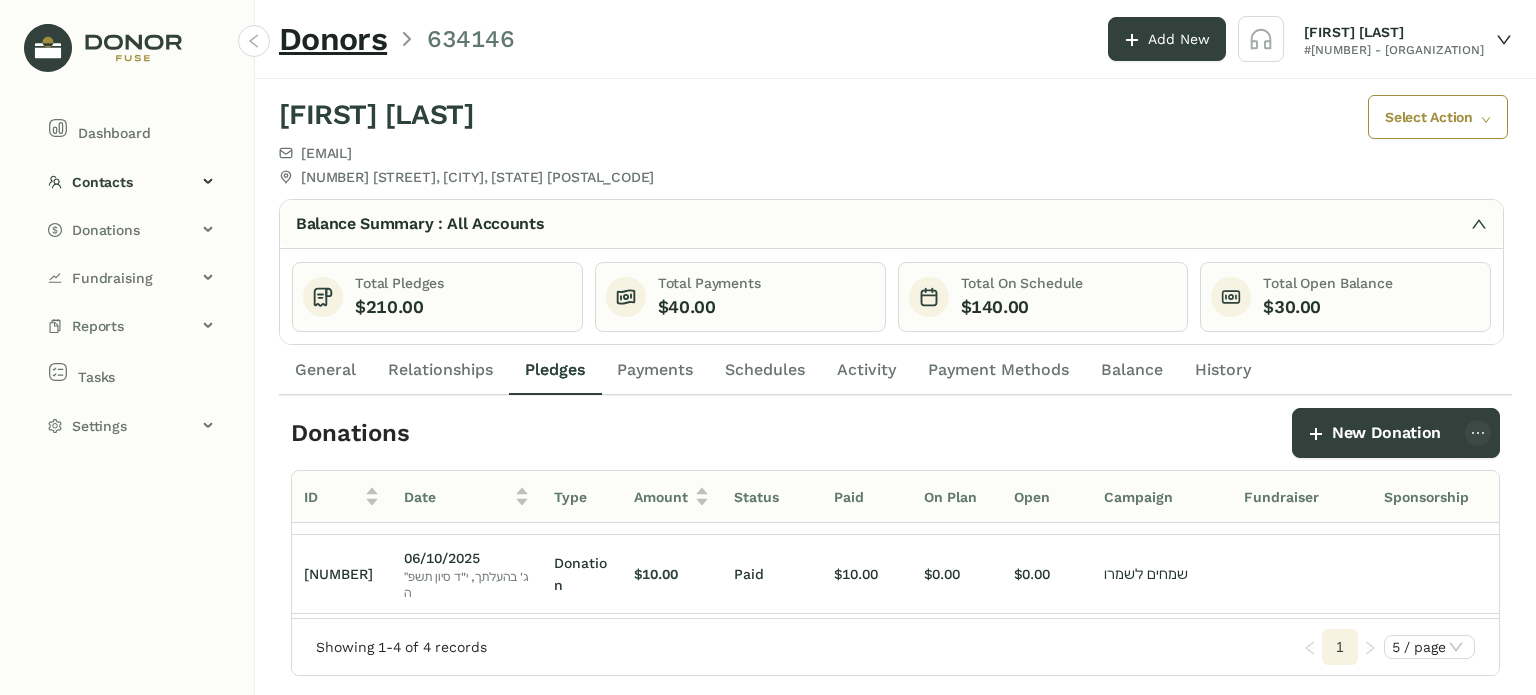 scroll, scrollTop: 189, scrollLeft: 0, axis: vertical 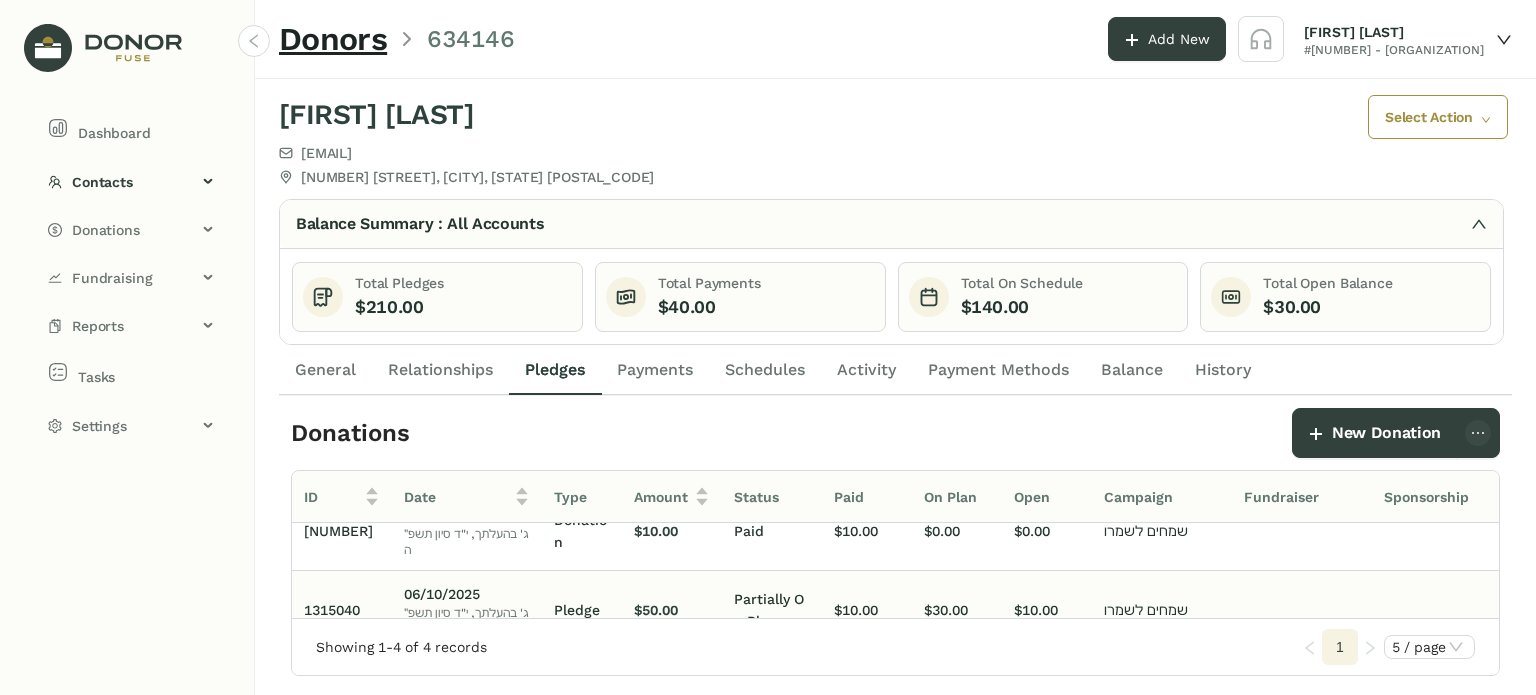 click on "ג' בהעלתך, י"ד סיון תשפ״ה" 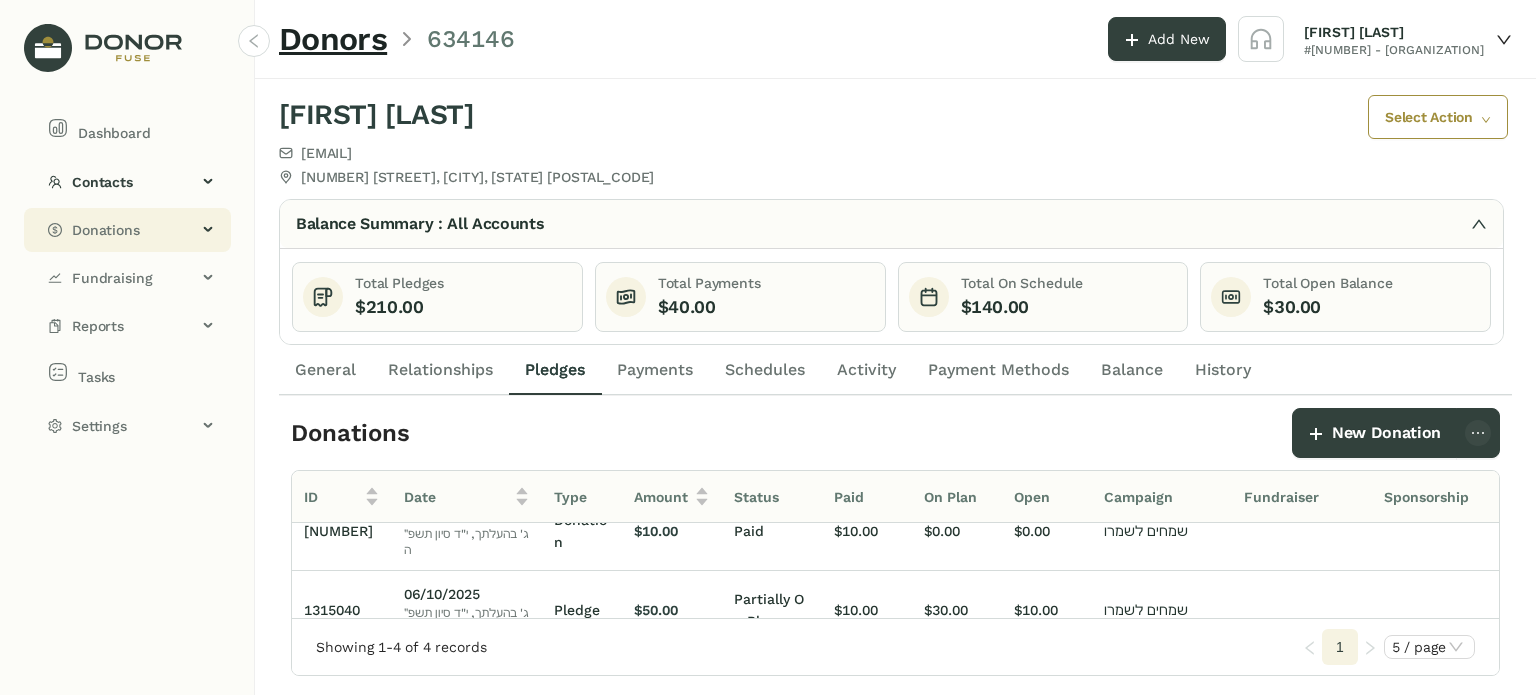 click on "Donations" 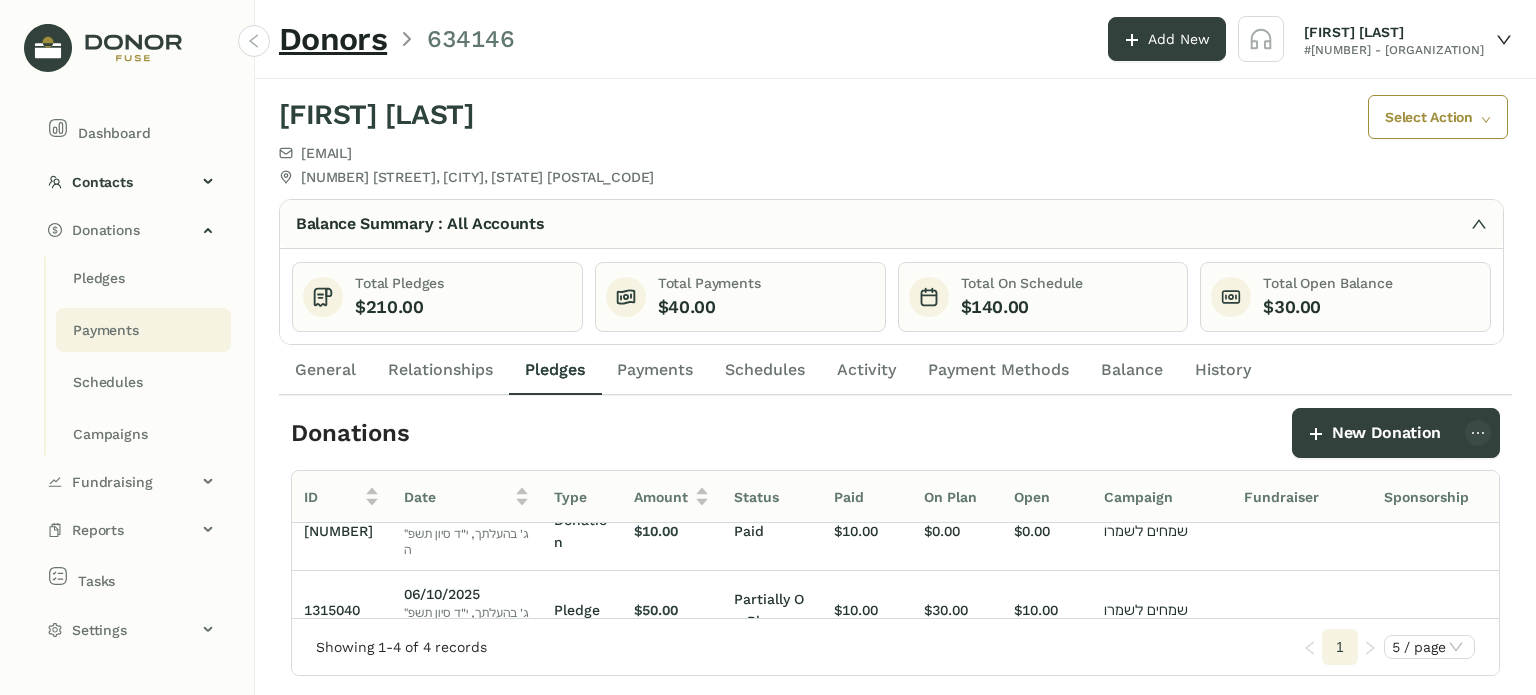 click on "Payments" 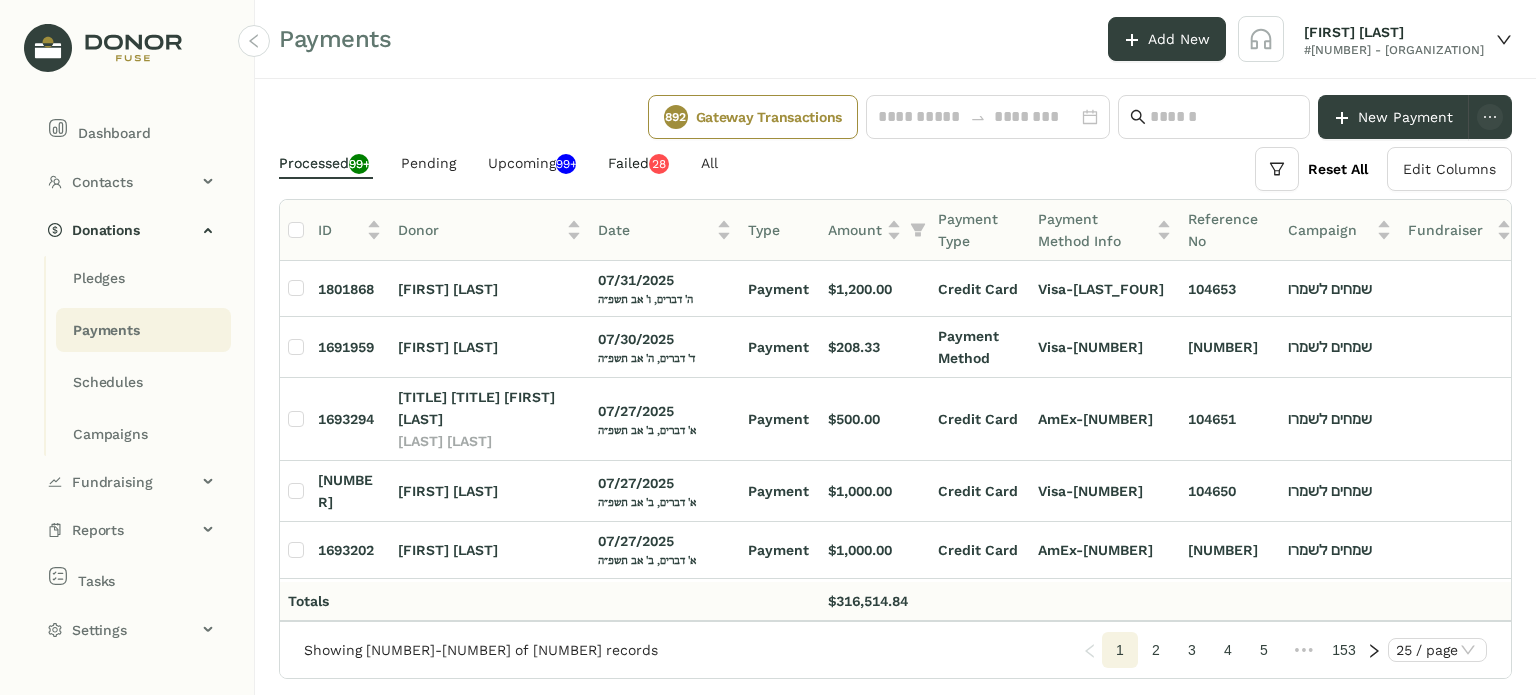 click on "Failed   0   1   2   3   4   5   6   7   8   9   0   1   2   3   4   5   6   7   8   9" 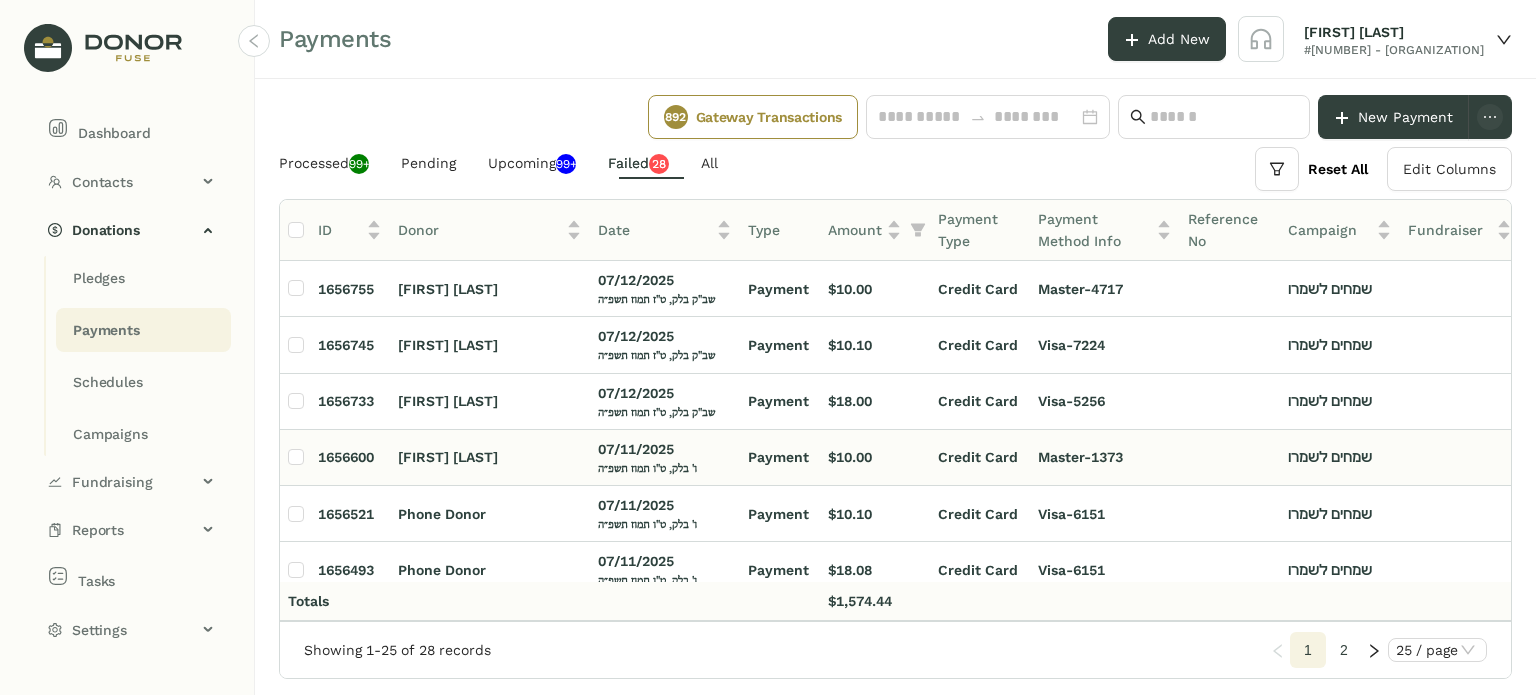 scroll, scrollTop: 295, scrollLeft: 60, axis: both 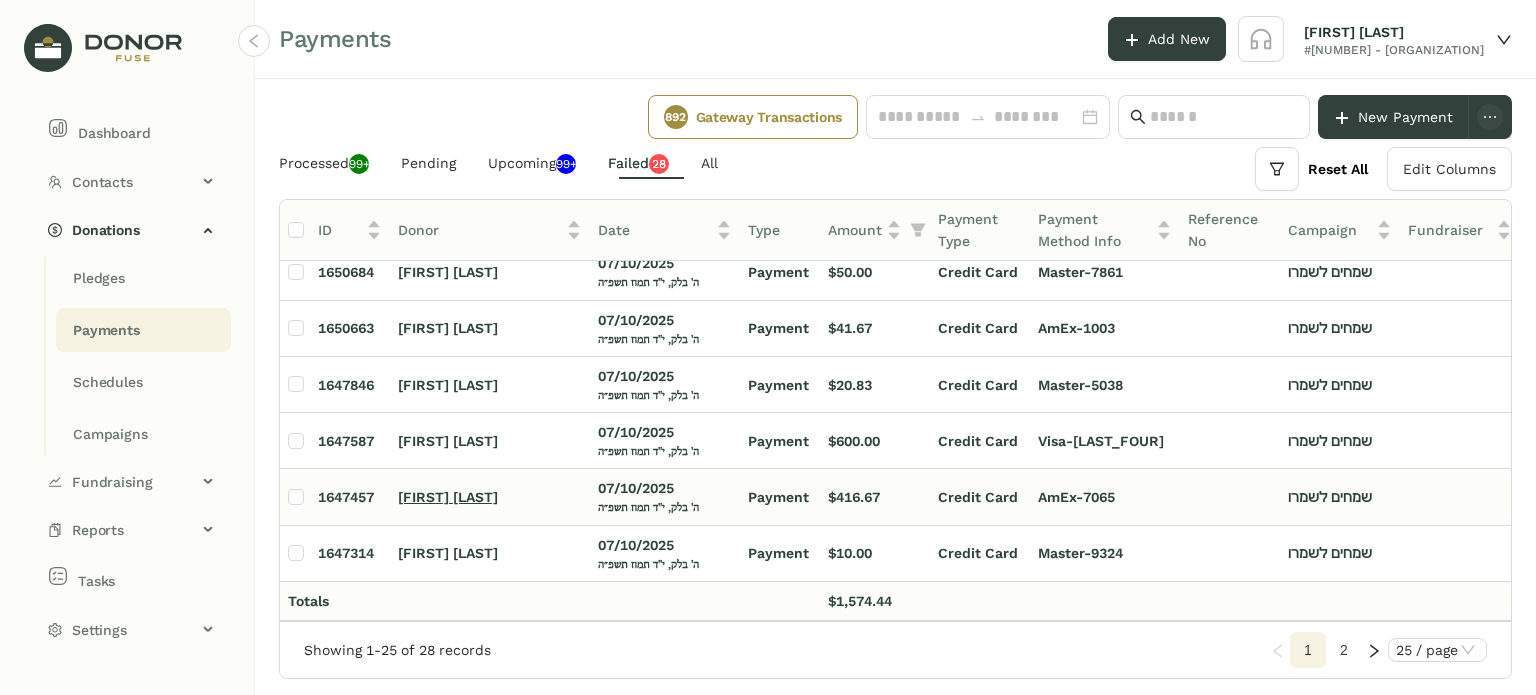 click on "[FIRST] [LAST]" 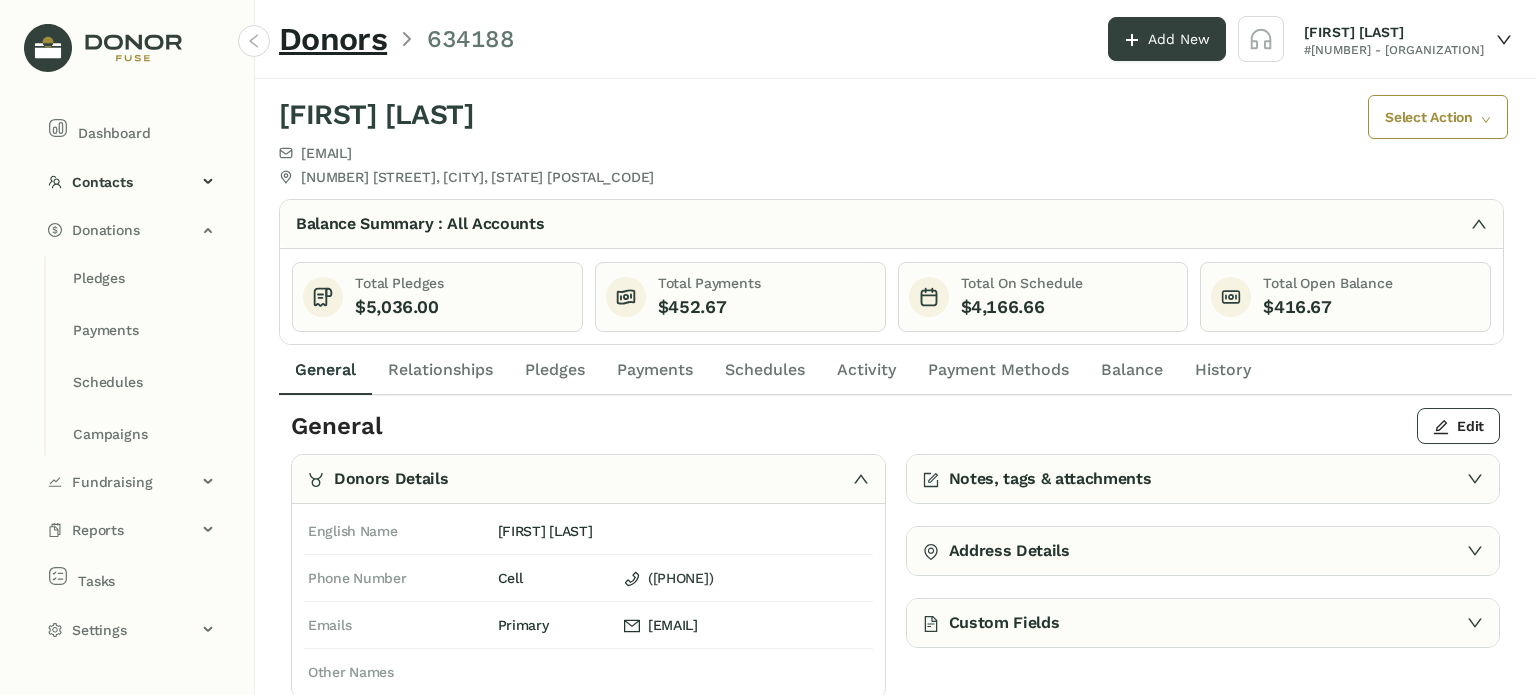 scroll, scrollTop: 3, scrollLeft: 0, axis: vertical 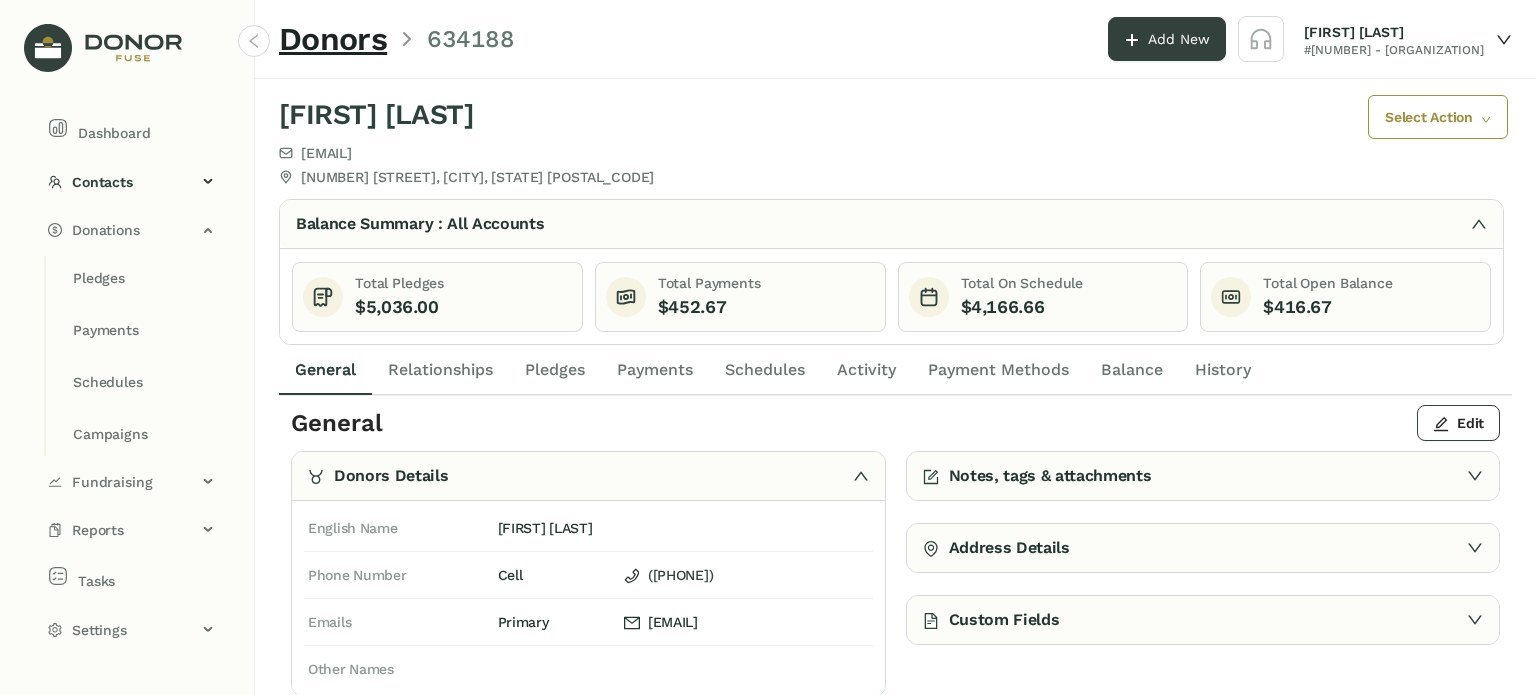 click on "Payments" 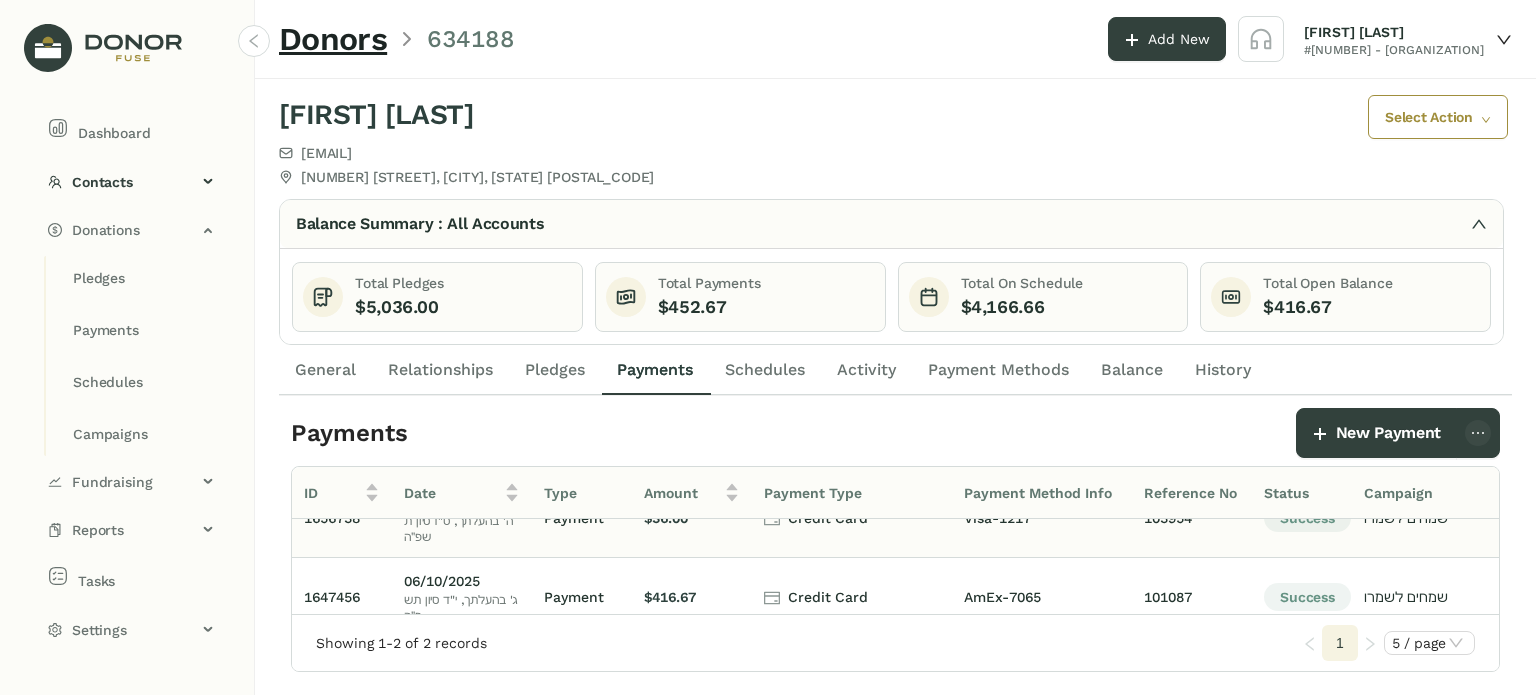 scroll, scrollTop: 0, scrollLeft: 0, axis: both 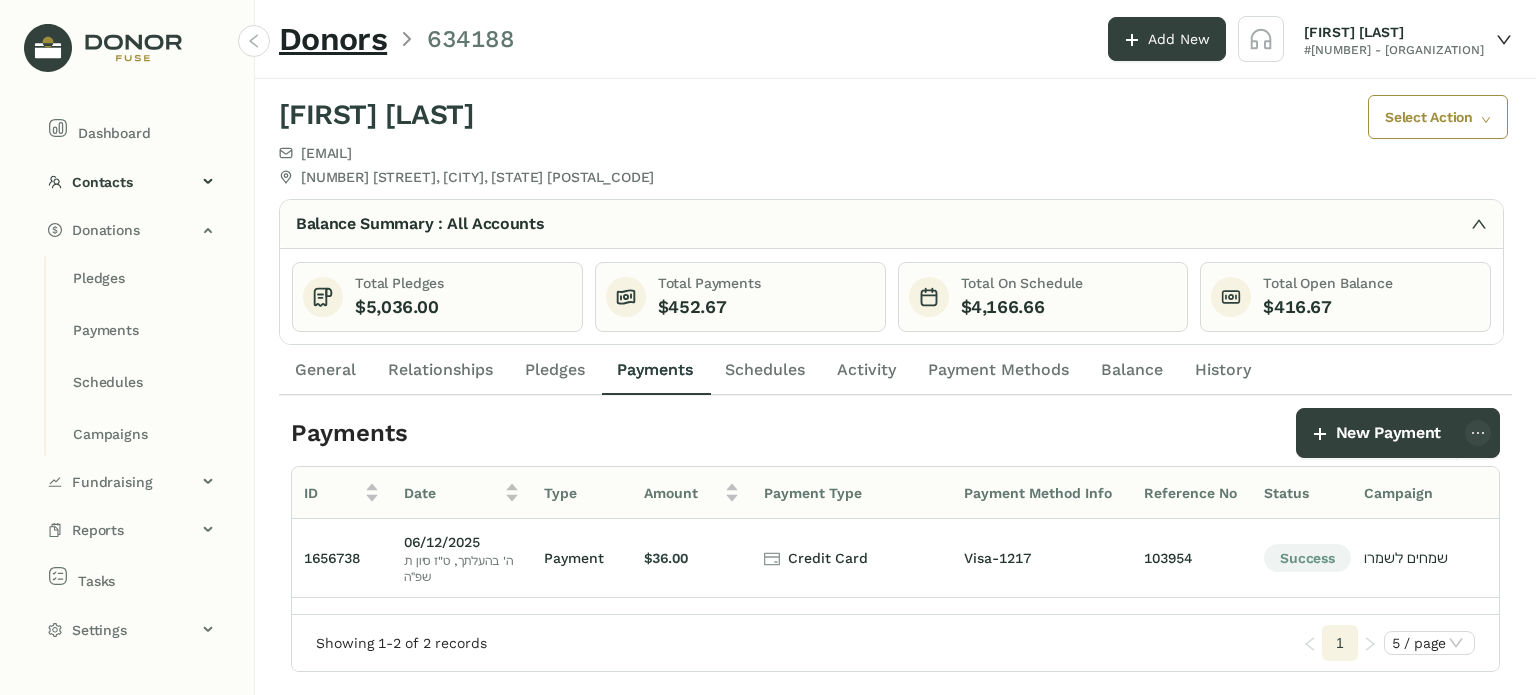 click on "Payment Methods" 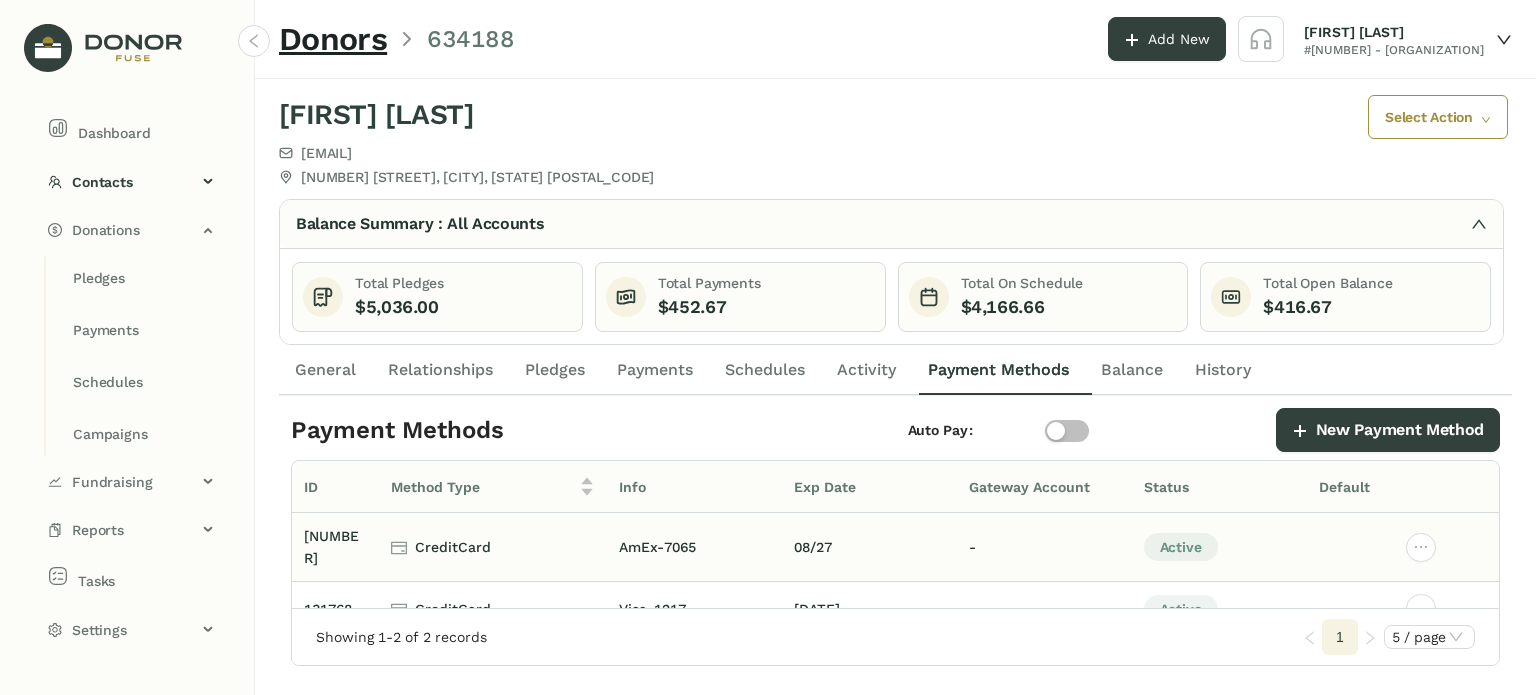 scroll, scrollTop: 12, scrollLeft: 0, axis: vertical 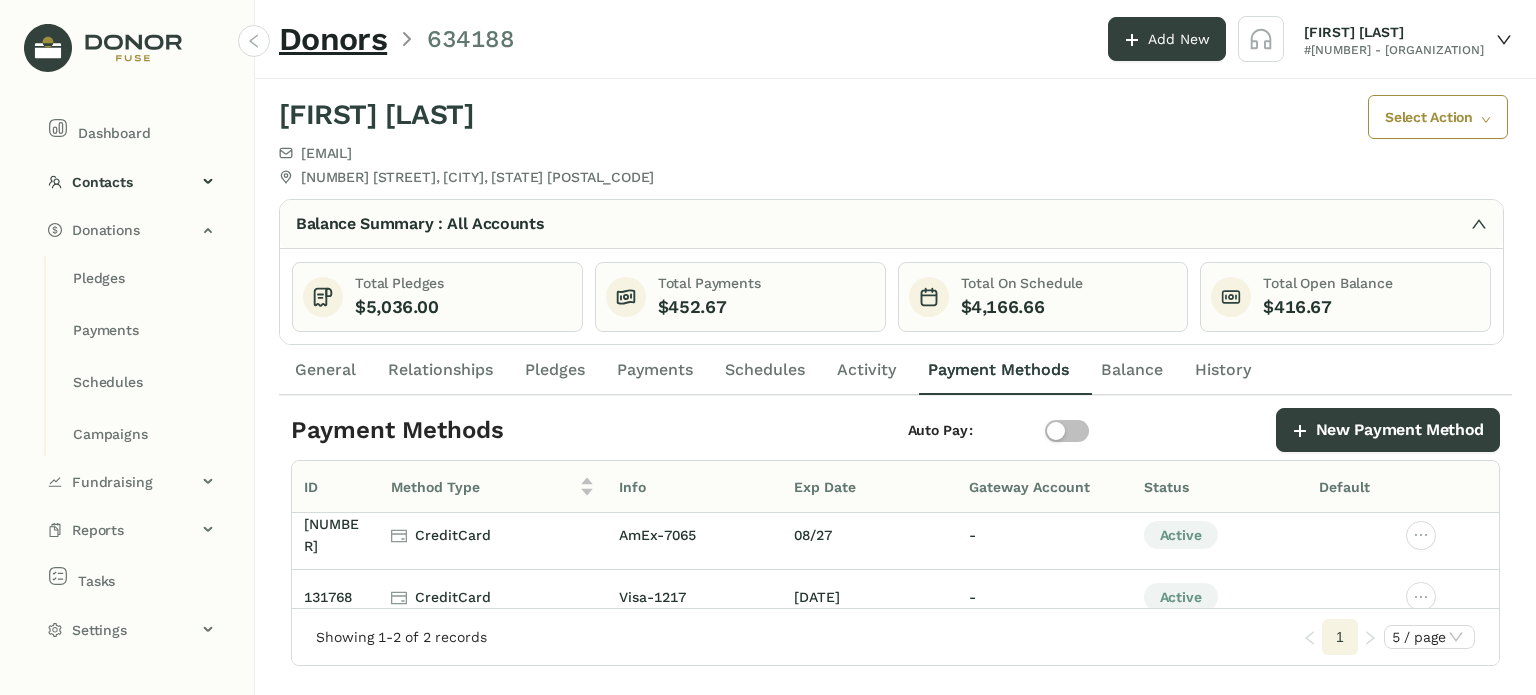 click on "Balance" 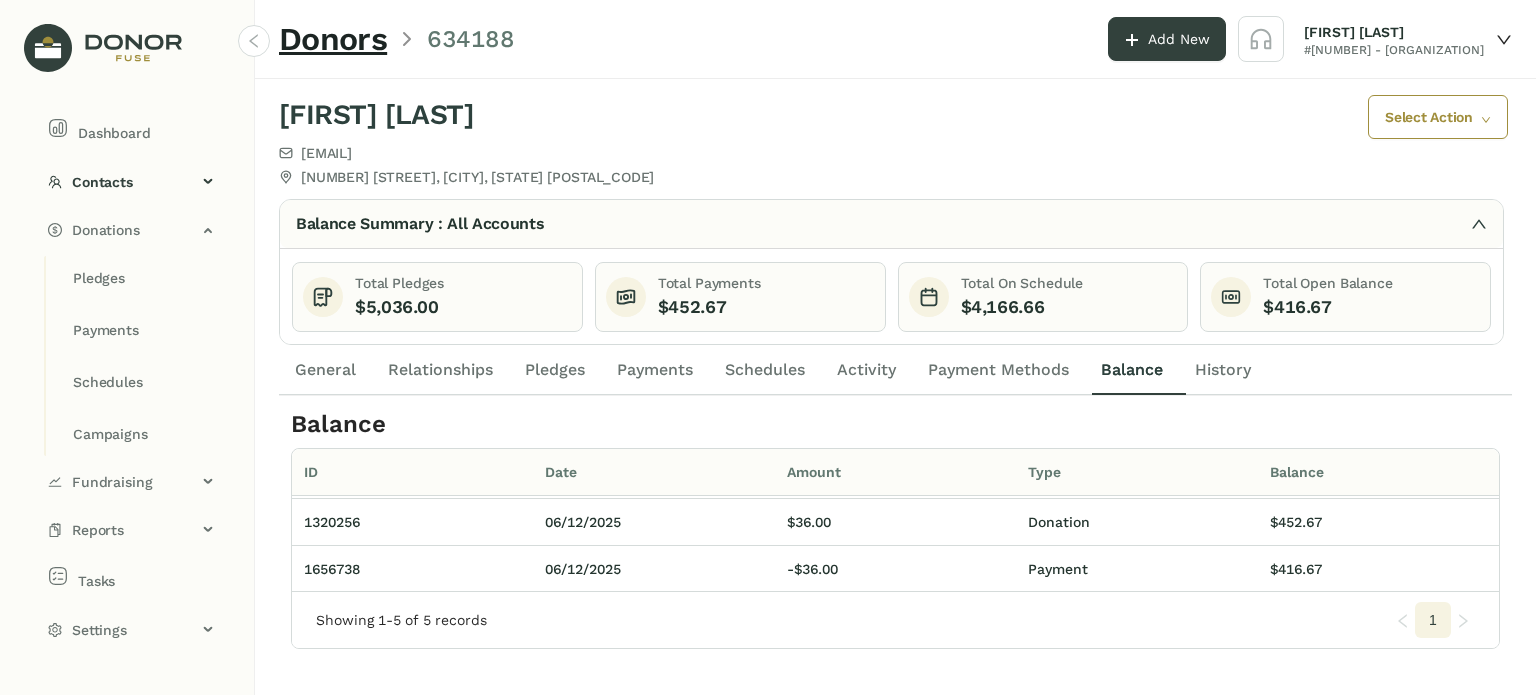 scroll, scrollTop: 0, scrollLeft: 0, axis: both 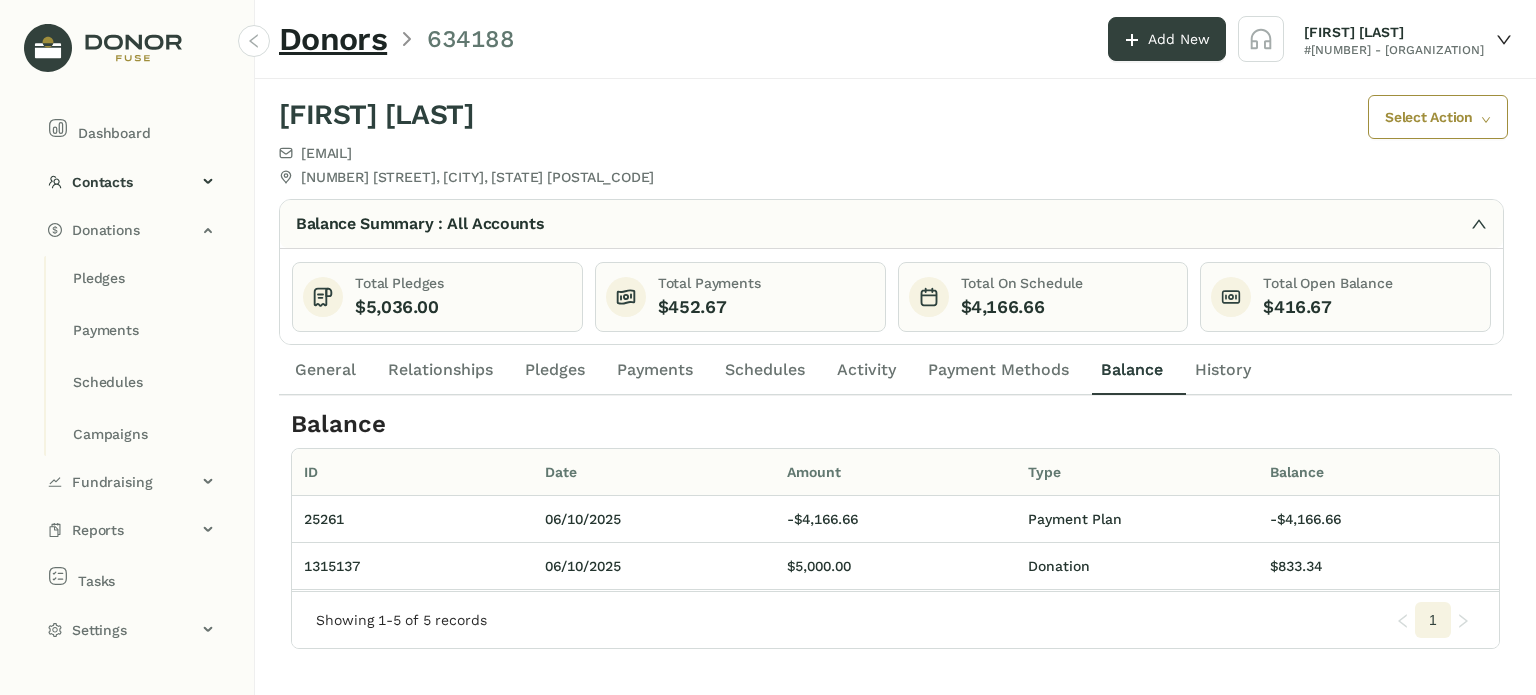 click on "History" 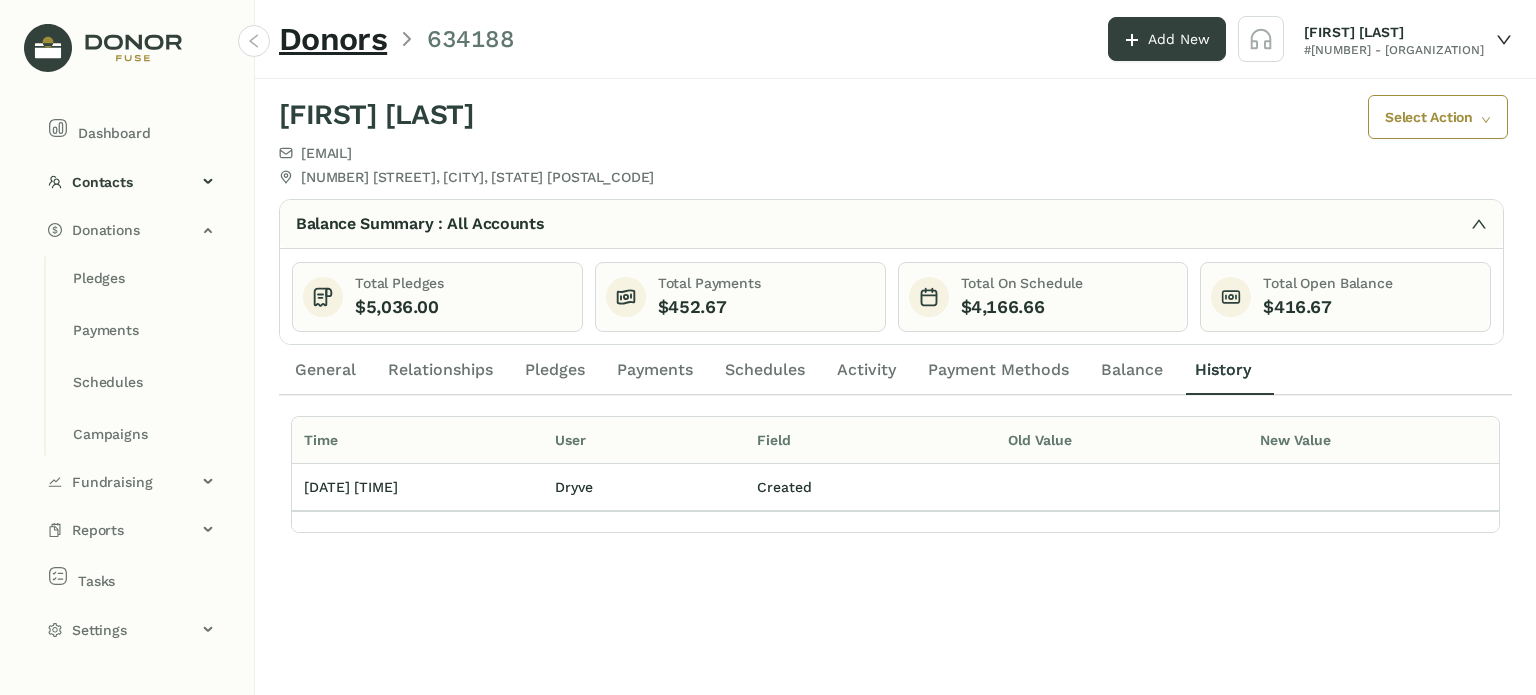 click on "Payment Methods" 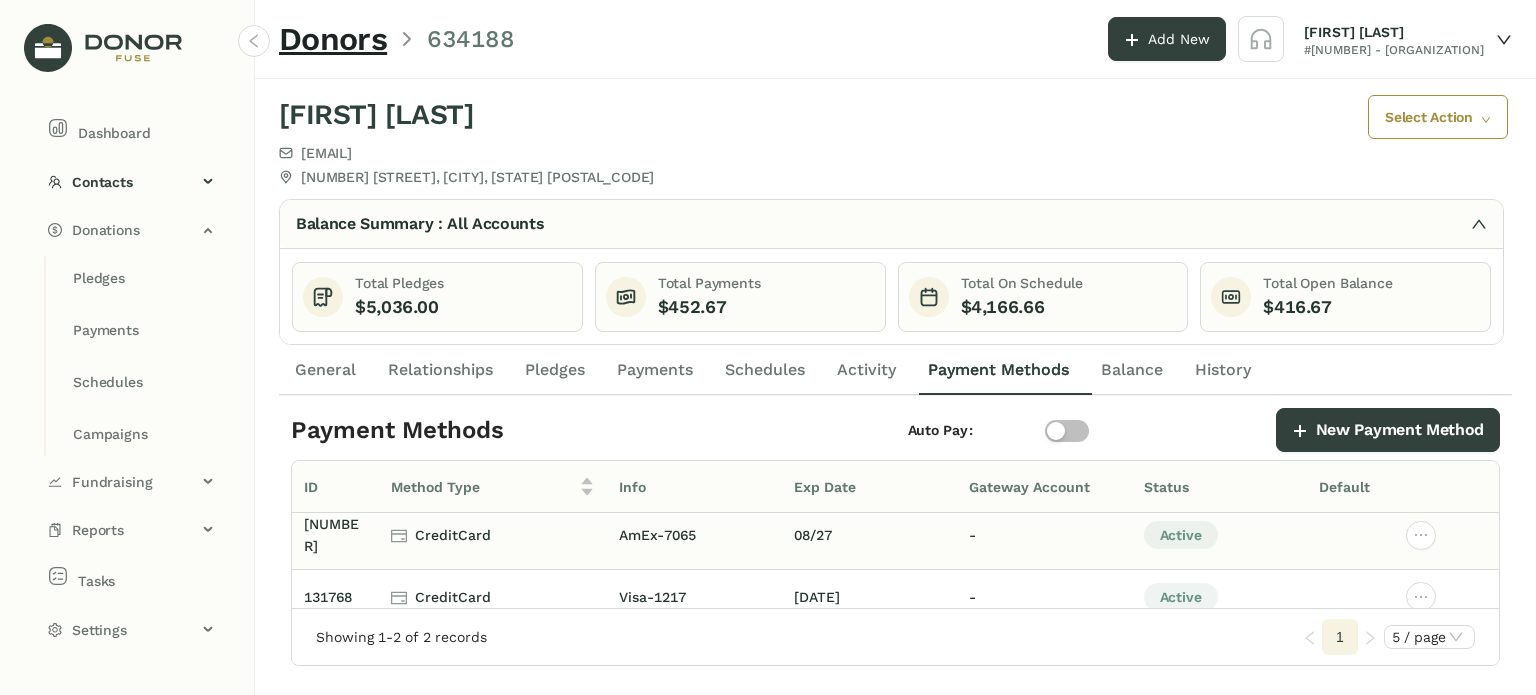 scroll, scrollTop: 8, scrollLeft: 0, axis: vertical 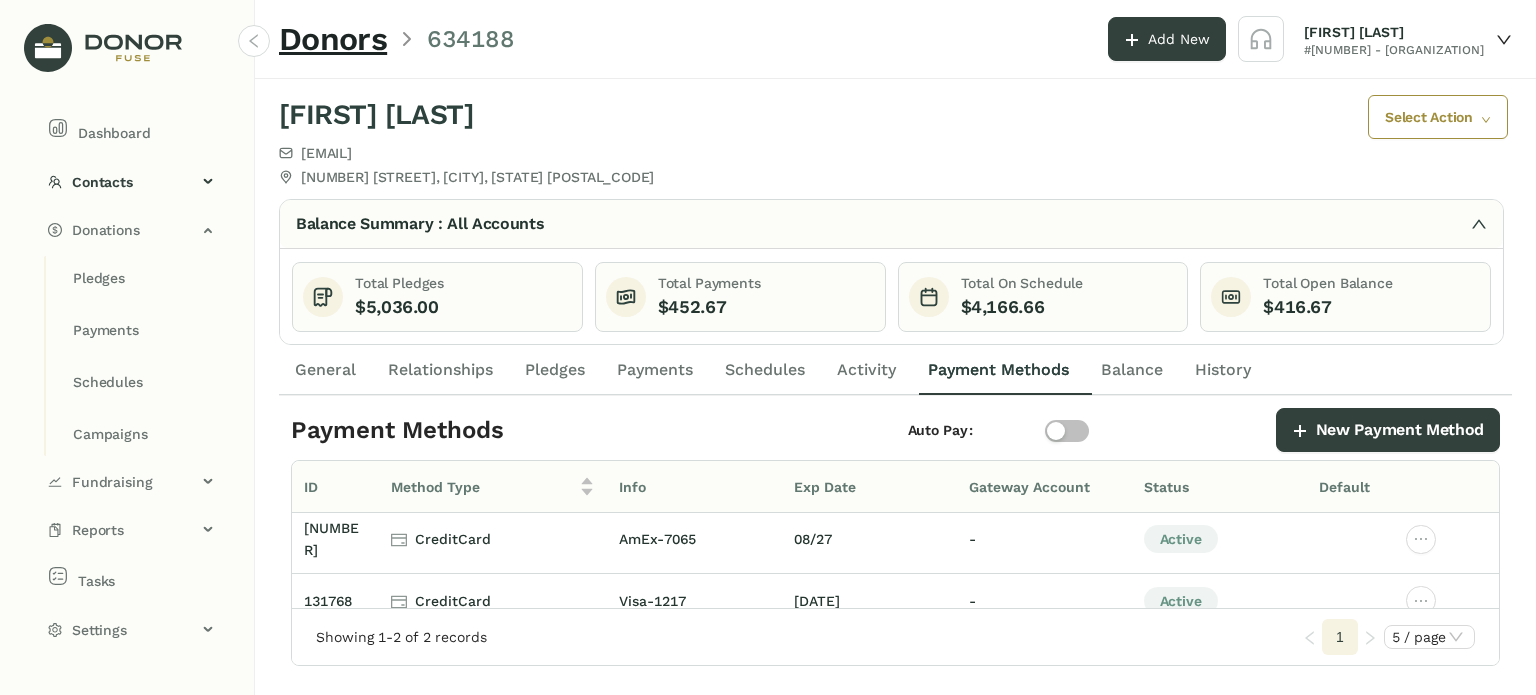 click on "General" 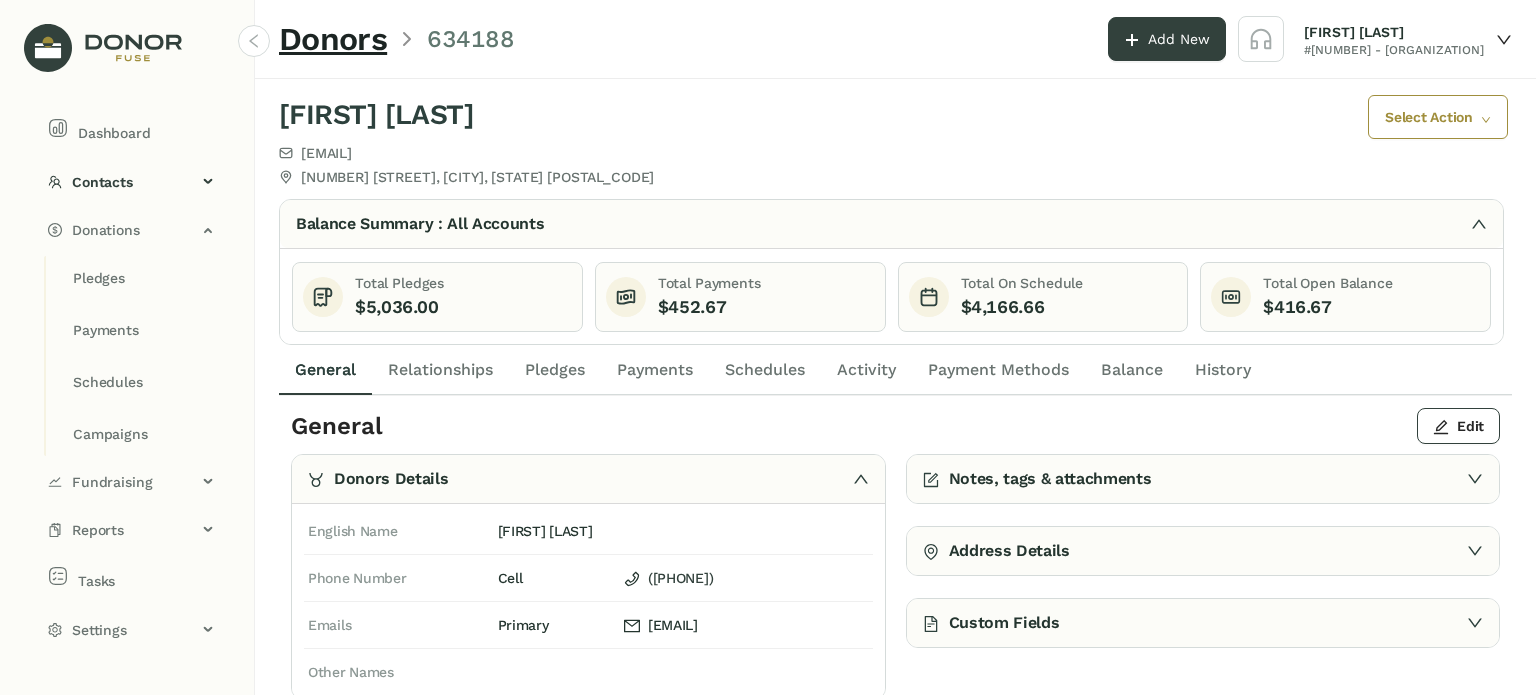 scroll, scrollTop: 3, scrollLeft: 0, axis: vertical 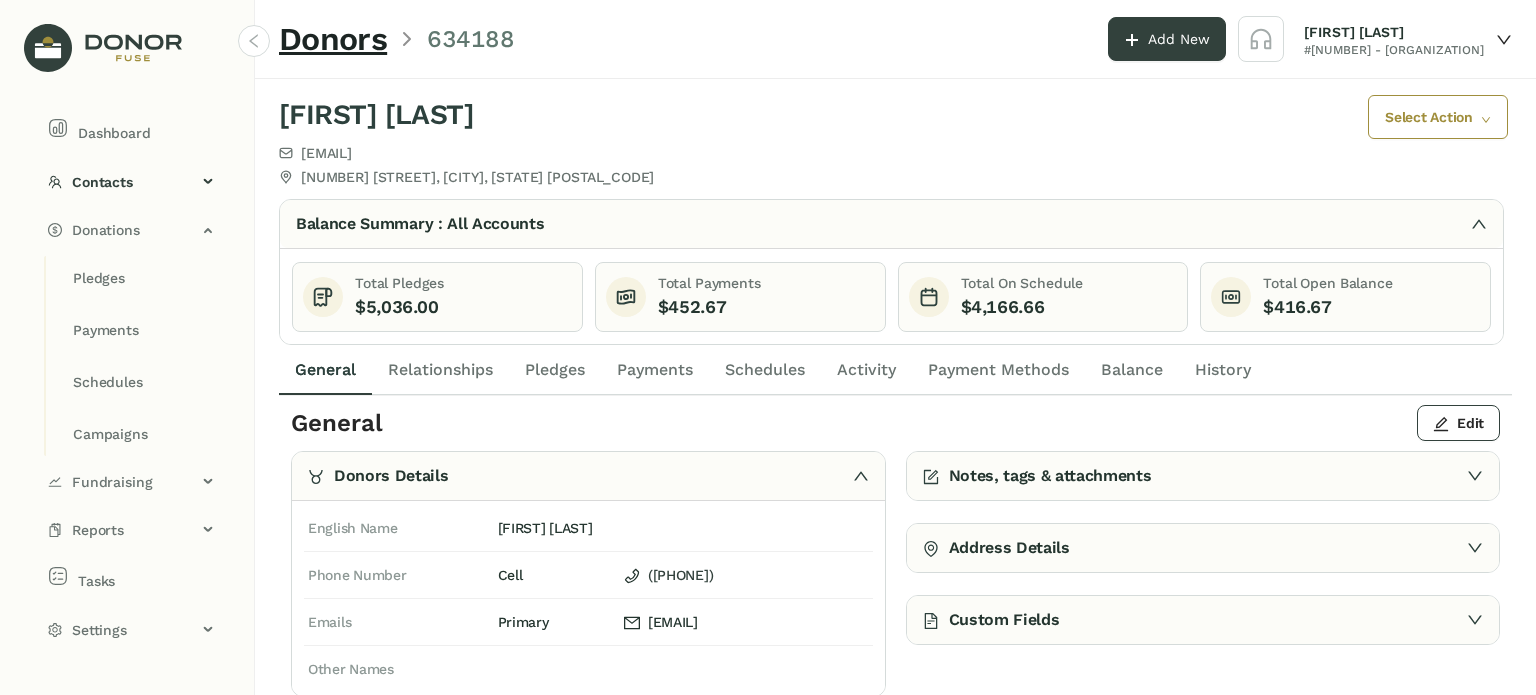 click on "Payment Methods" 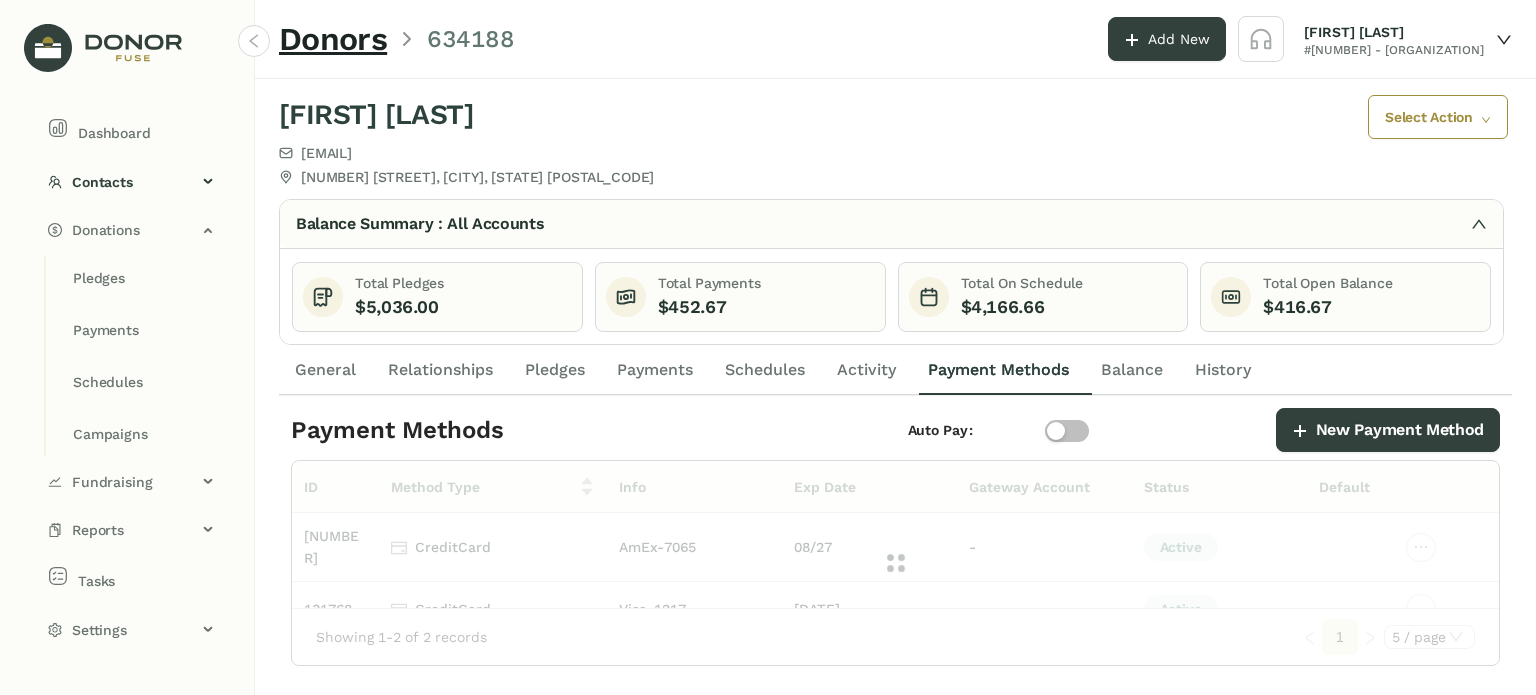 scroll, scrollTop: 0, scrollLeft: 0, axis: both 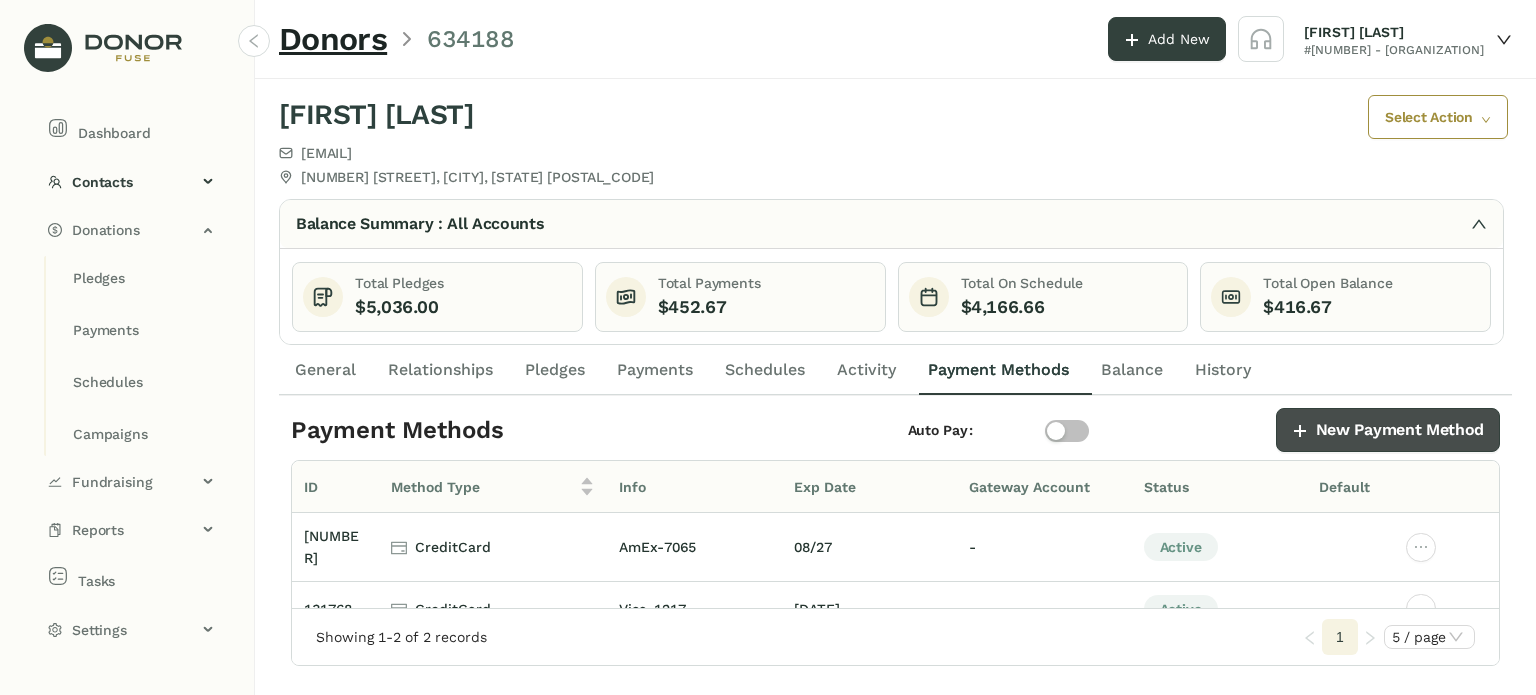 click on "New Payment Method" 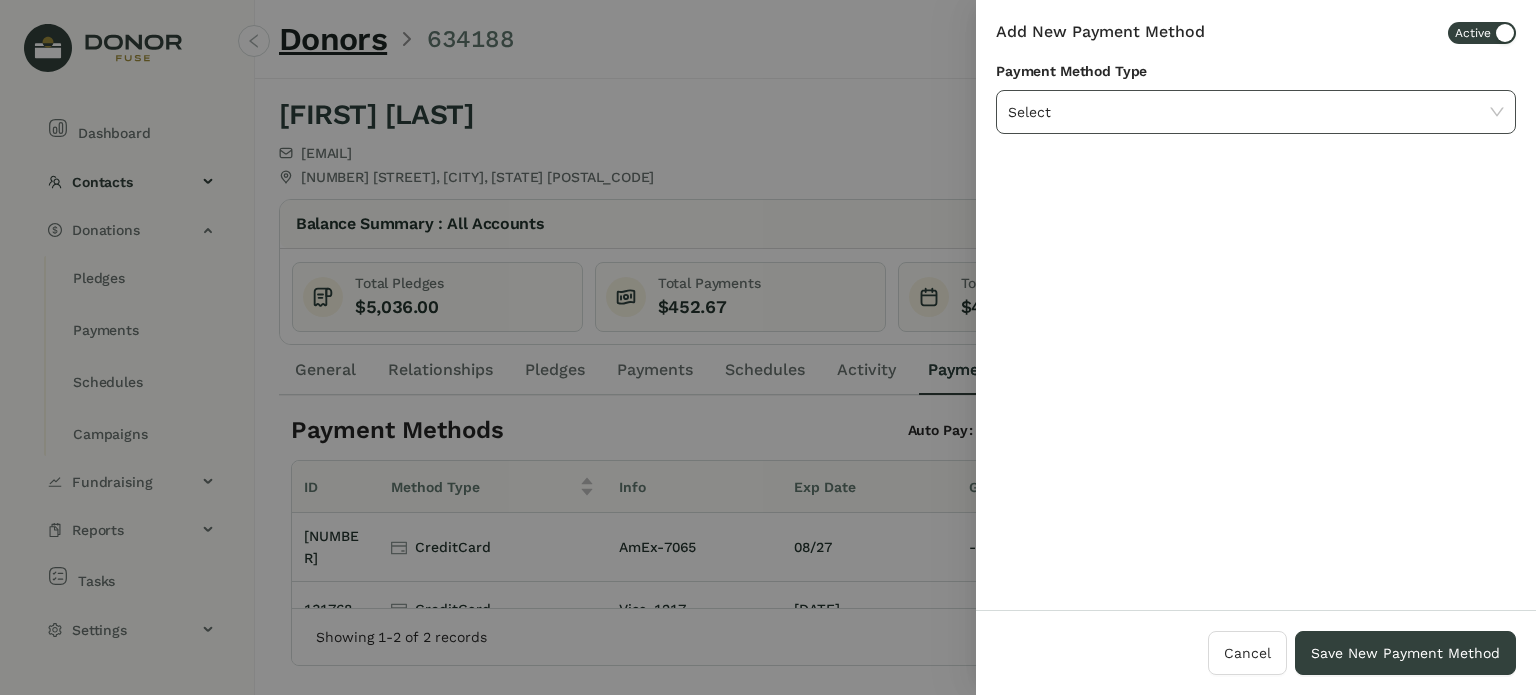 click on "Select" 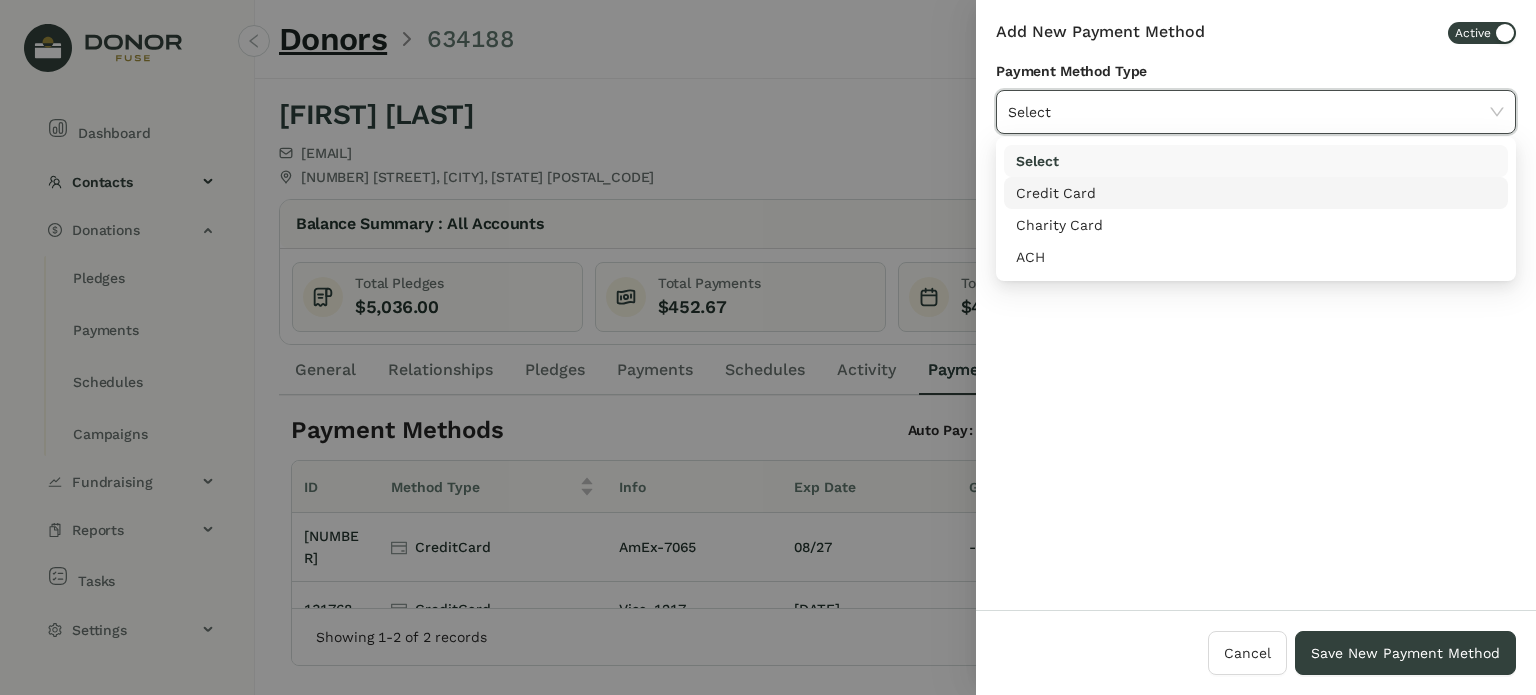 click on "Credit Card" at bounding box center (1256, 193) 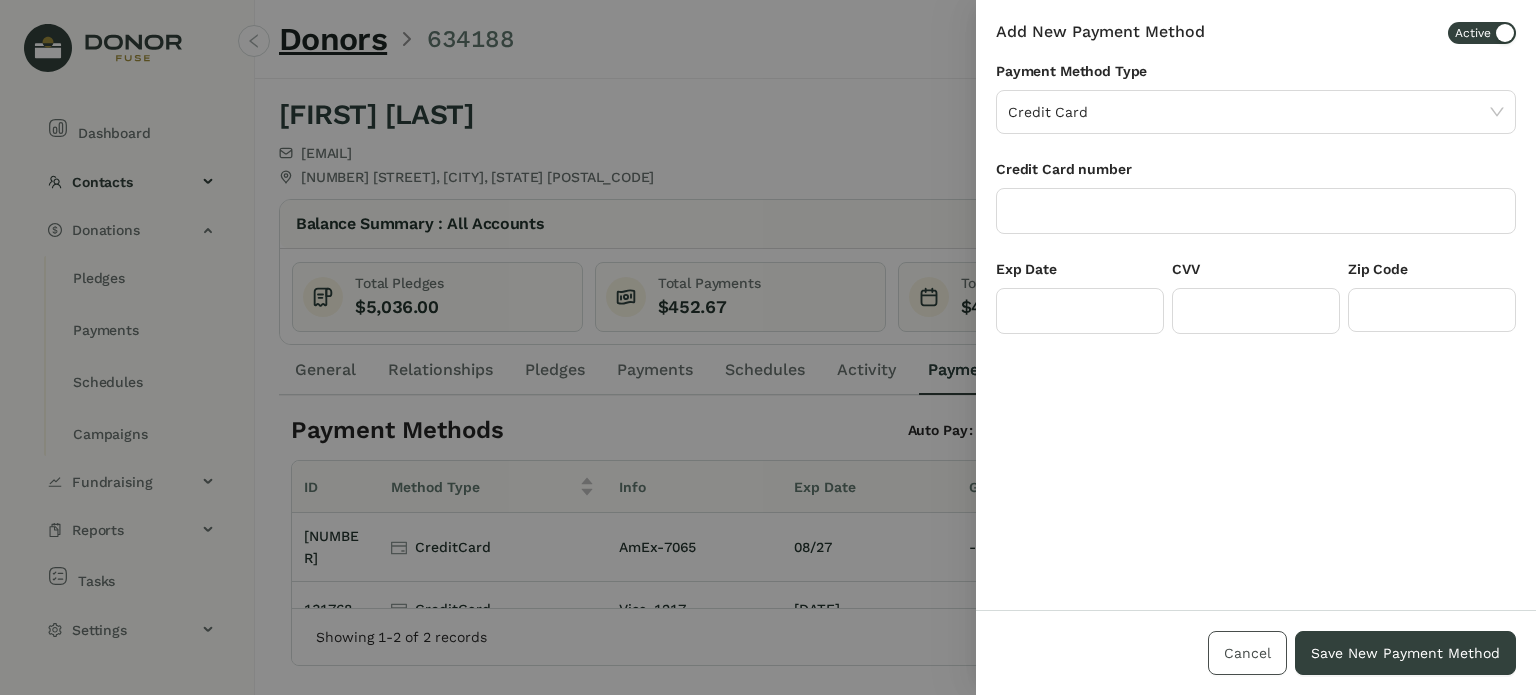 click on "Cancel" at bounding box center [1247, 653] 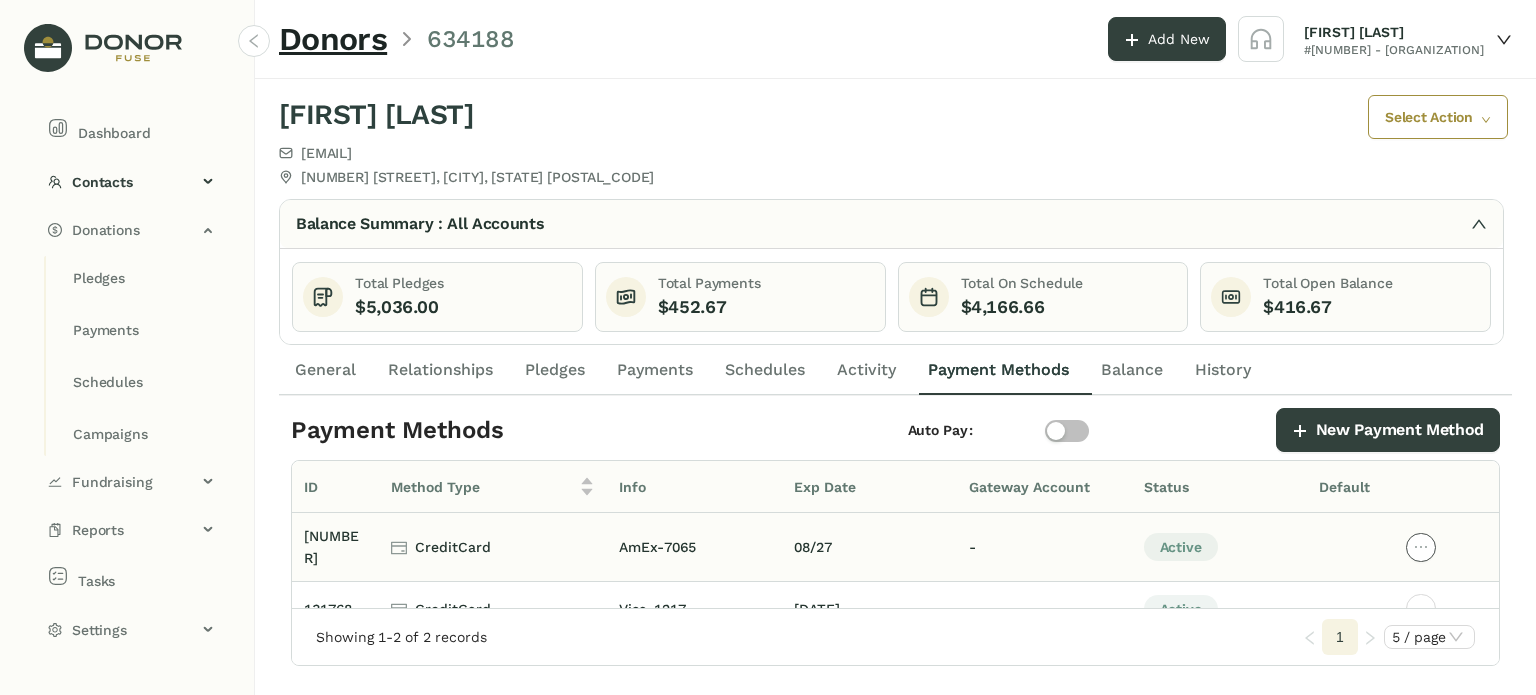 click 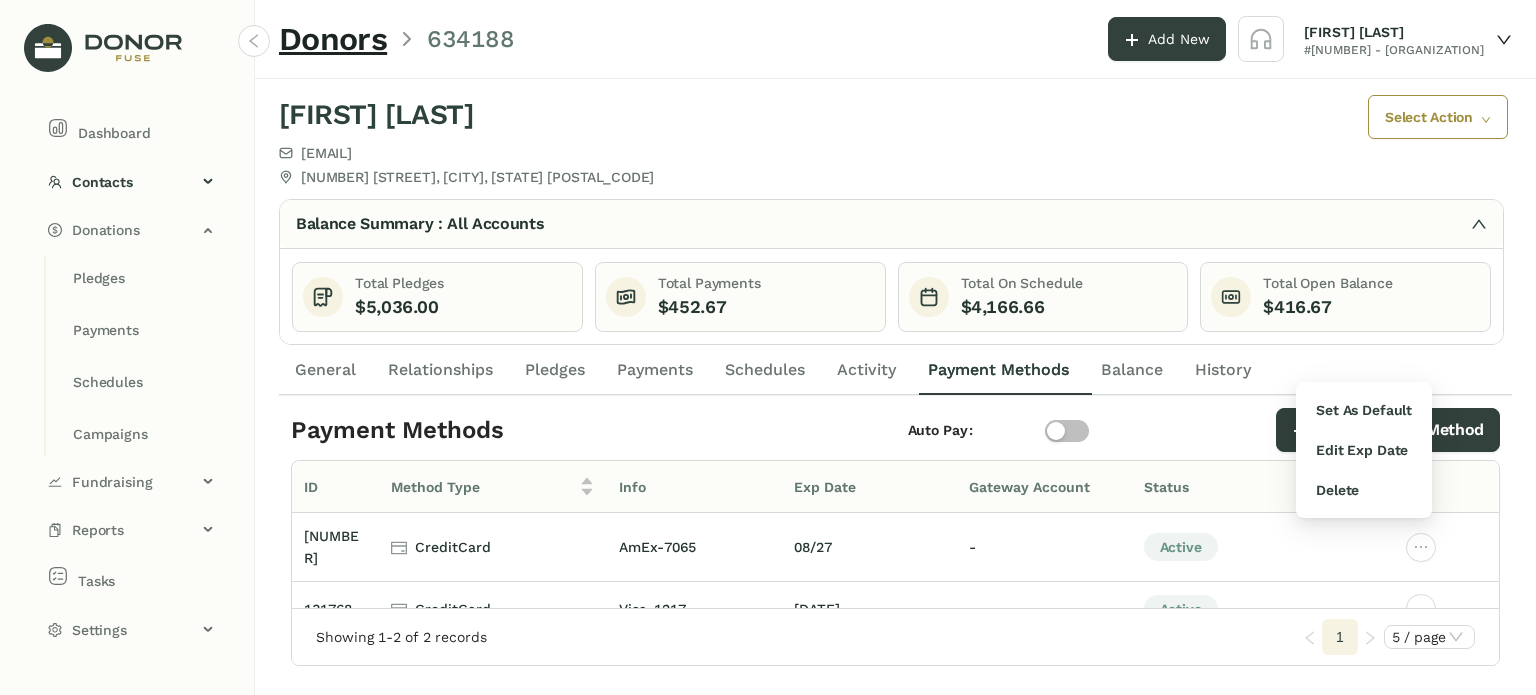 click on "Showing 1-2 of 2 records" 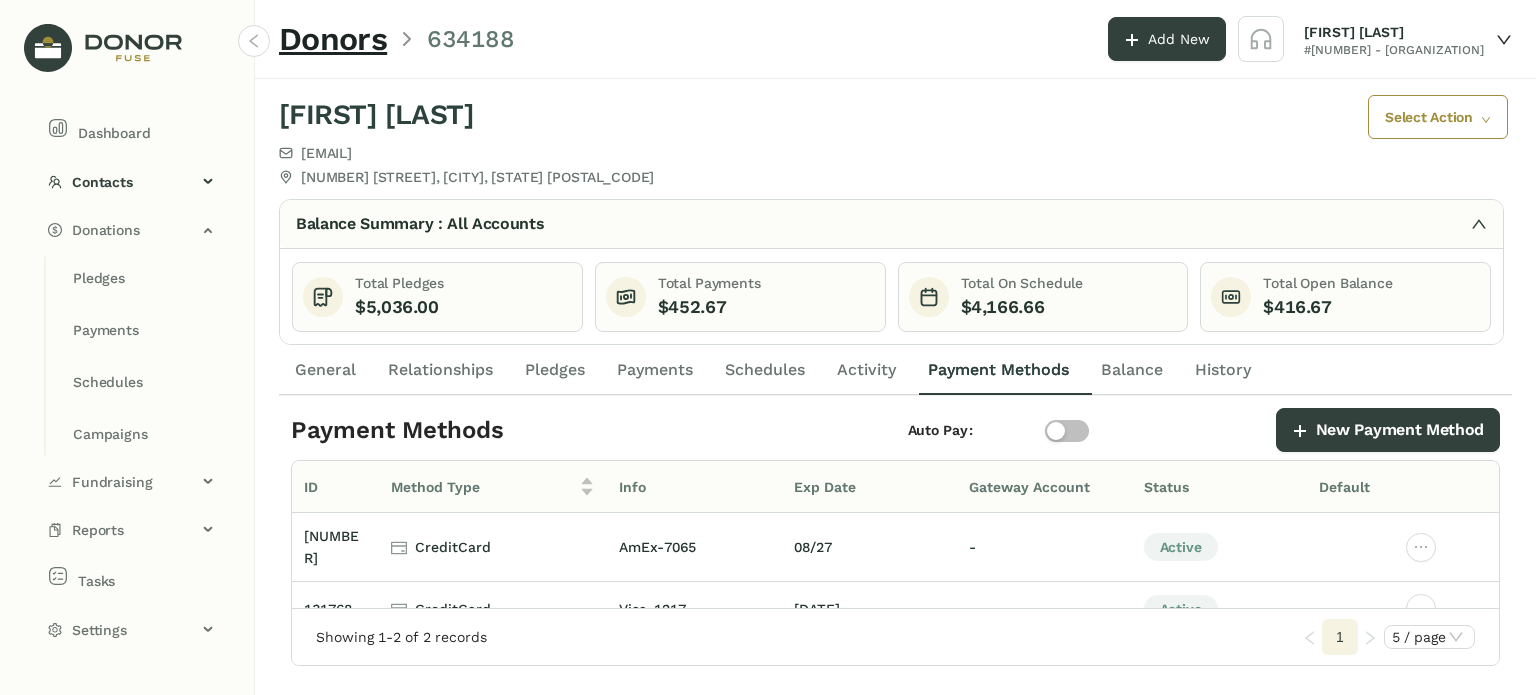 click on "[FIRST] [LAST]" 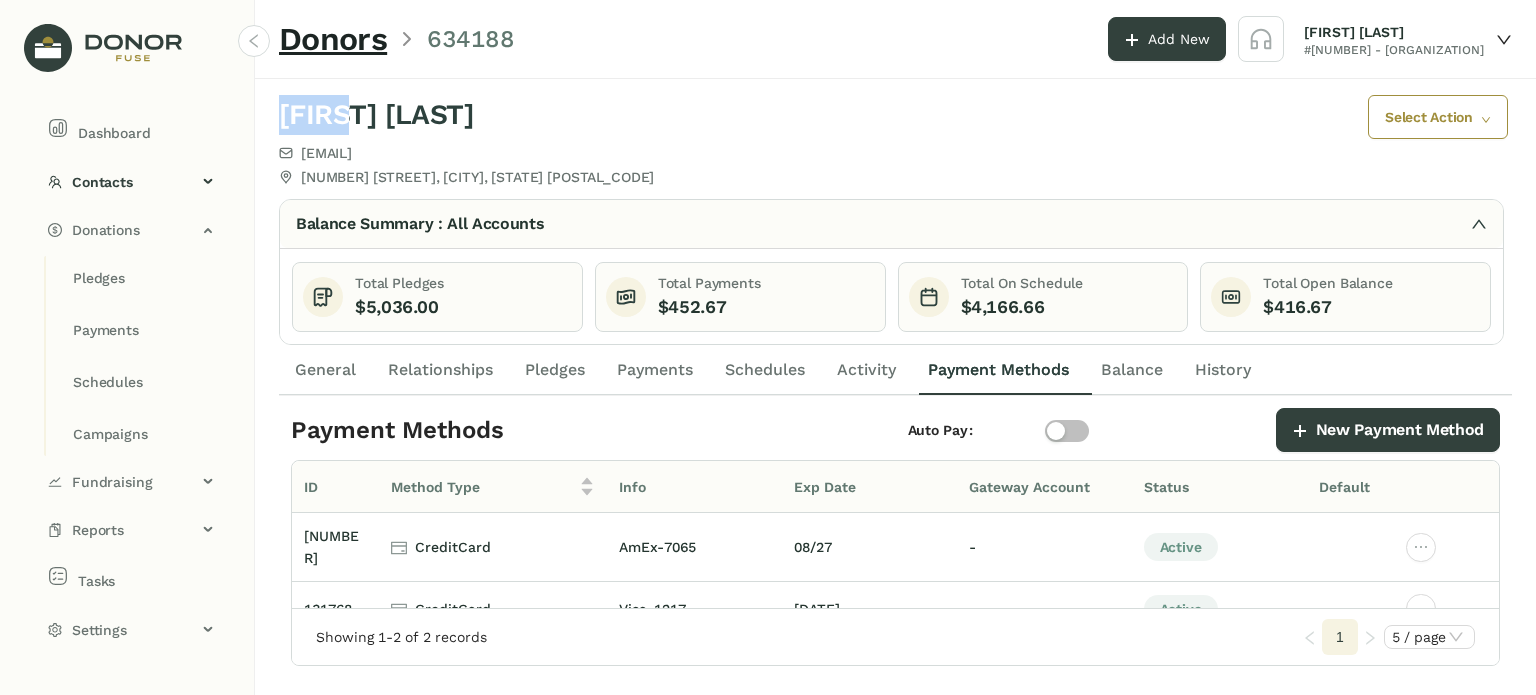 click on "[FIRST] [LAST]" 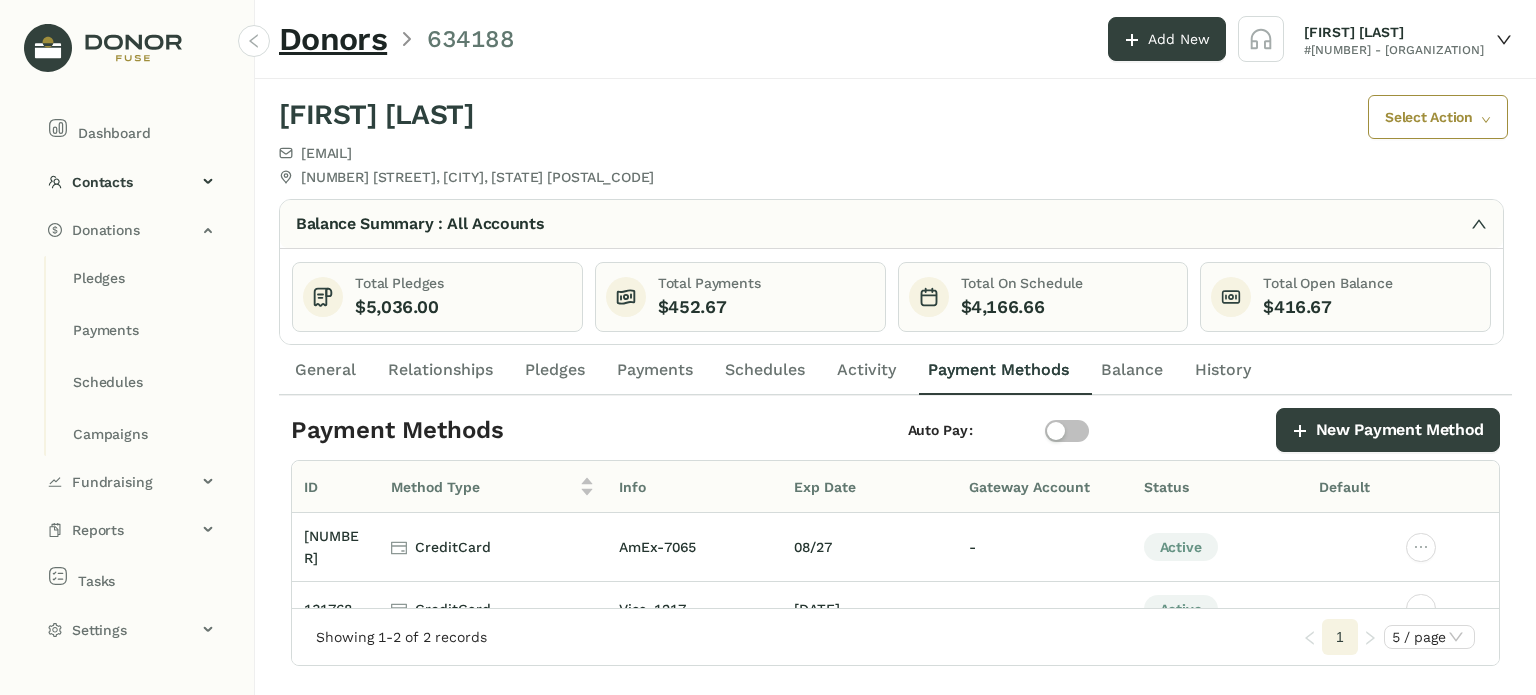 click on "[FIRST] [LAST]" 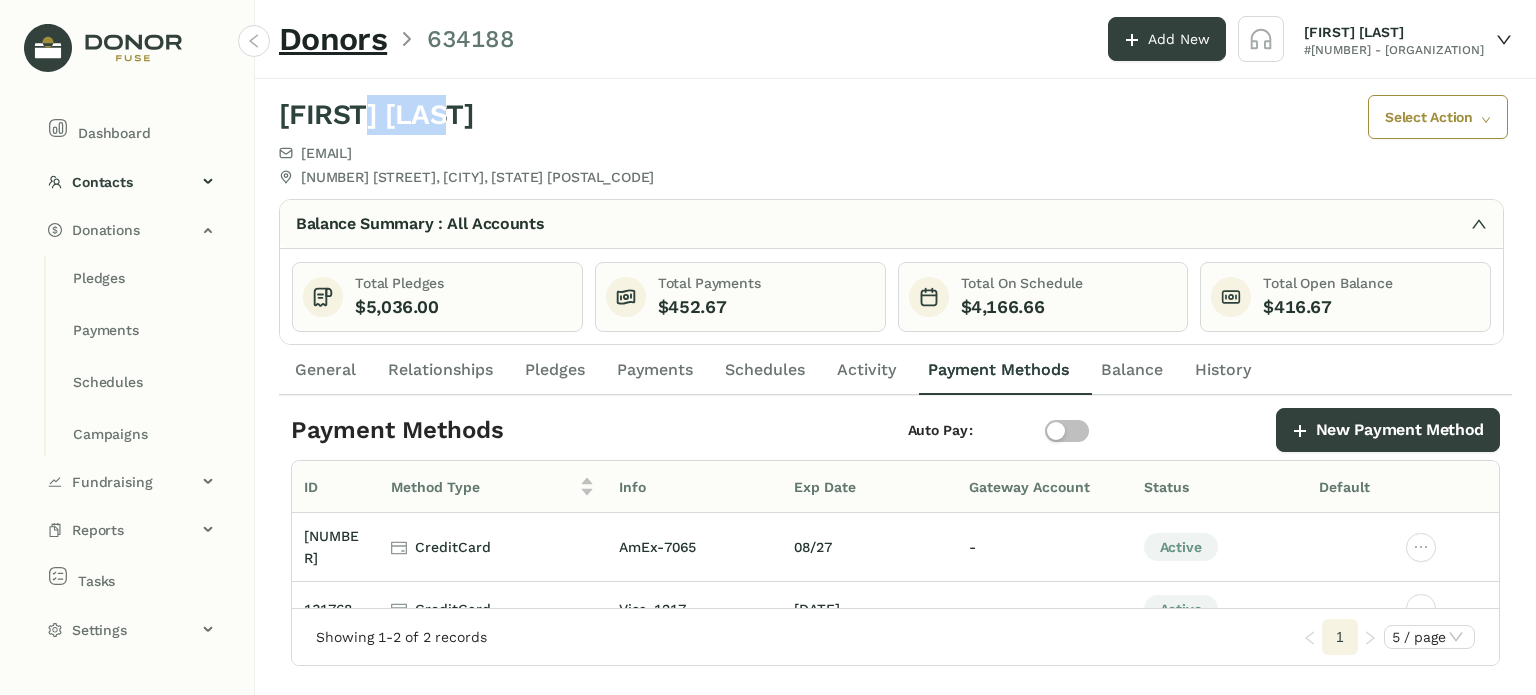click on "[FIRST] [LAST]" 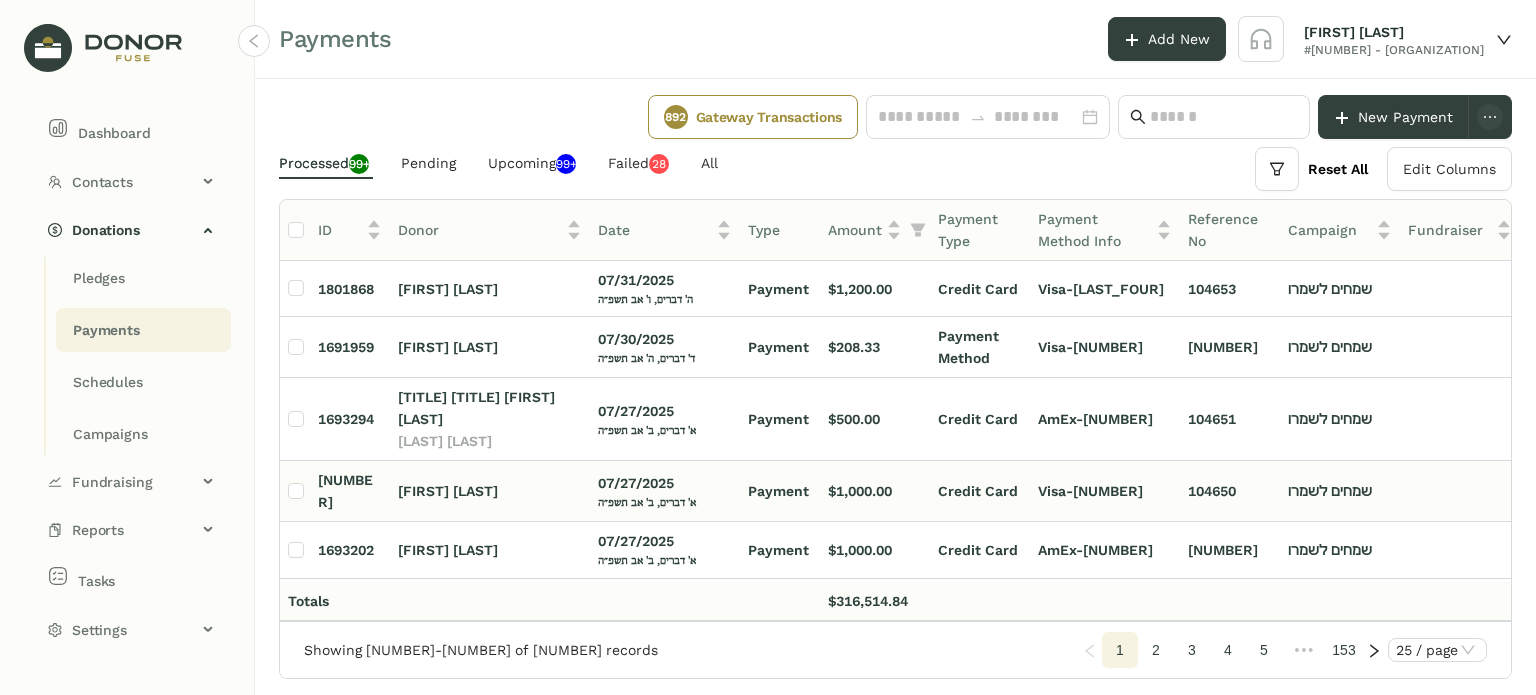 scroll, scrollTop: 8, scrollLeft: 0, axis: vertical 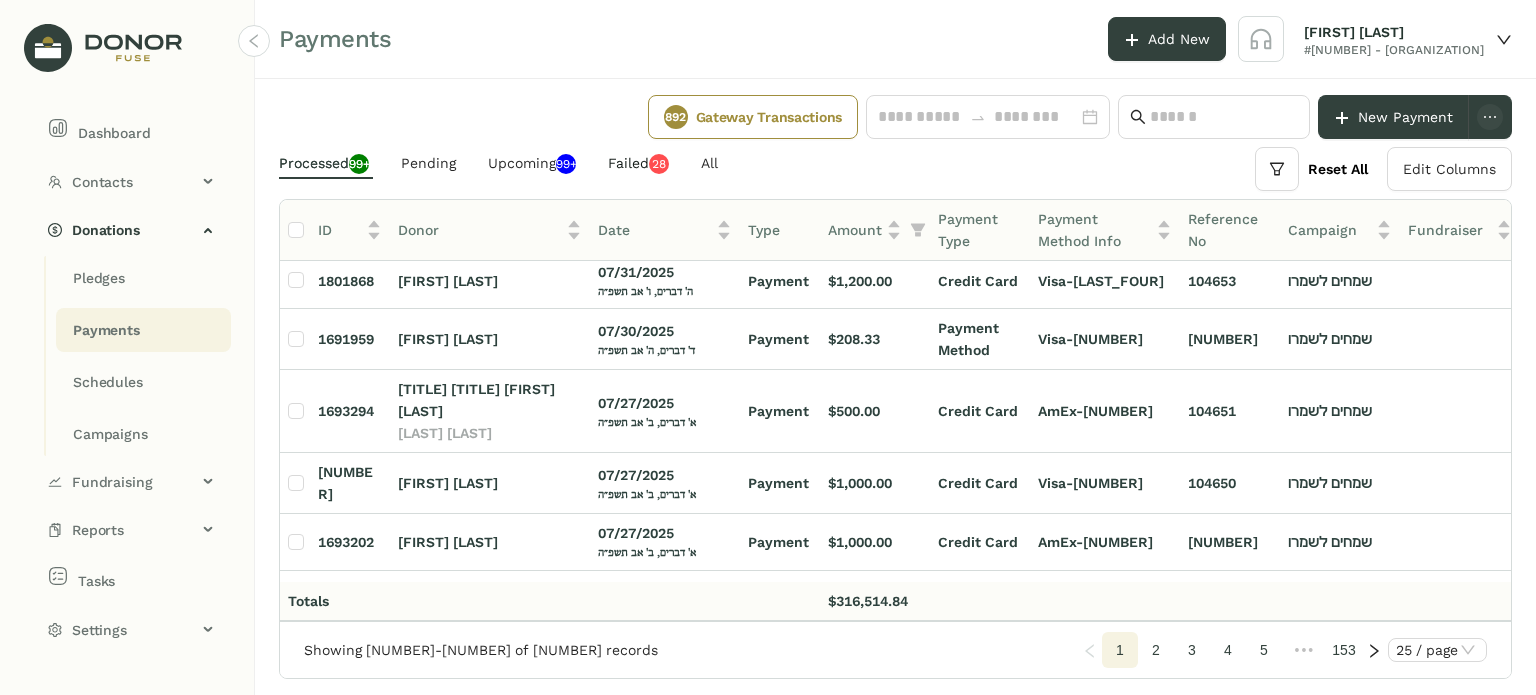 click on "0   1   2   3   4   5   6   7   8   9   0   1   2   3   4   5   6   7   8   9" 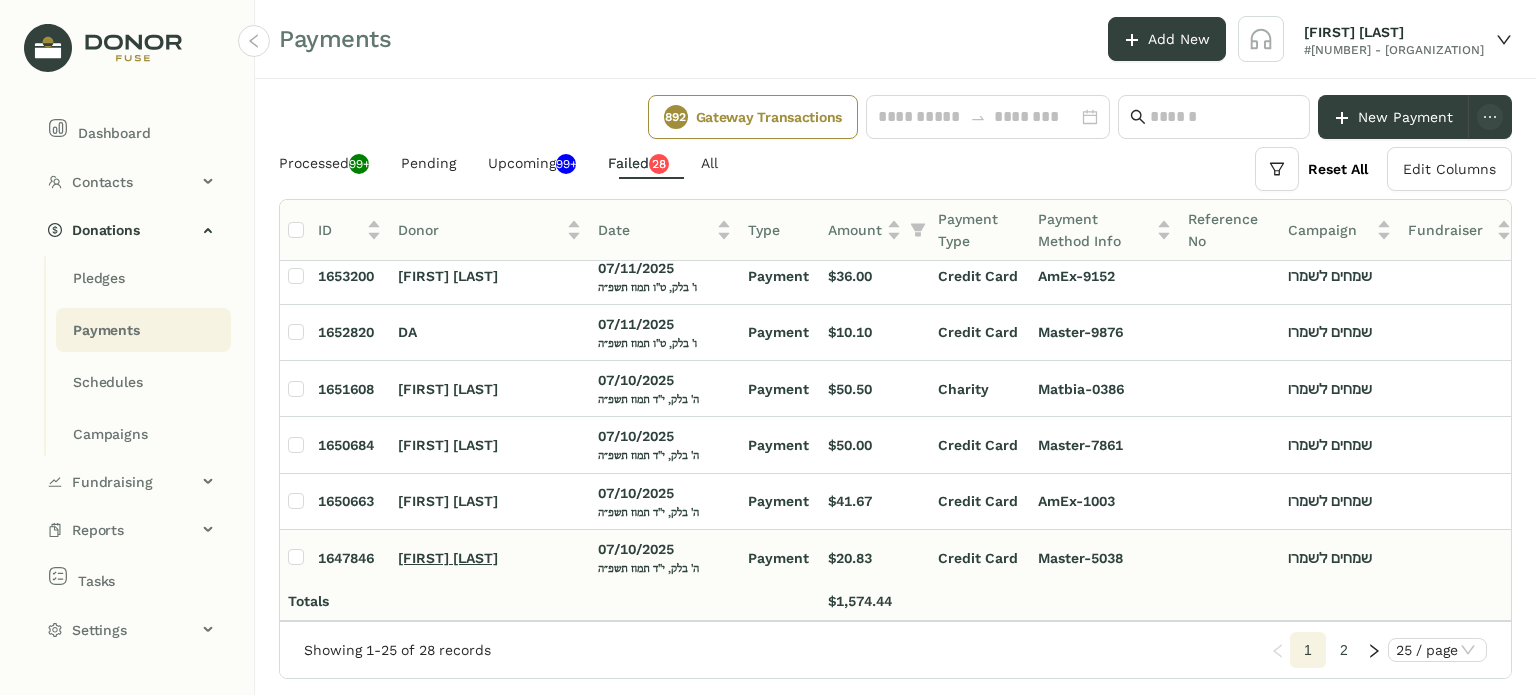 scroll, scrollTop: 910, scrollLeft: 0, axis: vertical 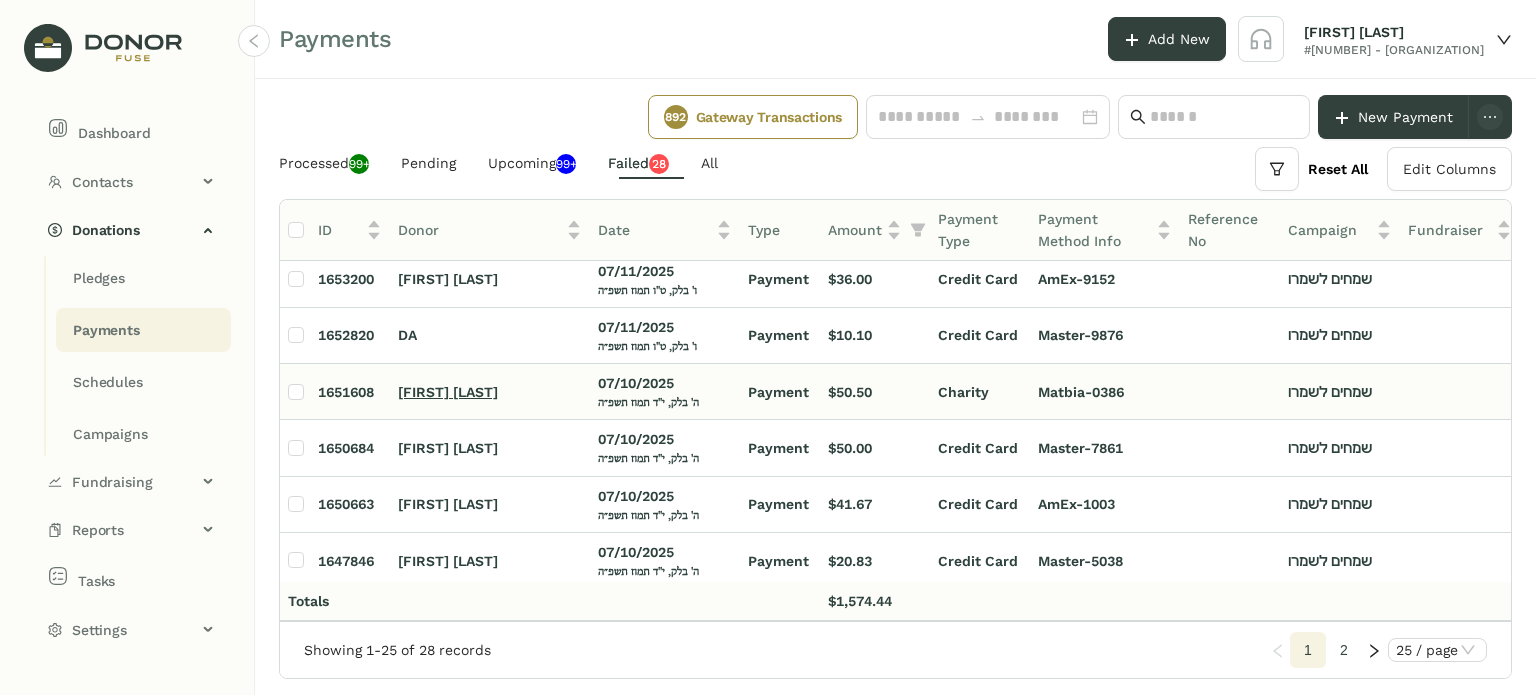 click on "[FIRST] [LAST]" 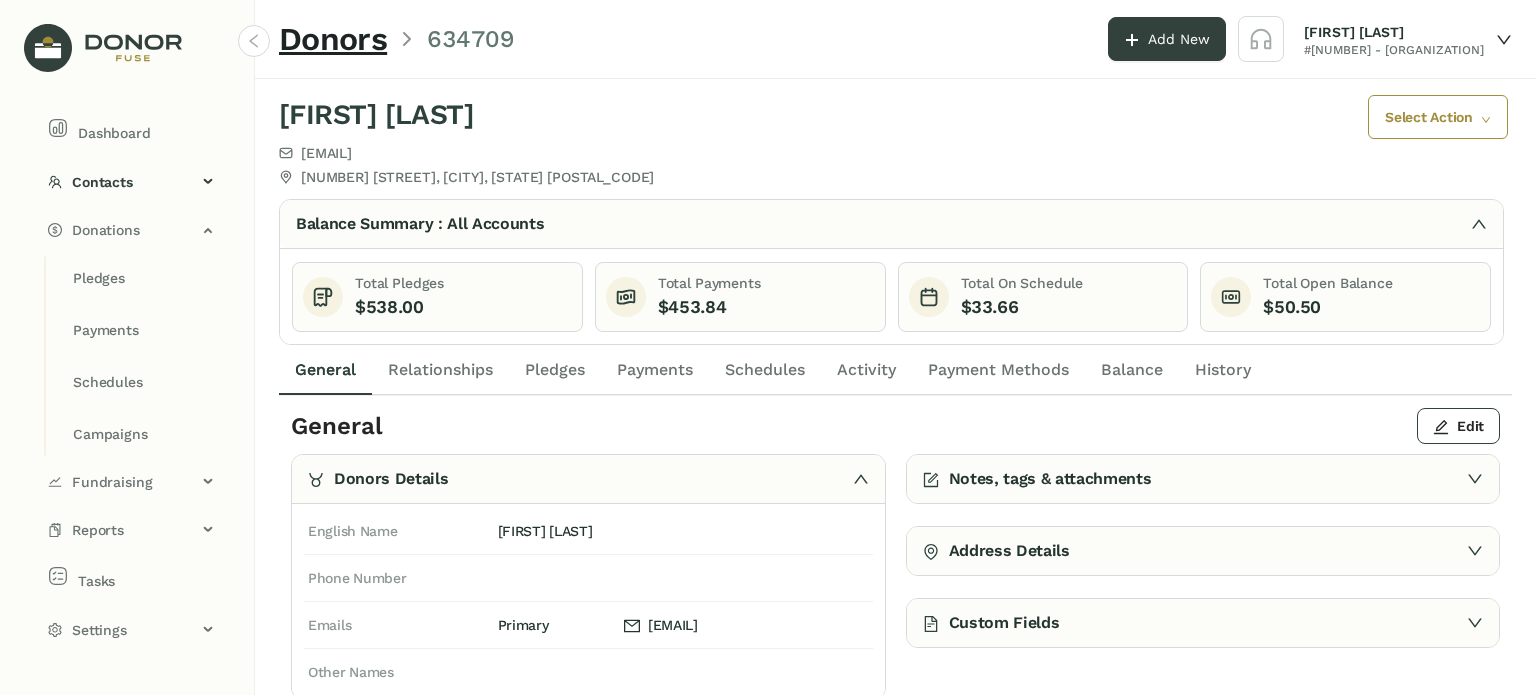 scroll, scrollTop: 3, scrollLeft: 0, axis: vertical 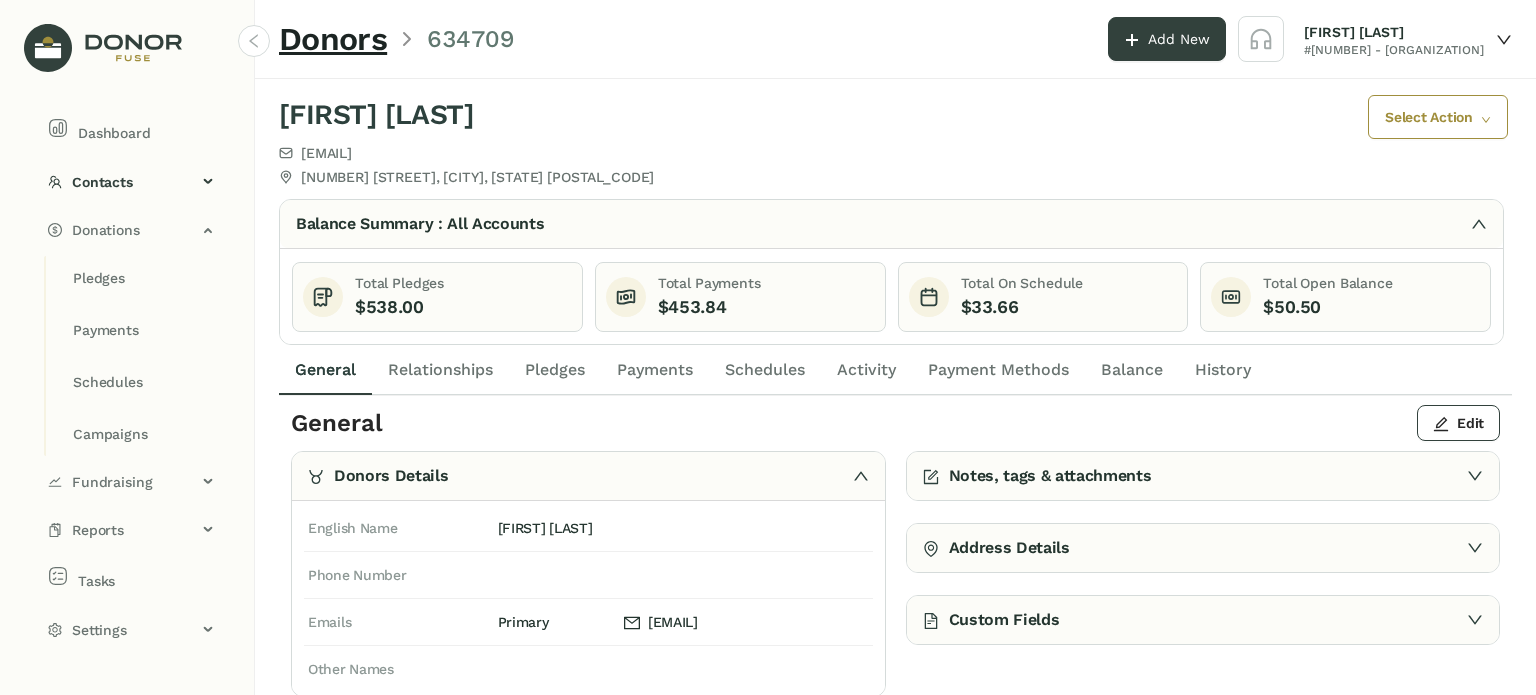 click on "[FIRST] [LAST]" 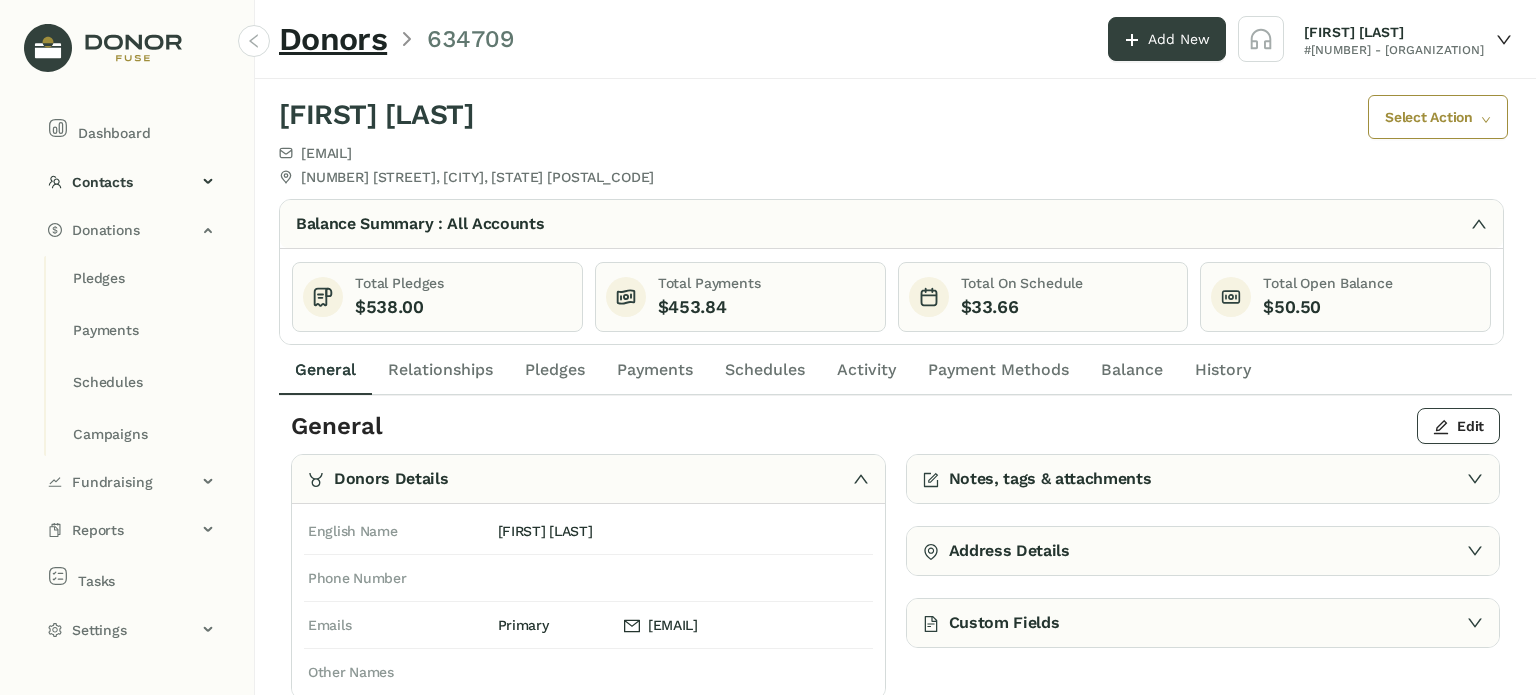 scroll, scrollTop: 3, scrollLeft: 0, axis: vertical 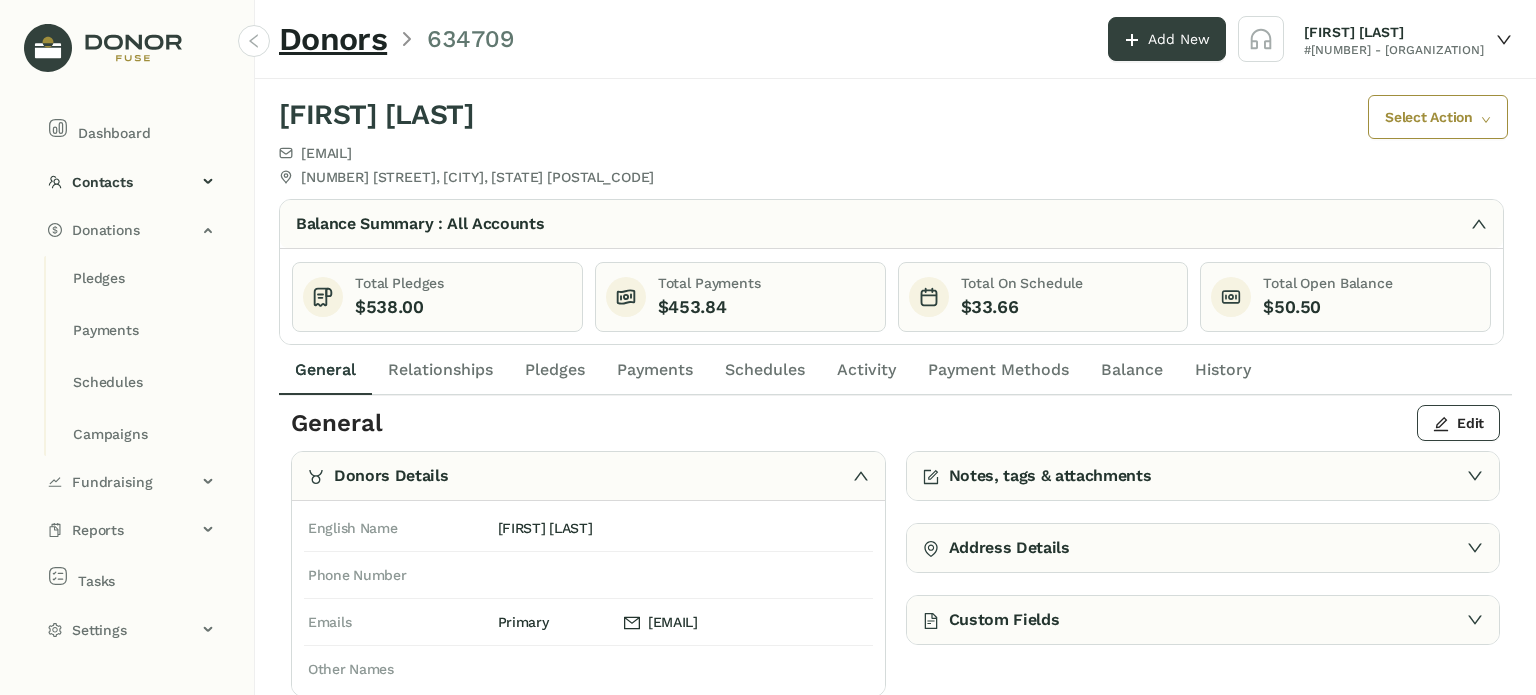 click on "Relationships" 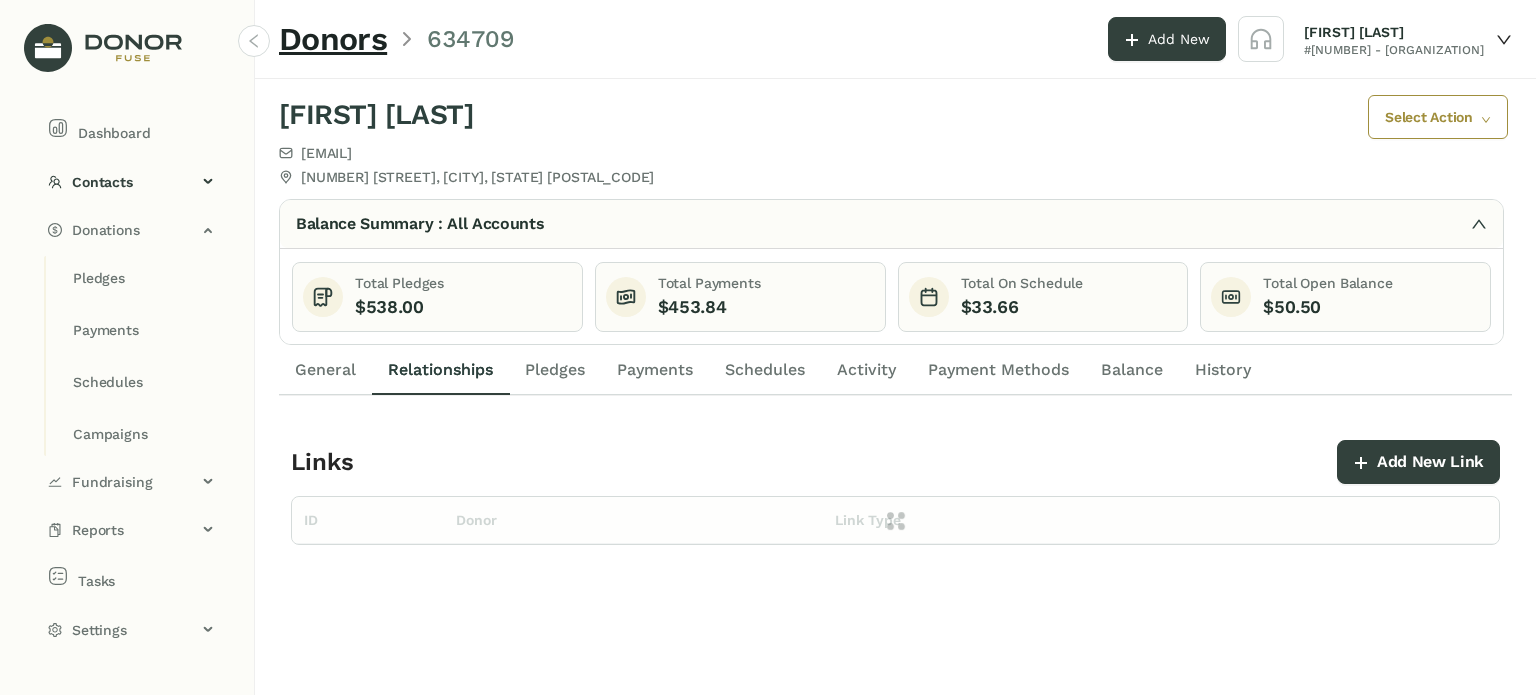 scroll, scrollTop: 0, scrollLeft: 0, axis: both 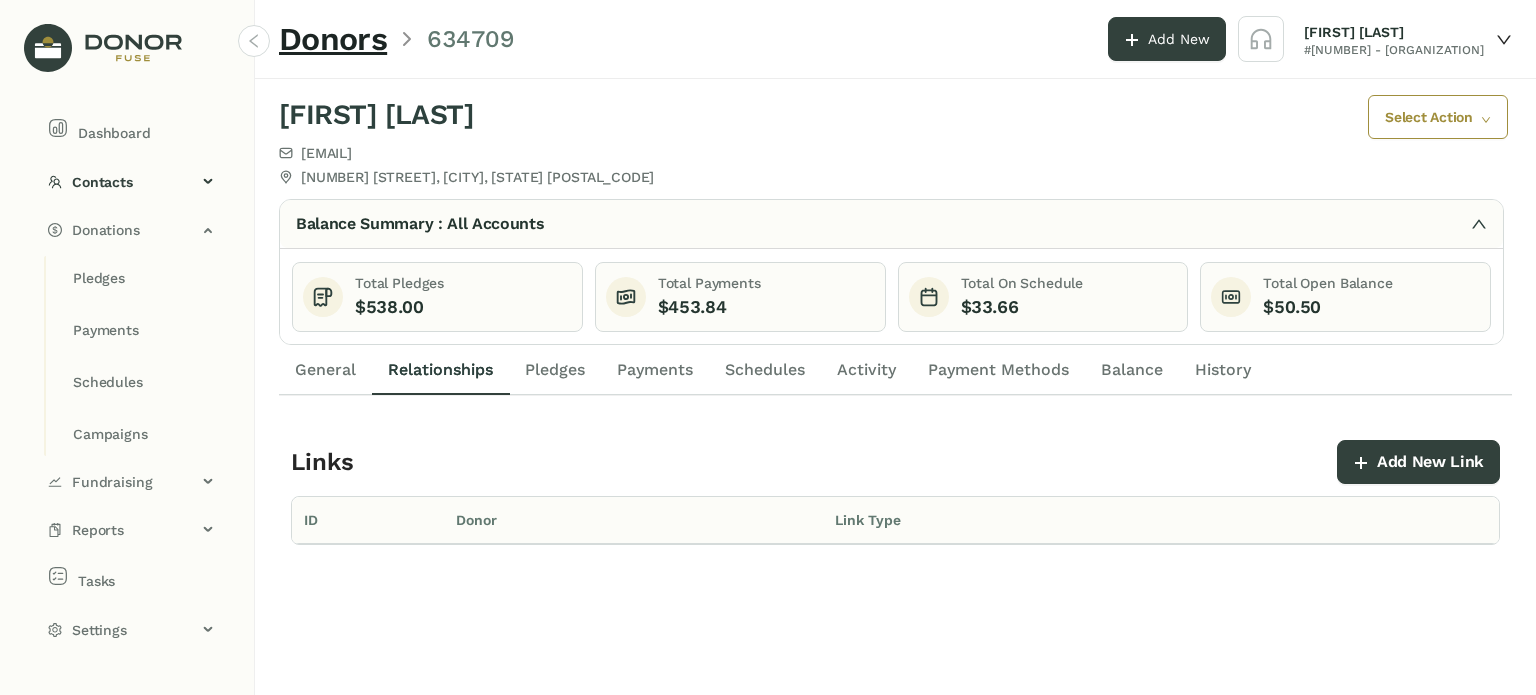 click on "Pledges" 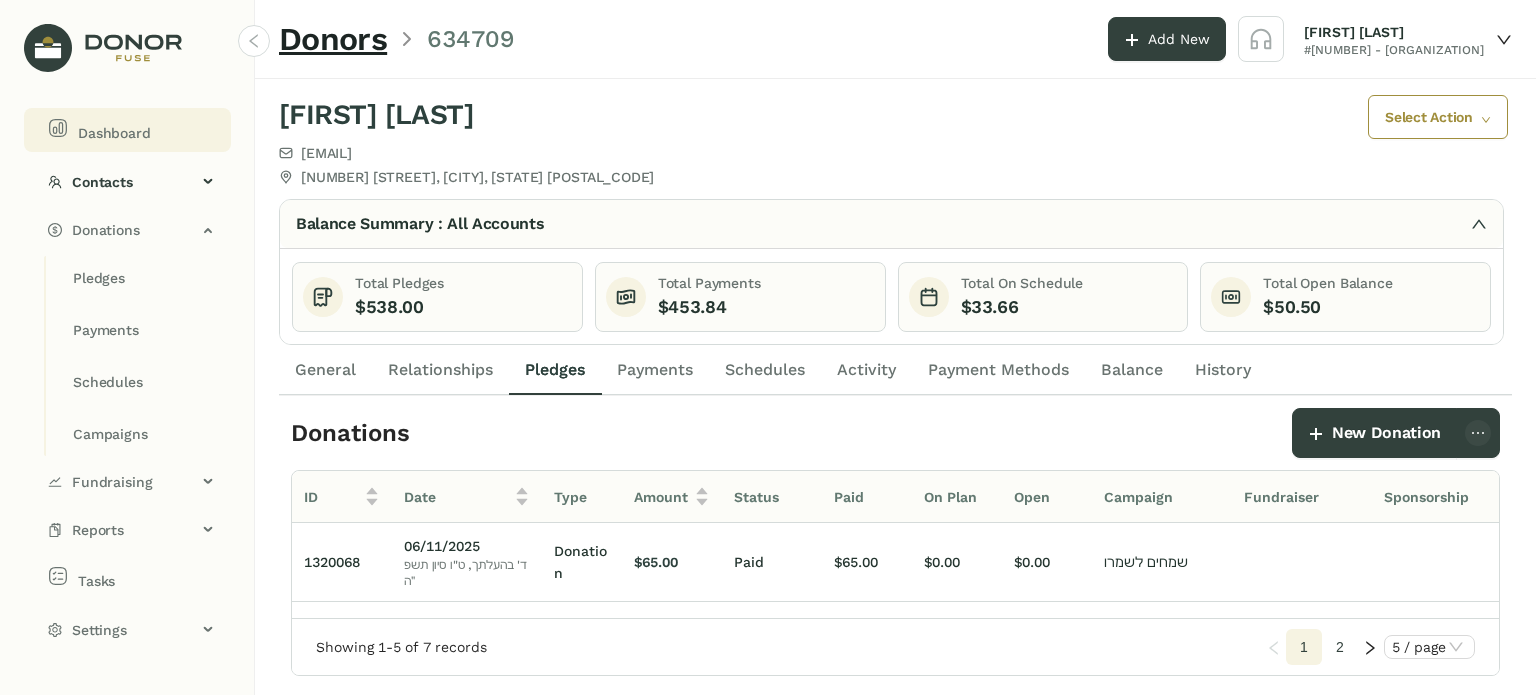 click on "Dashboard" 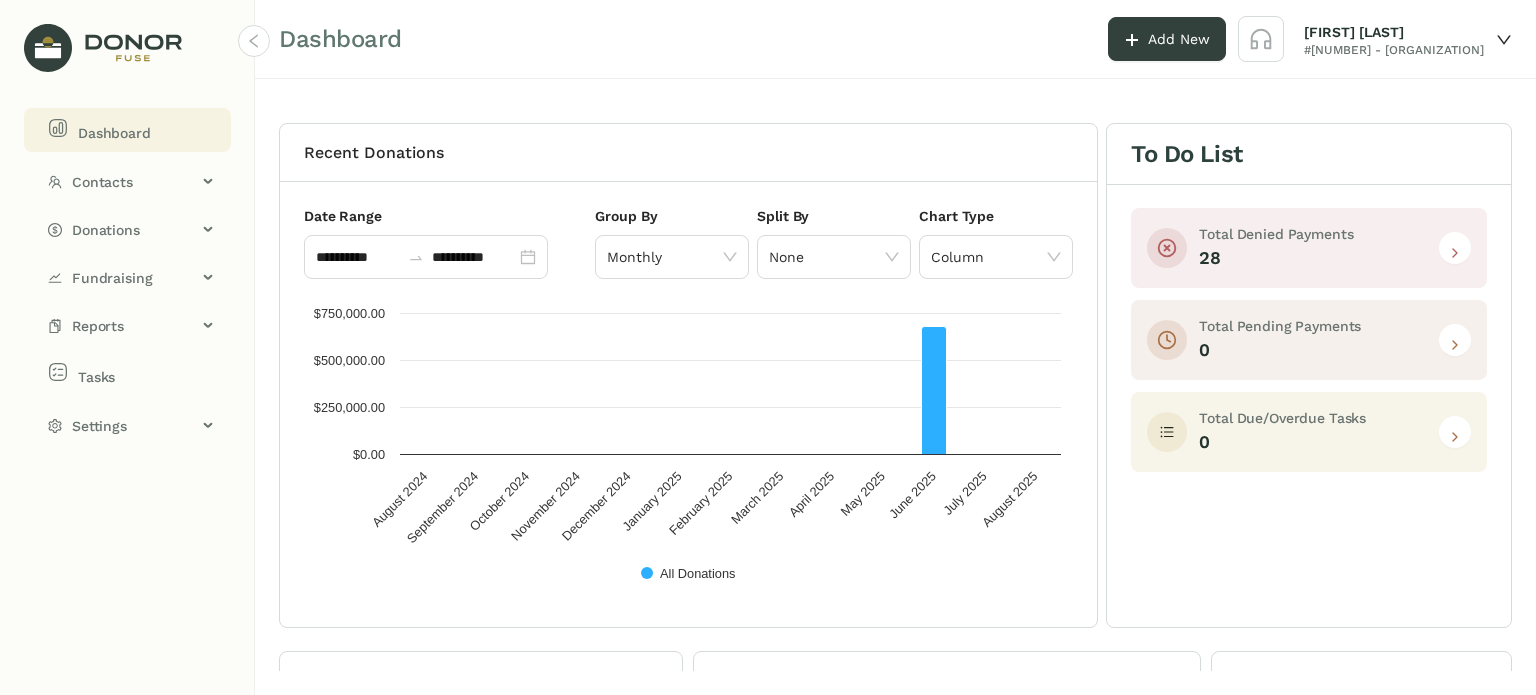 click 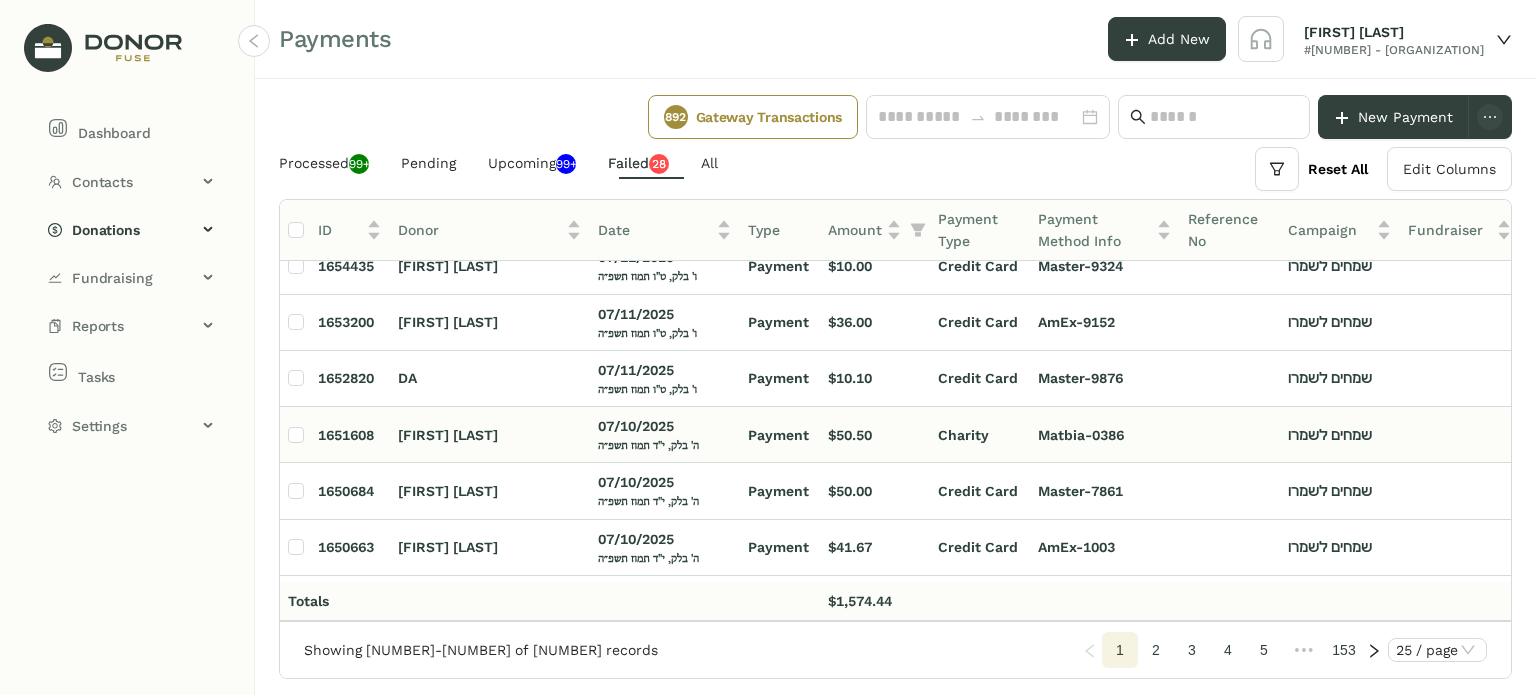 scroll, scrollTop: 902, scrollLeft: 12, axis: both 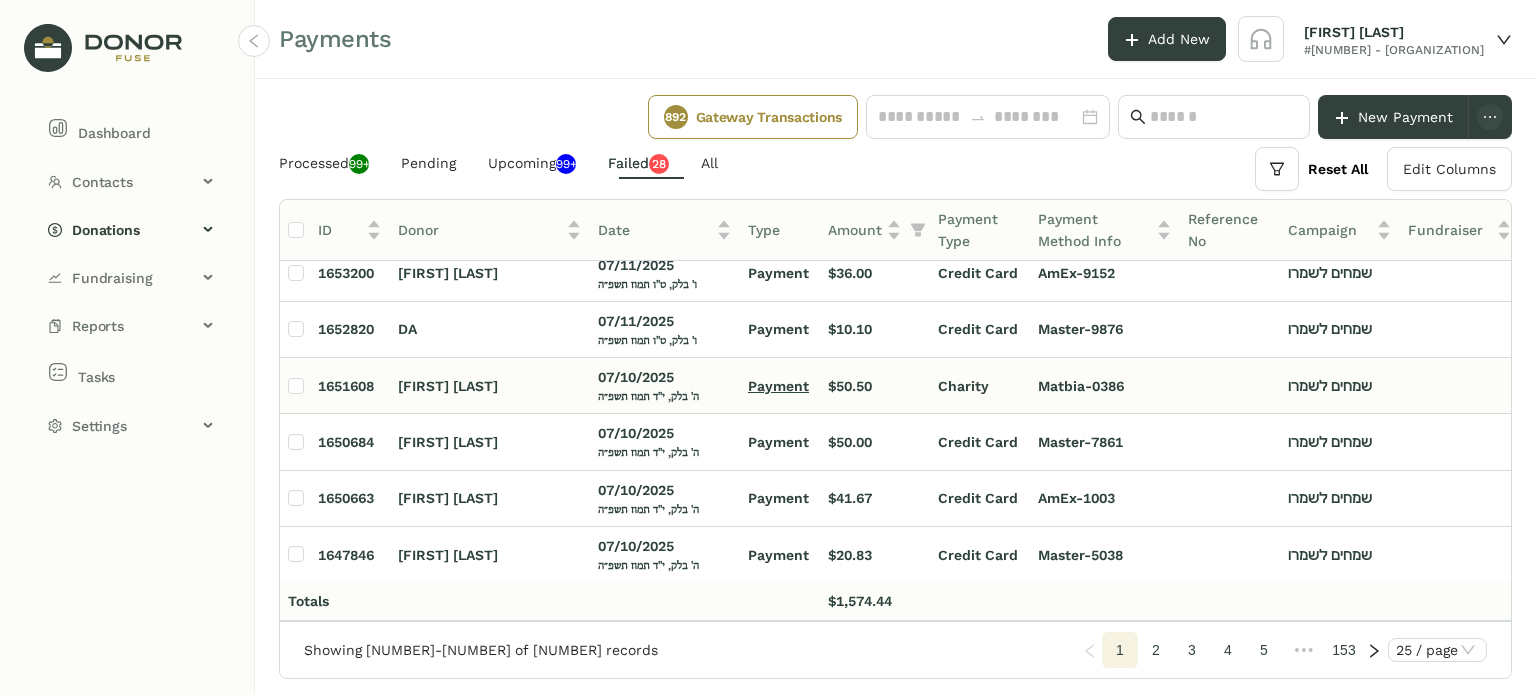 click on "Payment" 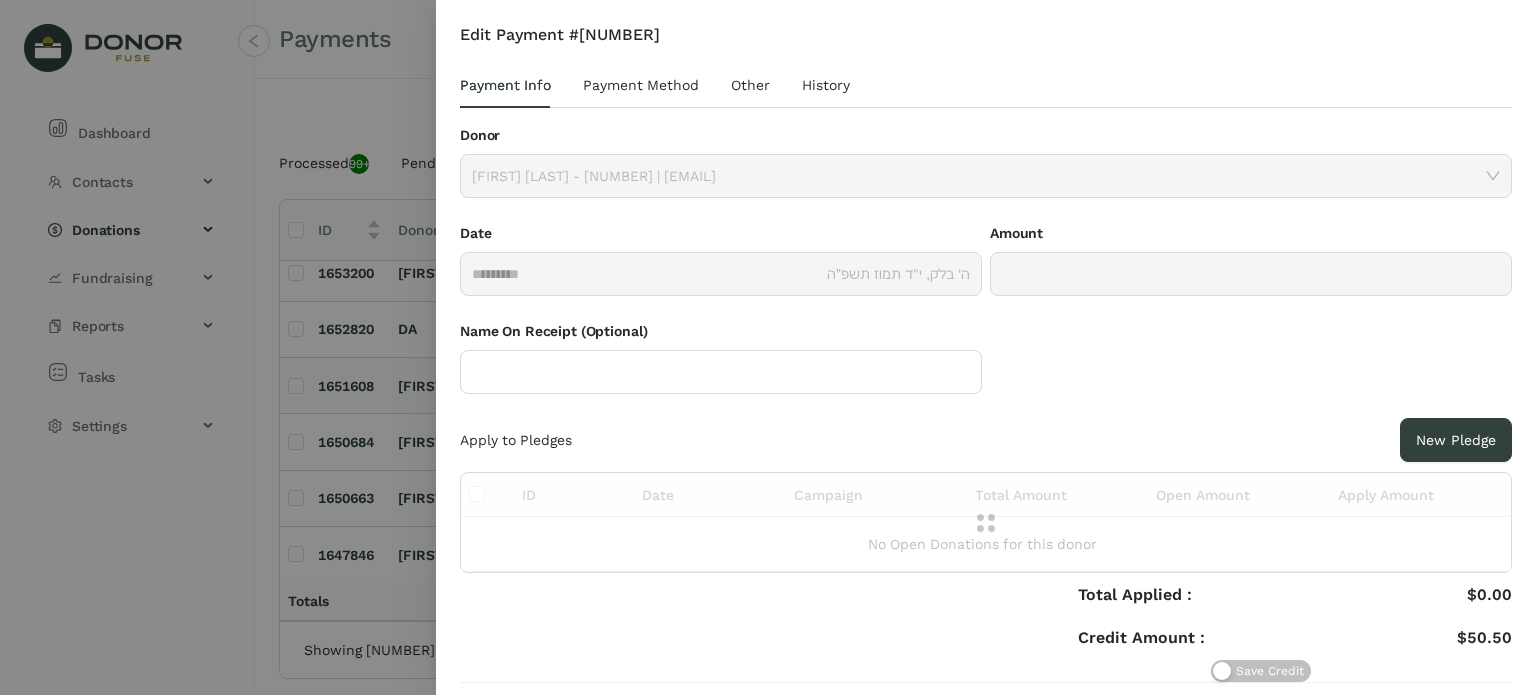 type on "******" 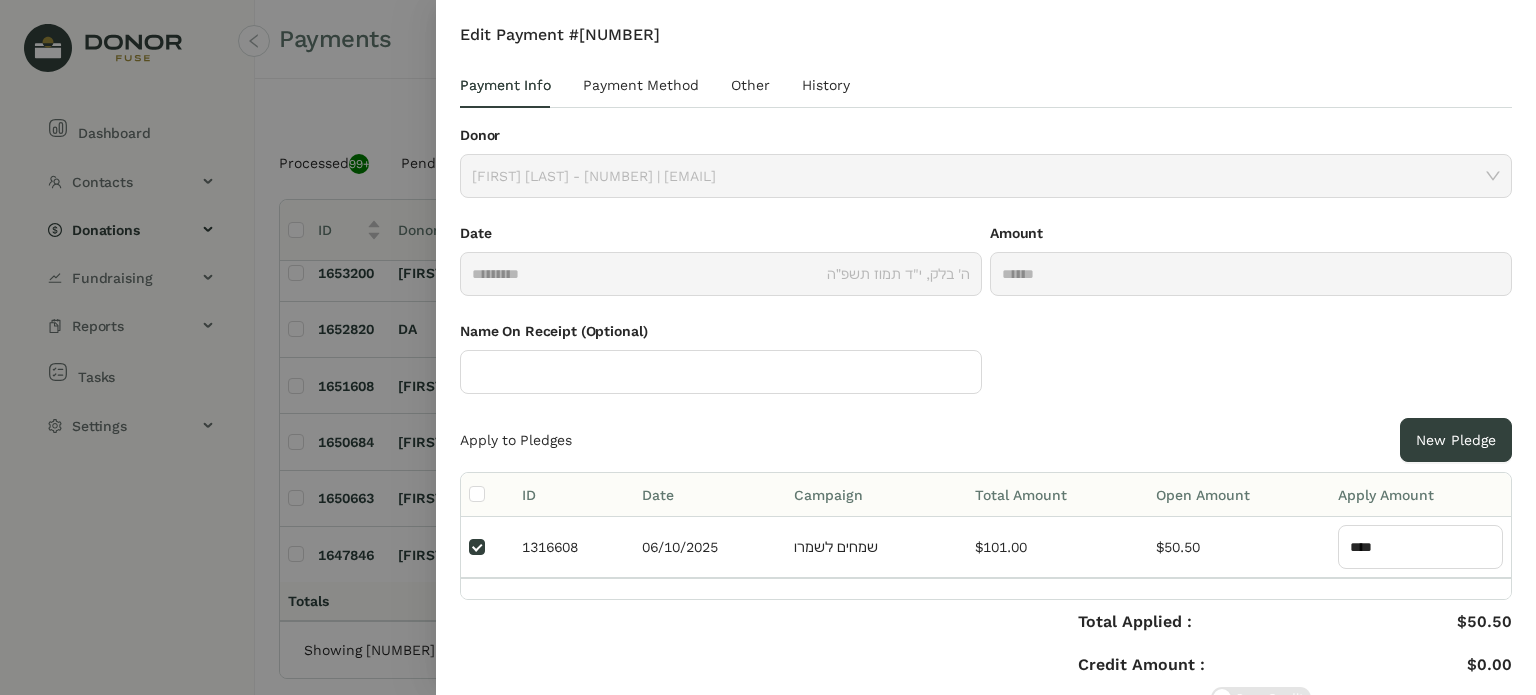 click at bounding box center [768, 347] 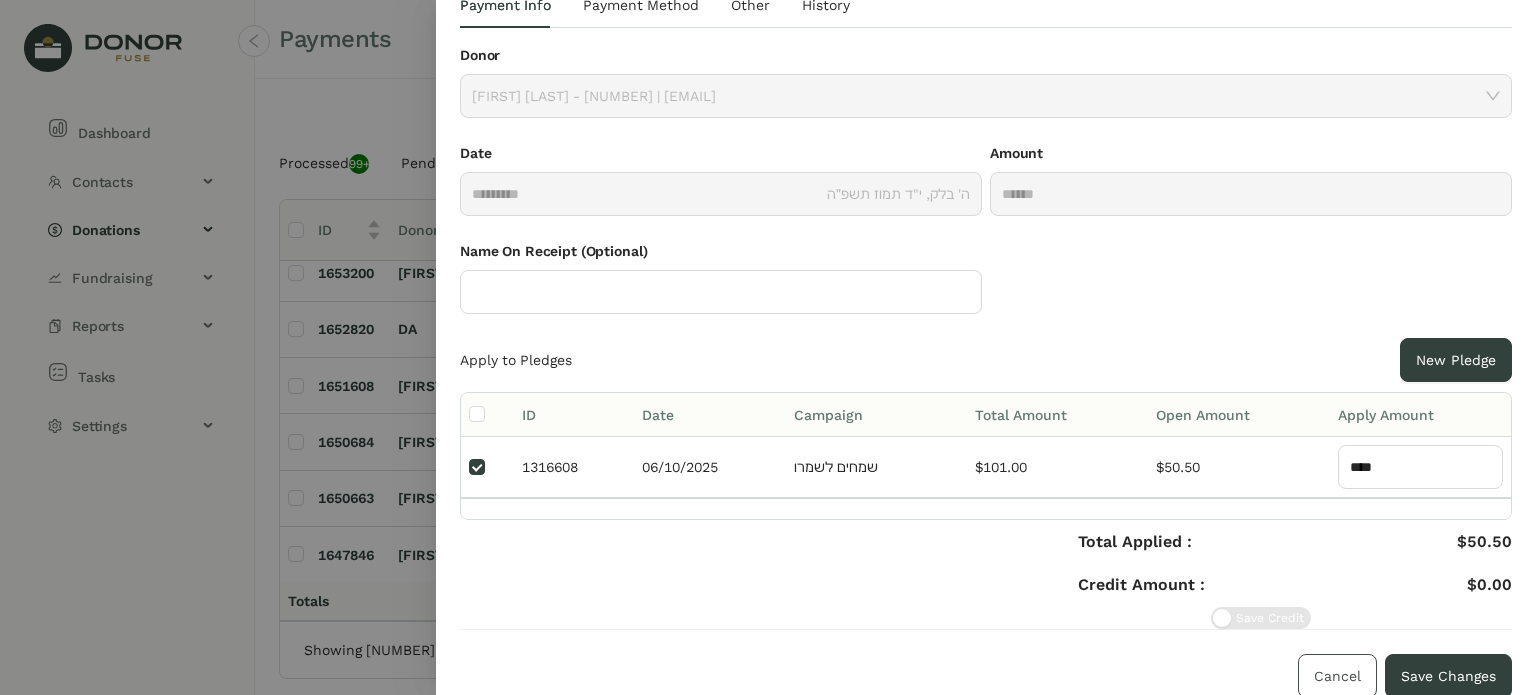 click on "Cancel" at bounding box center (1337, 676) 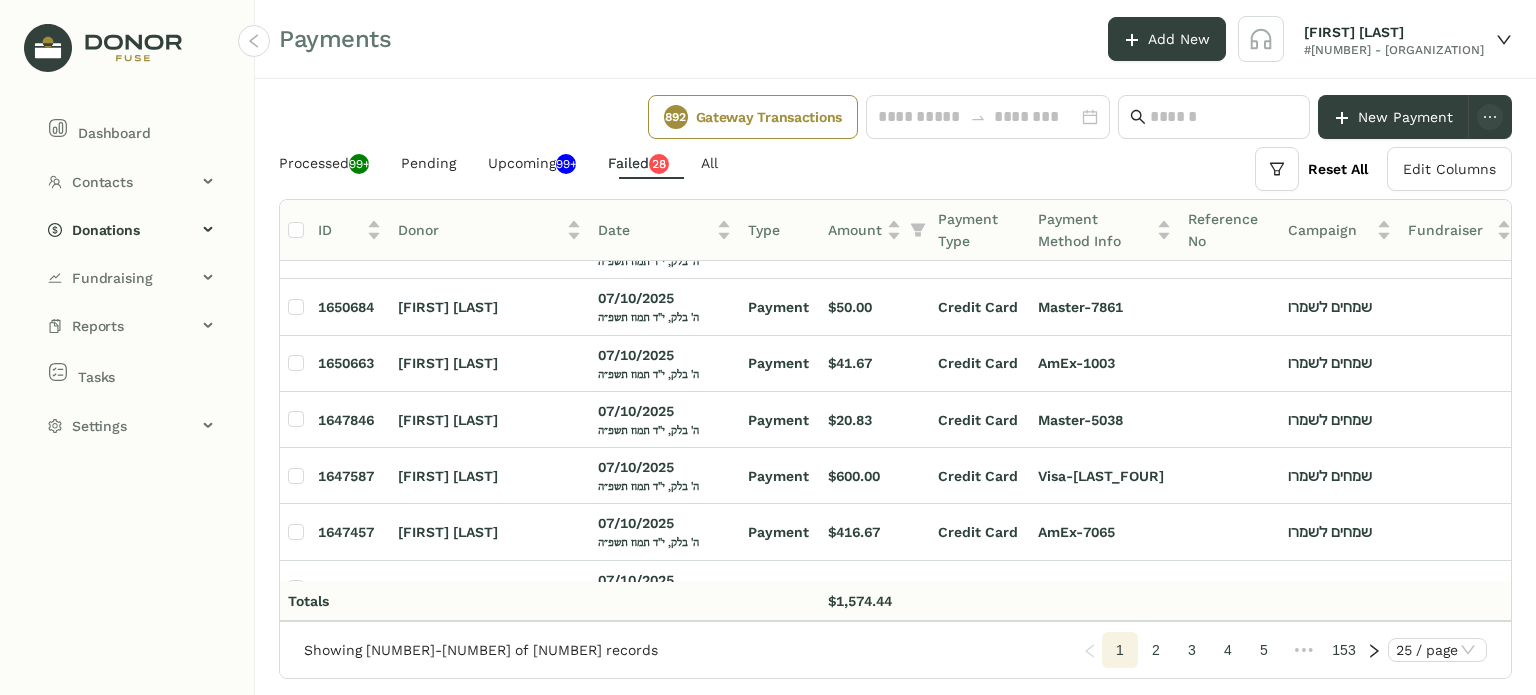 scroll, scrollTop: 1090, scrollLeft: 0, axis: vertical 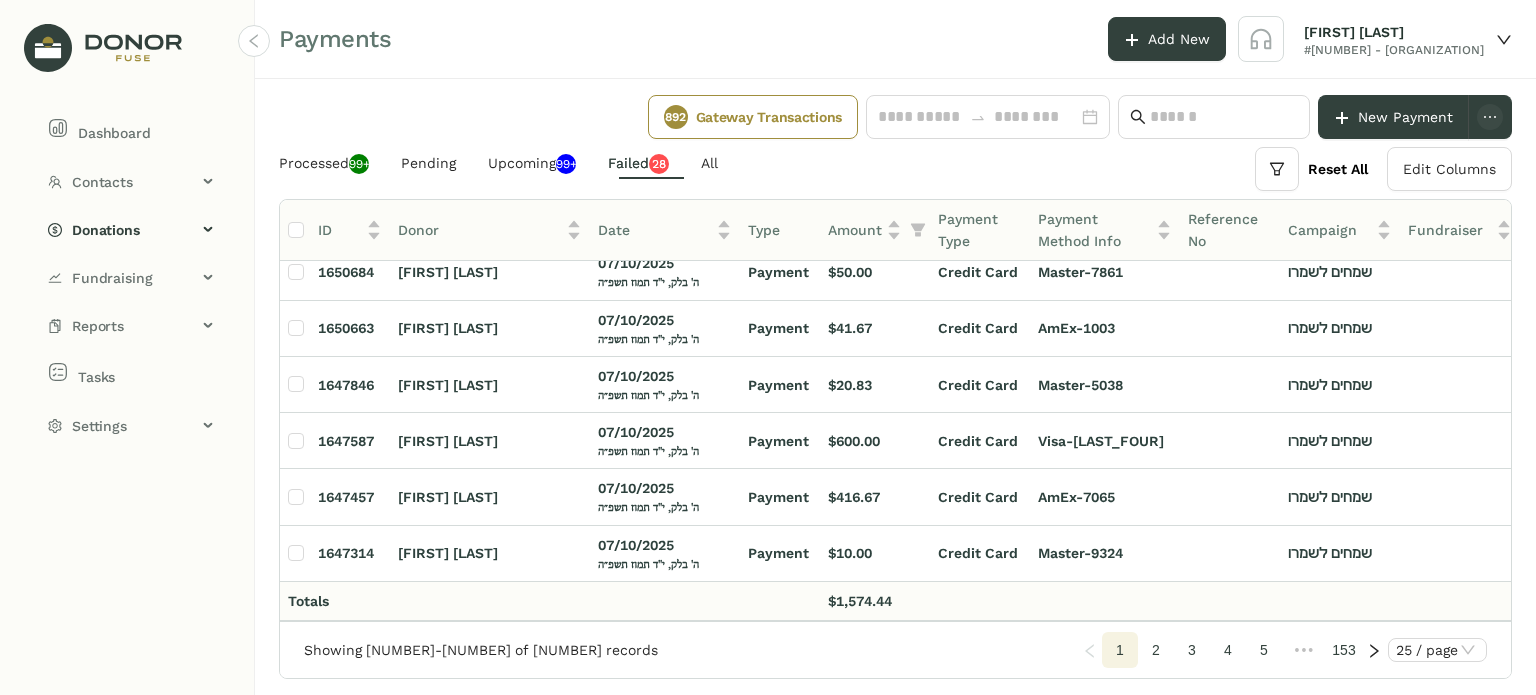 click on "[NUMBER] [FIRST] [LAST] [DATE] [PAYMENT_TYPE] [AMOUNT] [PAYMENT_METHOD] [PAYMENT_METHOD_INFO] [REFERENCE_NO] [CAMPAIGN] [FUNDRAISER] [RETRIES] [NUMBER] [FIRST] [LAST] [DATE] [PAYMENT_TYPE] [AMOUNT] [PAYMENT_METHOD] [PAYMENT_METHOD_INFO] [REFERENCE_NO] [CAMPAIGN] [FUNDRAISER] [RETRIES] [FIRST] [LAST] [DATE] [PAYMENT_TYPE] [AMOUNT] [PAYMENT_METHOD] [PAYMENT_METHOD_INFO] [REFERENCE_NO] [CAMPAIGN] [FUNDRAISER] [RETRIES] [FIRST] [LAST] [DATE] [PAYMENT_TYPE] [AMOUNT] [PAYMENT_METHOD] [PAYMENT_METHOD_INFO] [REFERENCE_NO] [CAMPAIGN] [FUNDRAISER] [RETRIES] [FIRST] [LAST] [DATE] [PAYMENT_TYPE] [AMOUNT] [PAYMENT_METHOD] [PAYMENT_METHOD_INFO] [REFERENCE_NO] [CAMPAIGN] [FUNDRAISER] [RETRIES]" 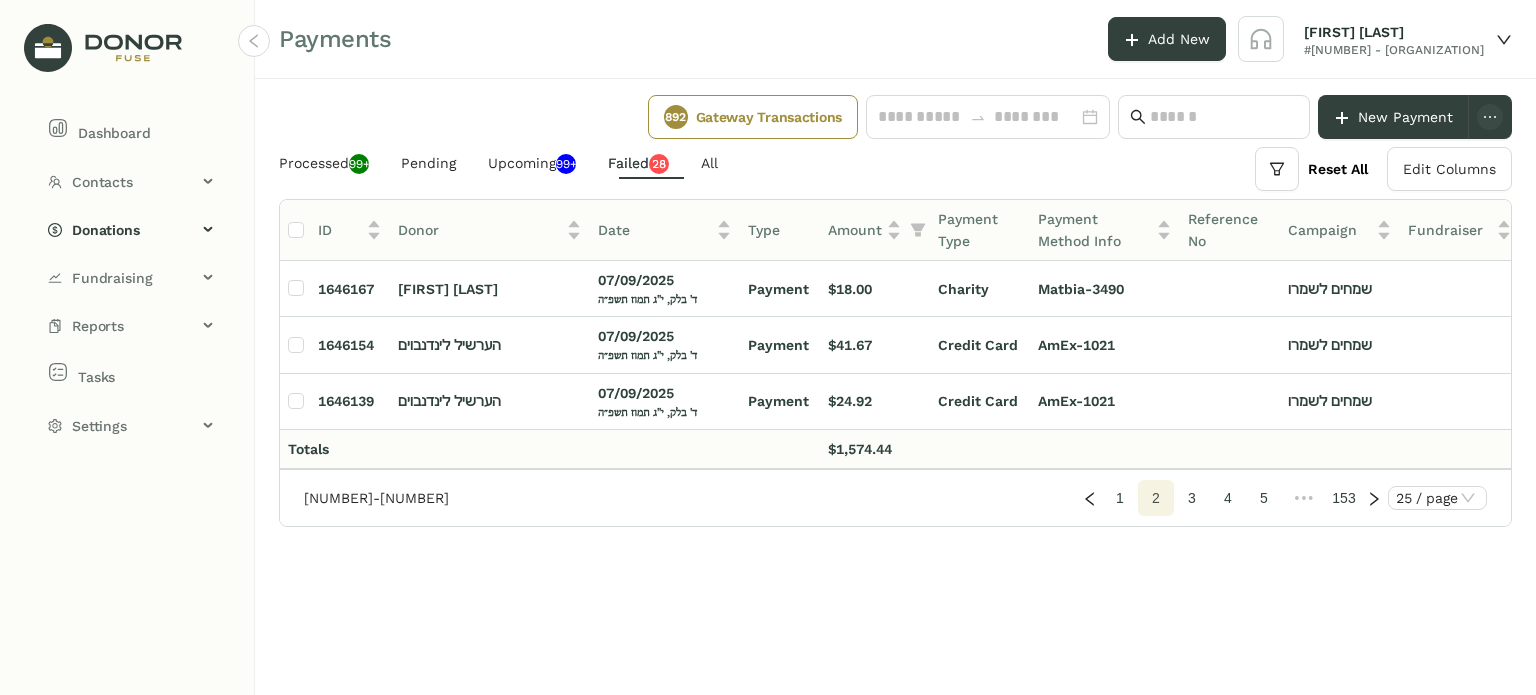 scroll, scrollTop: 0, scrollLeft: 0, axis: both 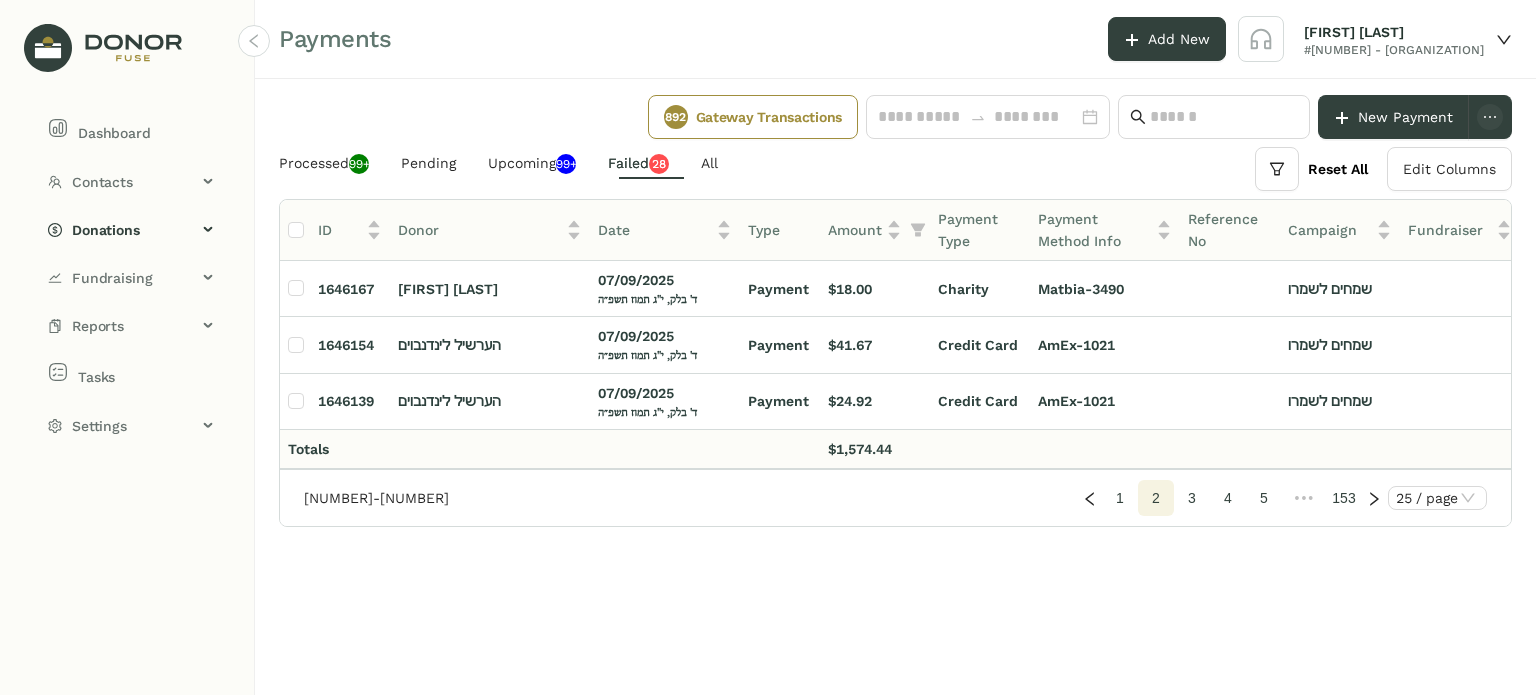 click on "3" 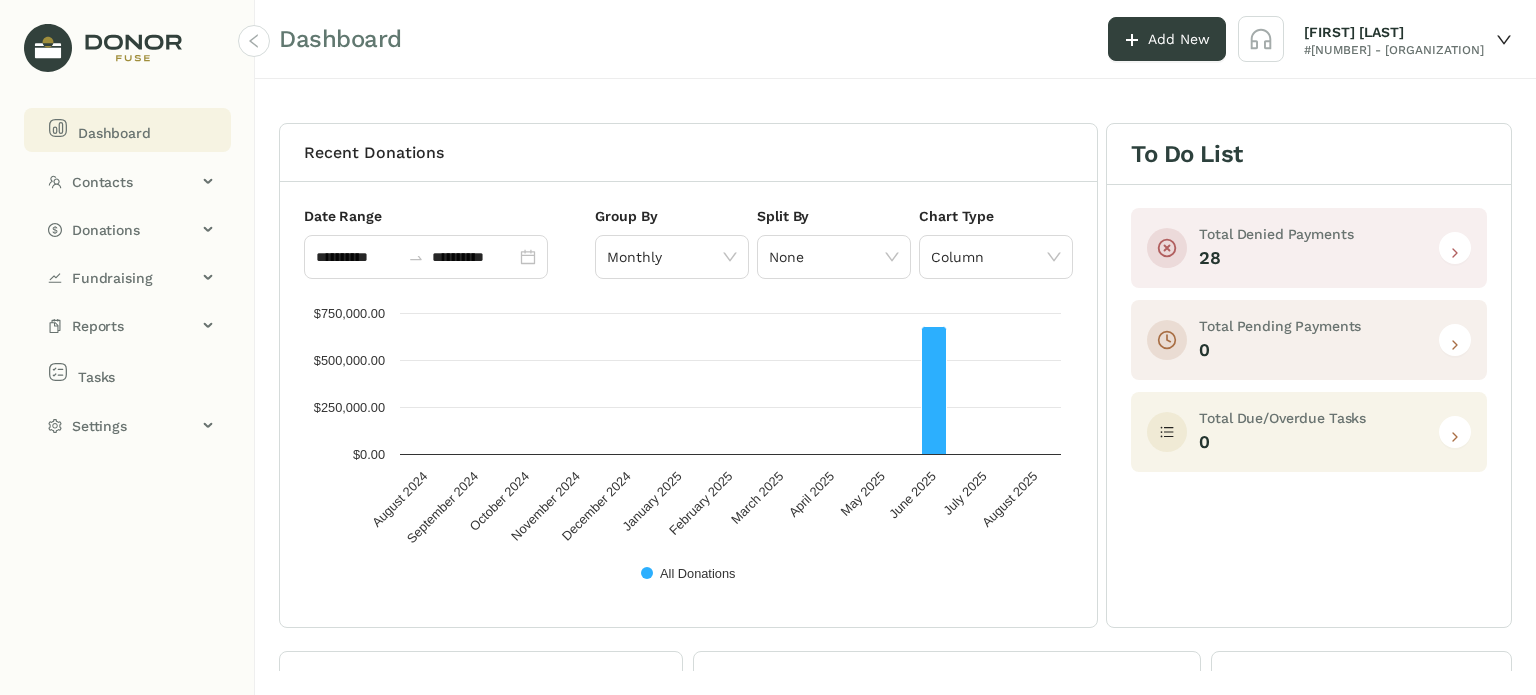 click 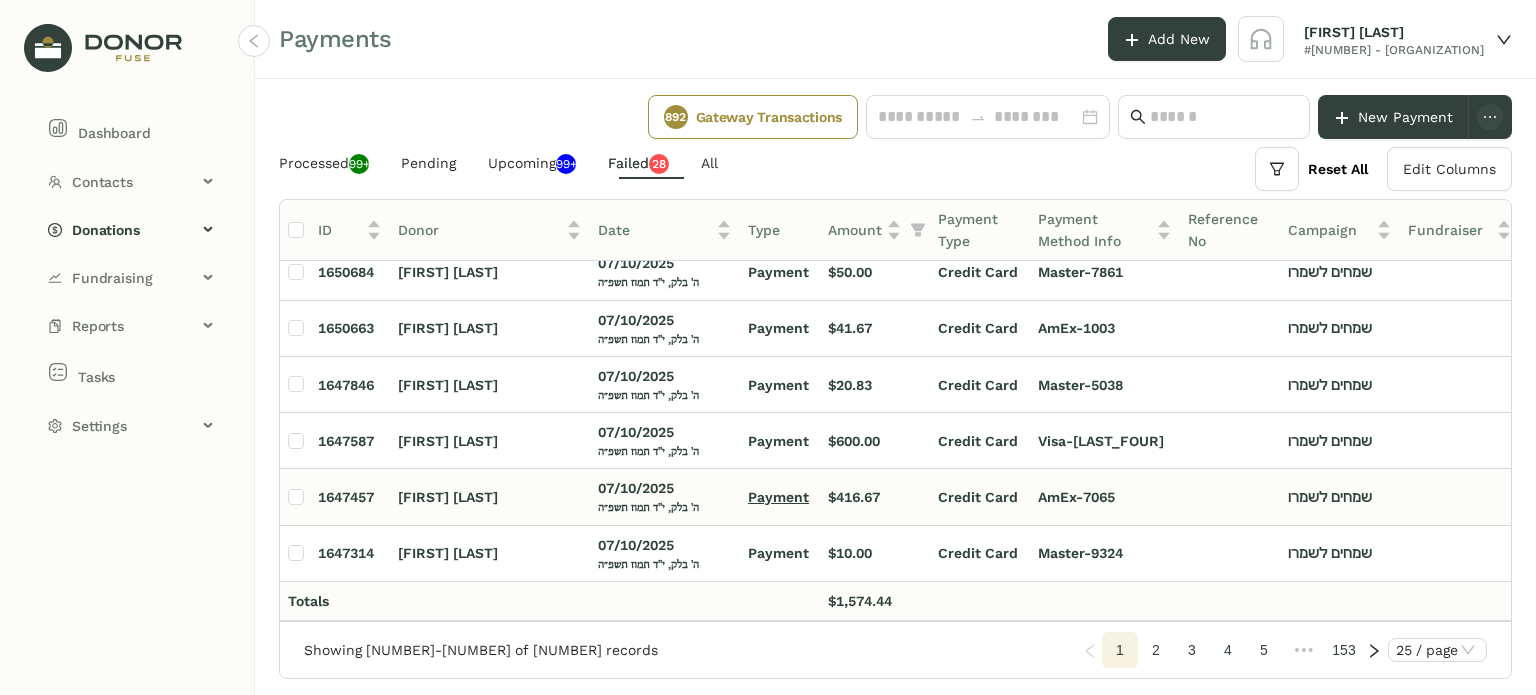 scroll, scrollTop: 1090, scrollLeft: 76, axis: both 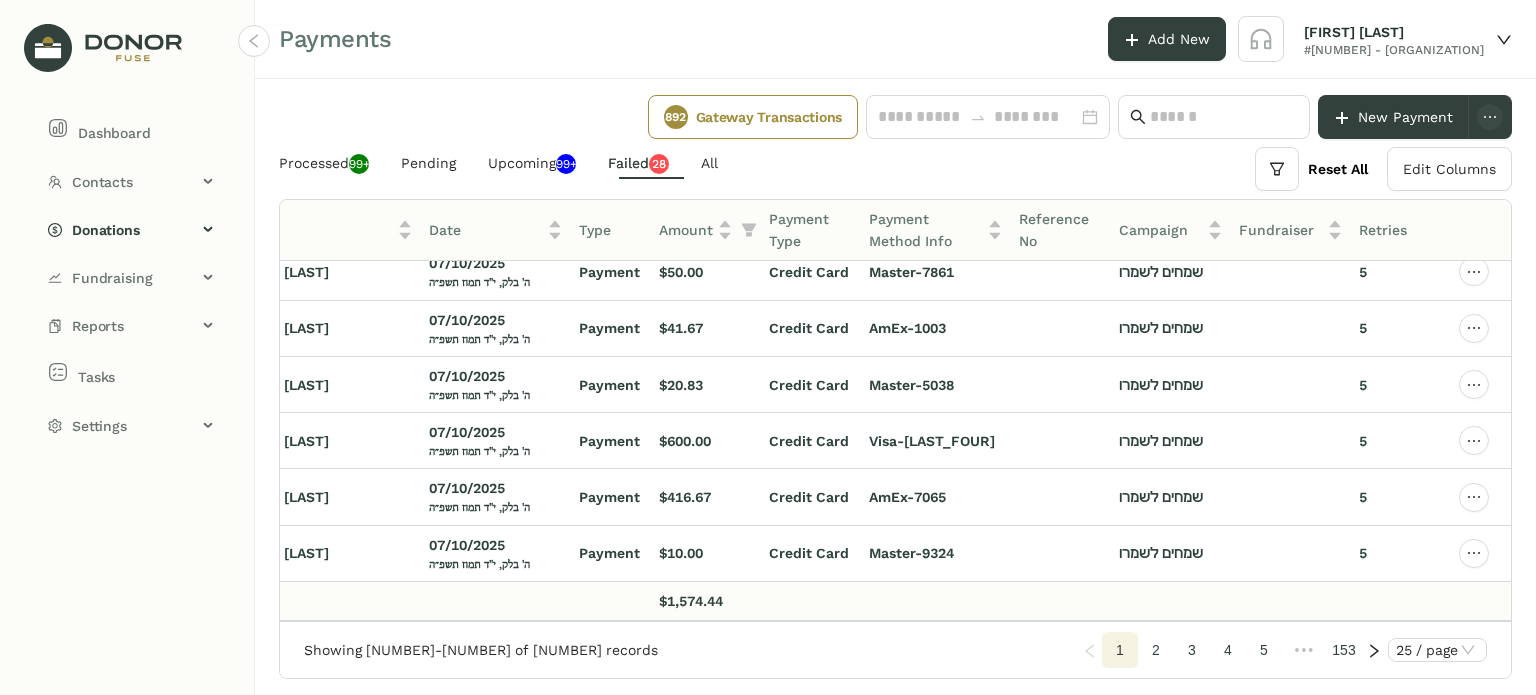 click 